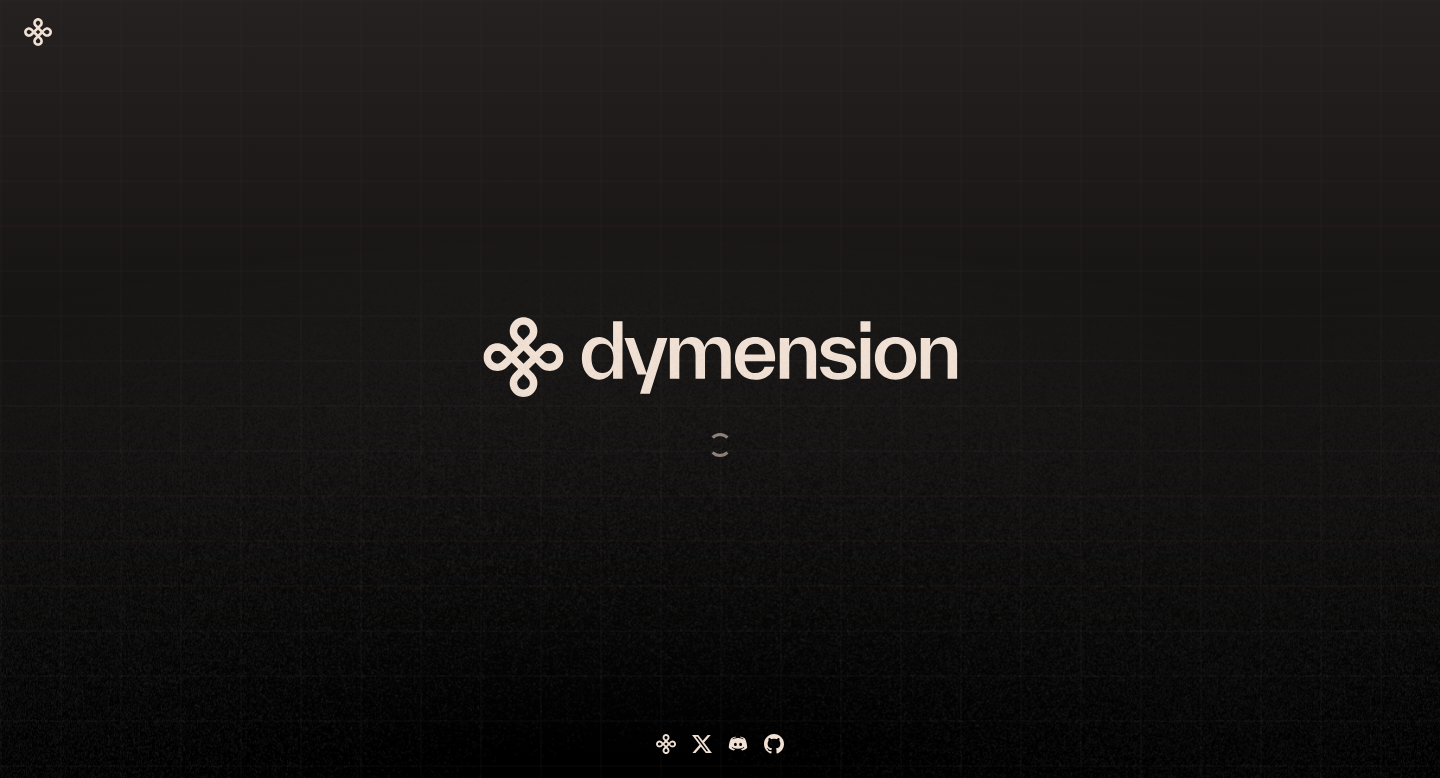 scroll, scrollTop: 0, scrollLeft: 0, axis: both 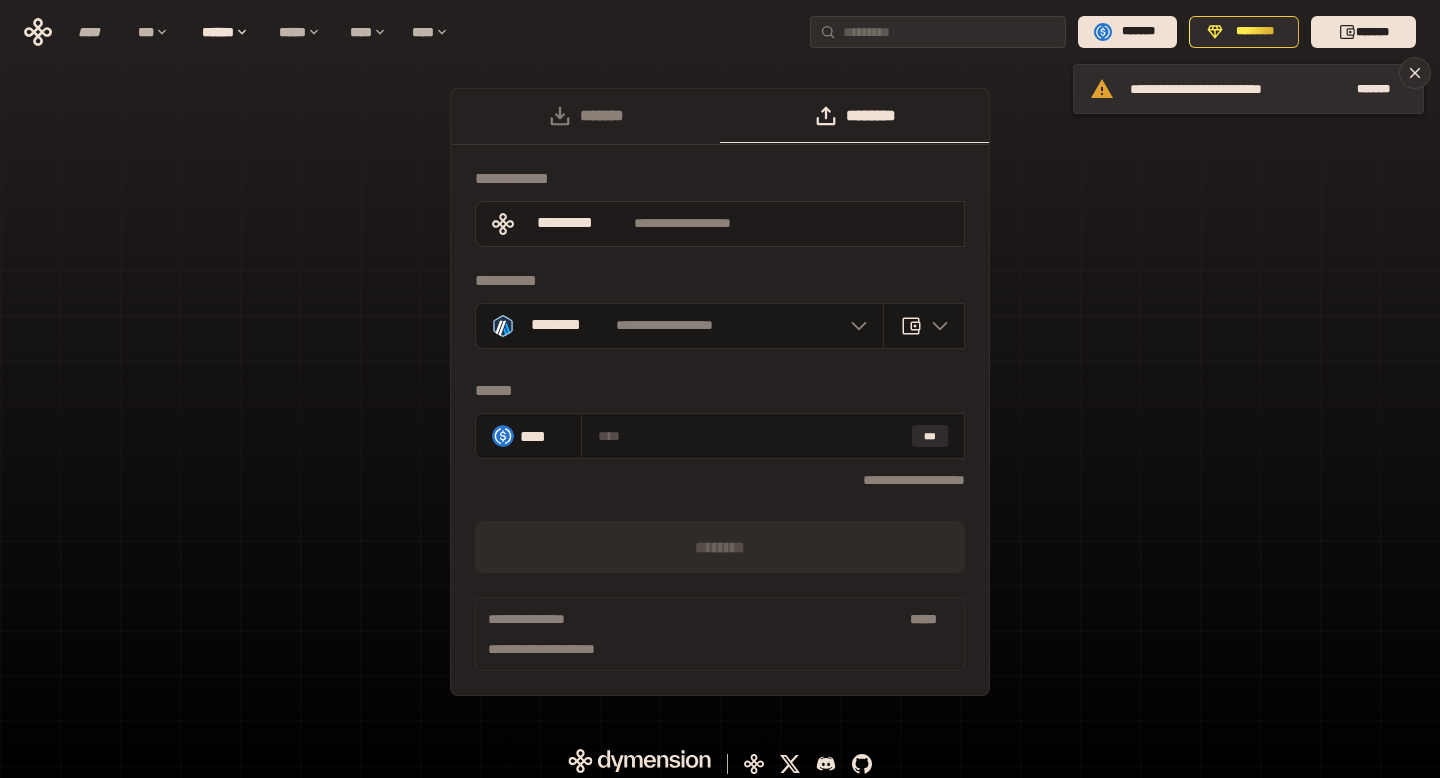 click on "**********" at bounding box center [720, 224] 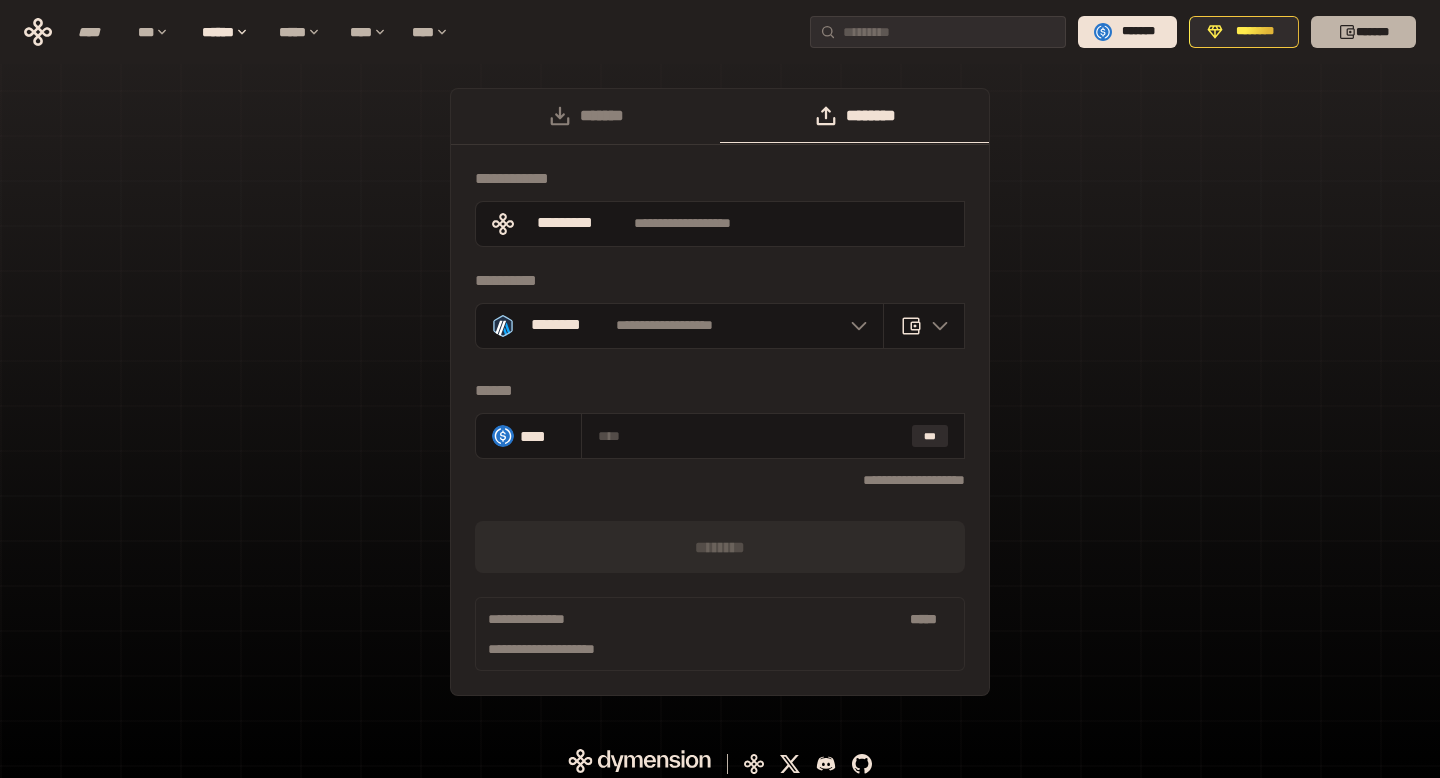click on "*******" at bounding box center (1363, 32) 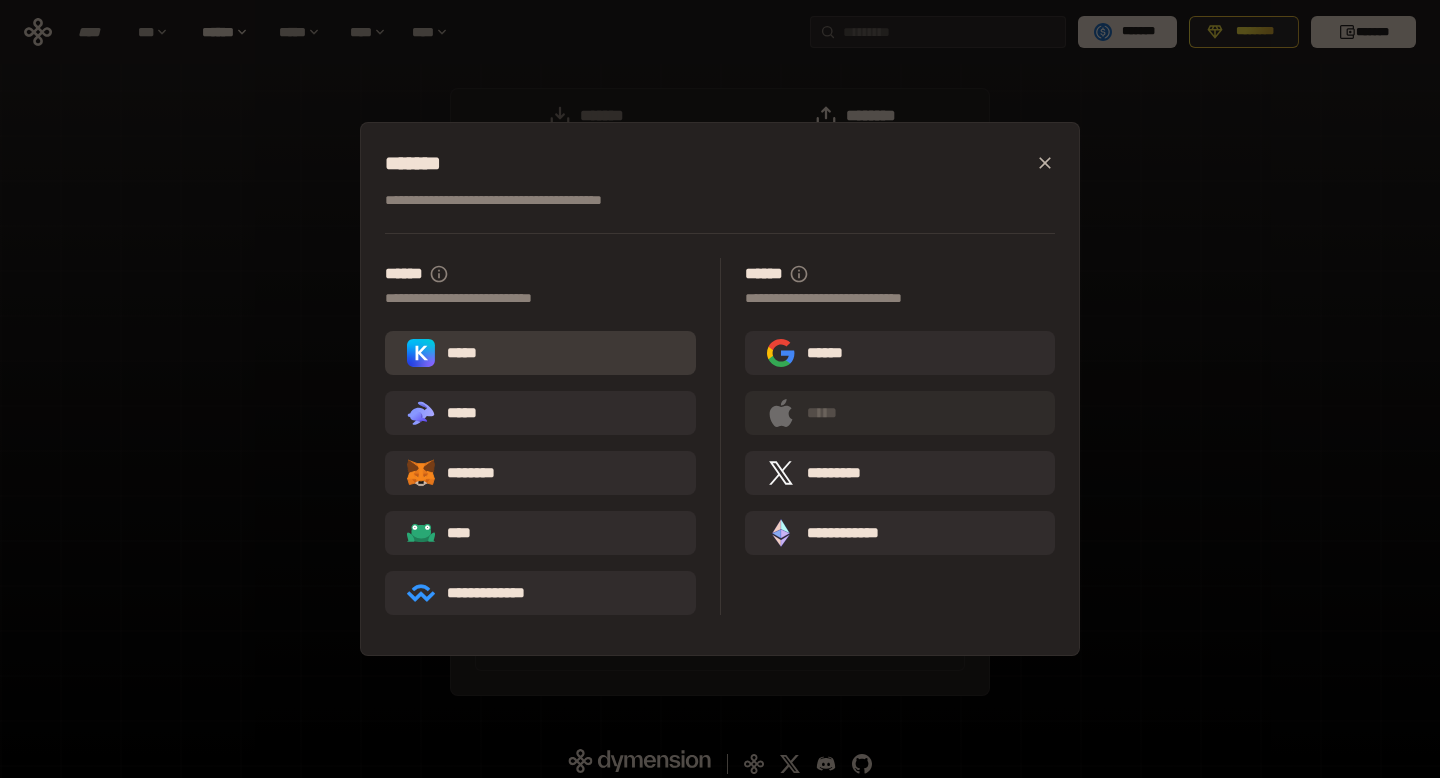 click on "*****" at bounding box center [540, 353] 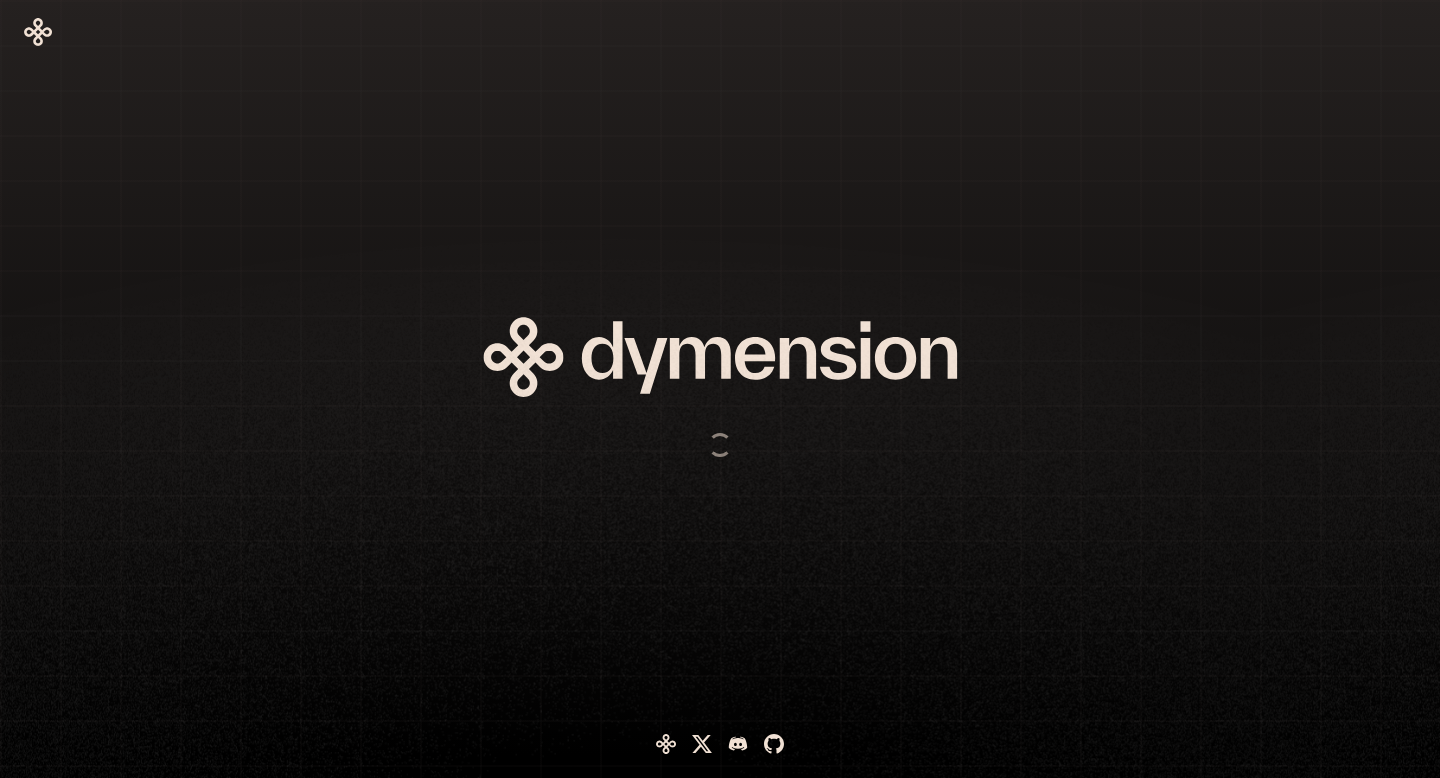 scroll, scrollTop: 0, scrollLeft: 0, axis: both 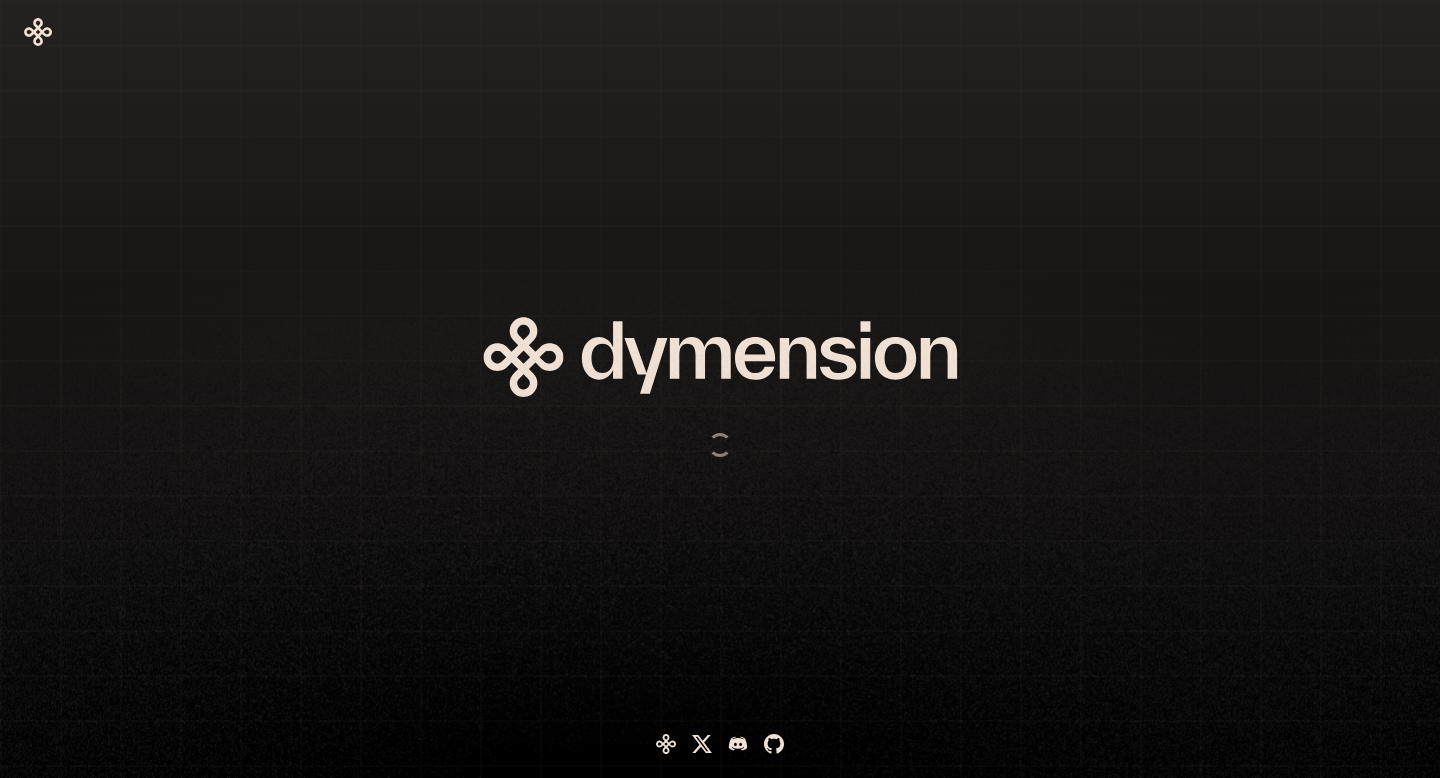 click at bounding box center (720, 32) 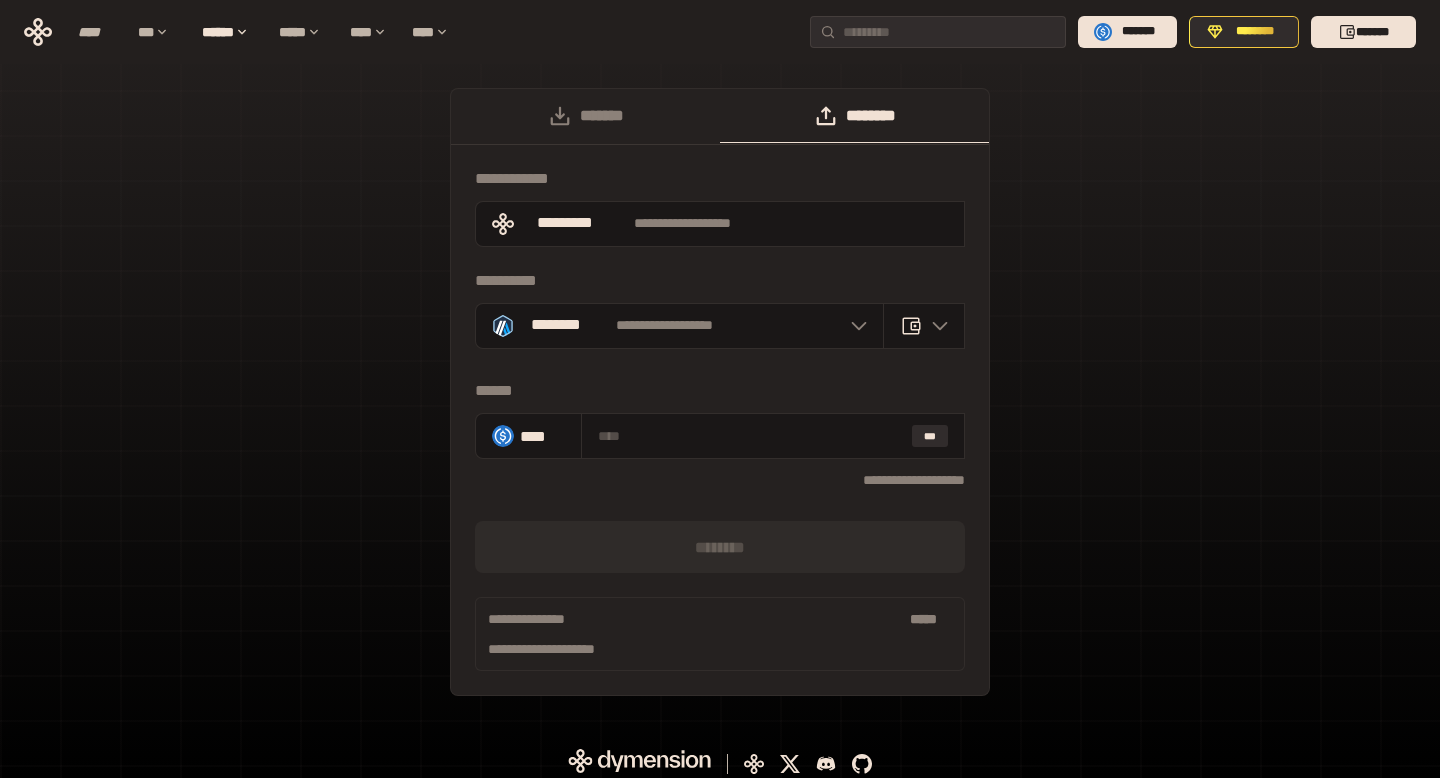 click on "****   ***   ******   *****   ****   ****   ******* ******** *******" at bounding box center [720, 32] 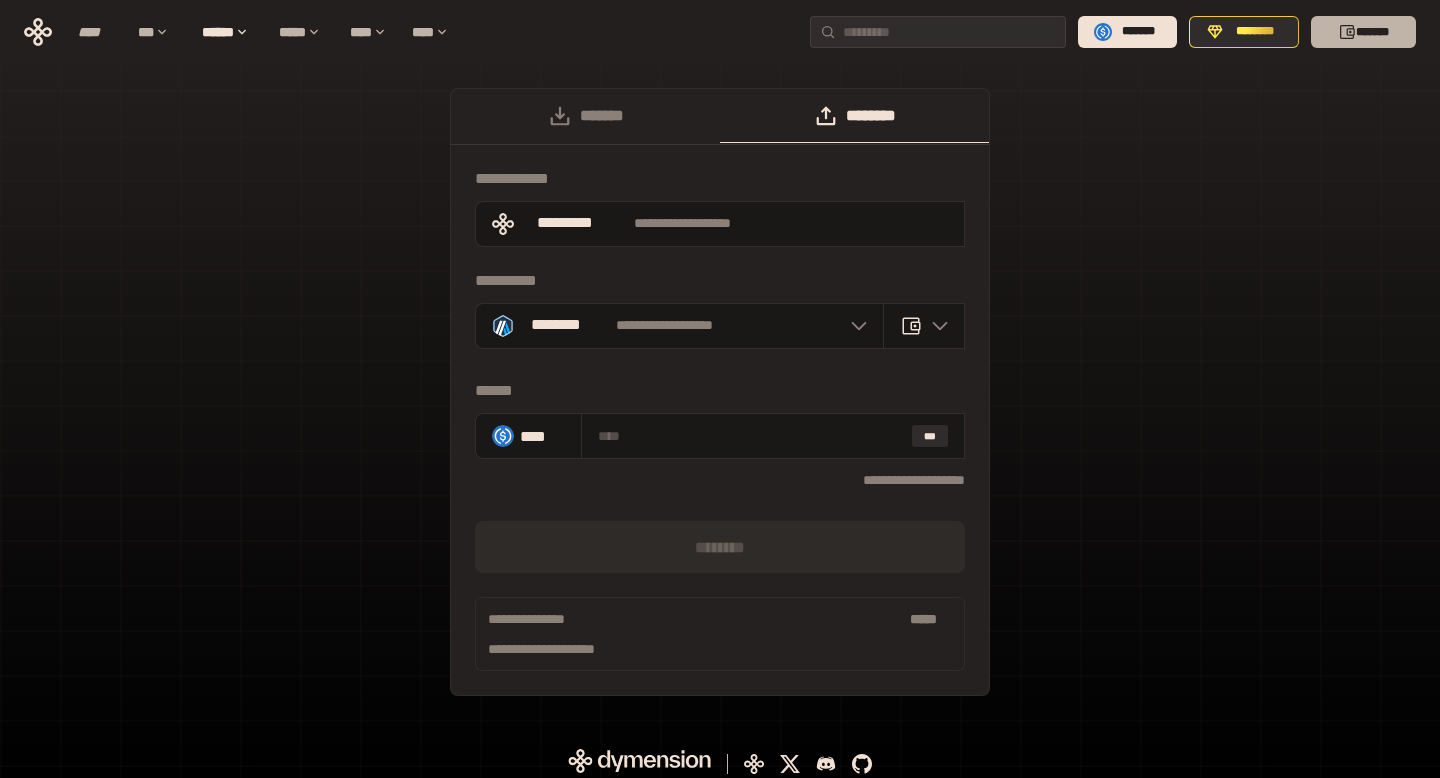 click on "*******" at bounding box center [1363, 32] 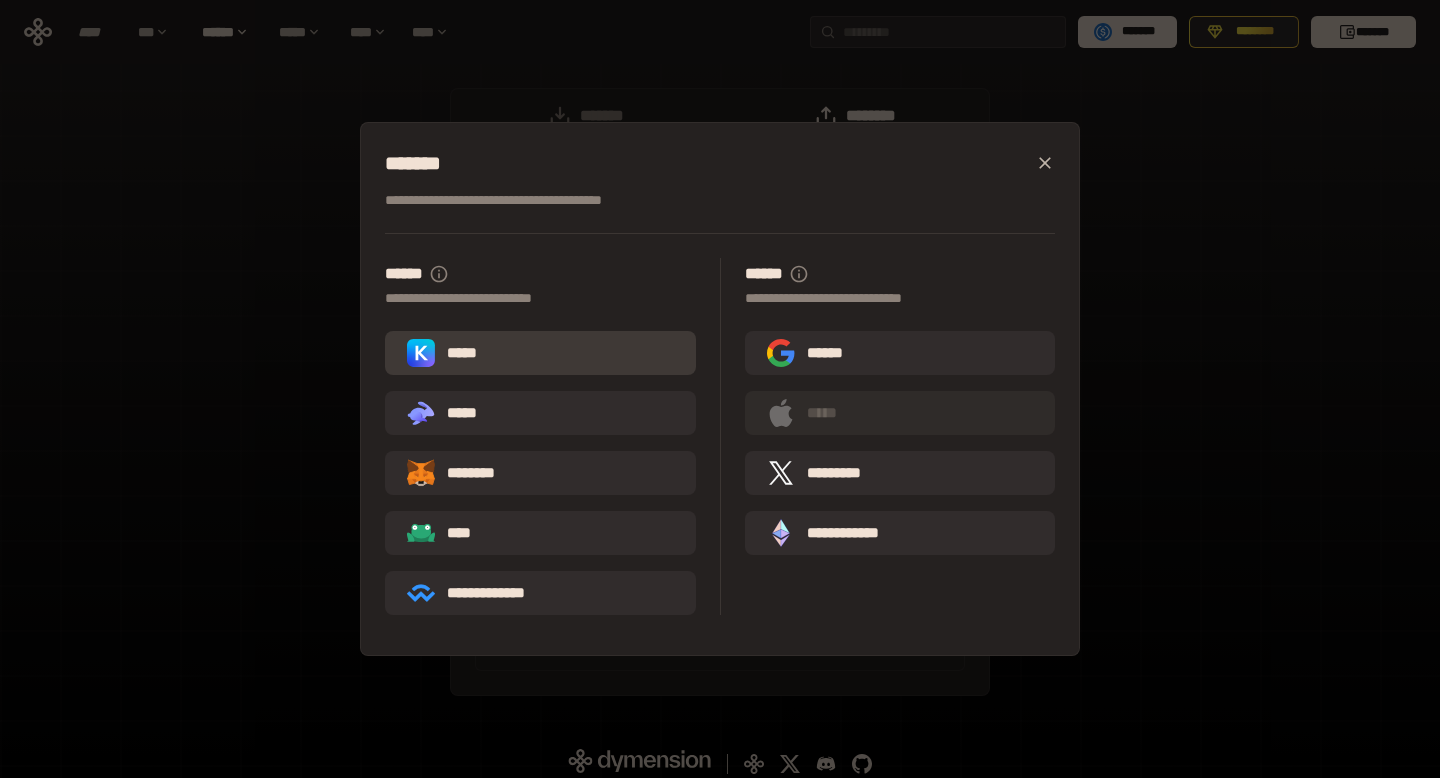click on "*****" at bounding box center (446, 353) 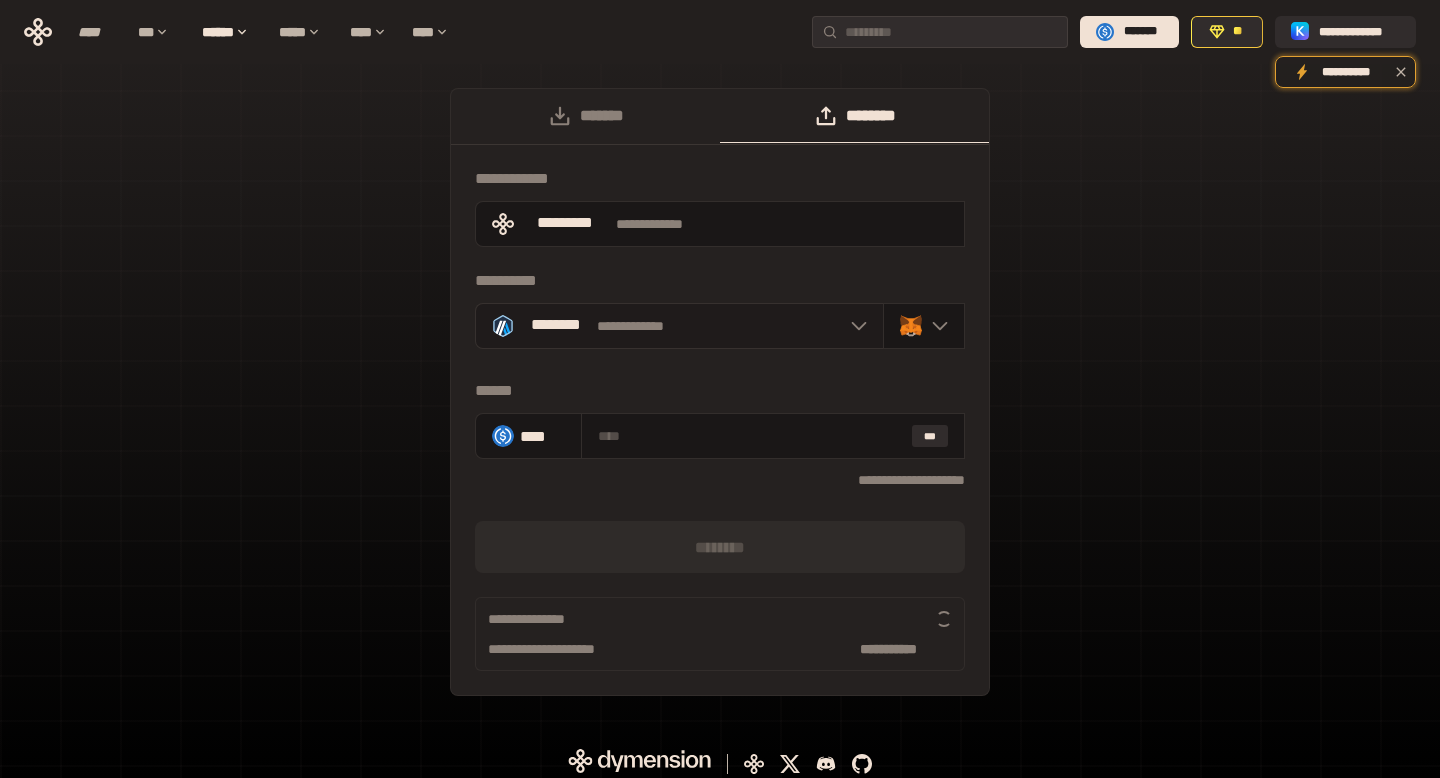 click 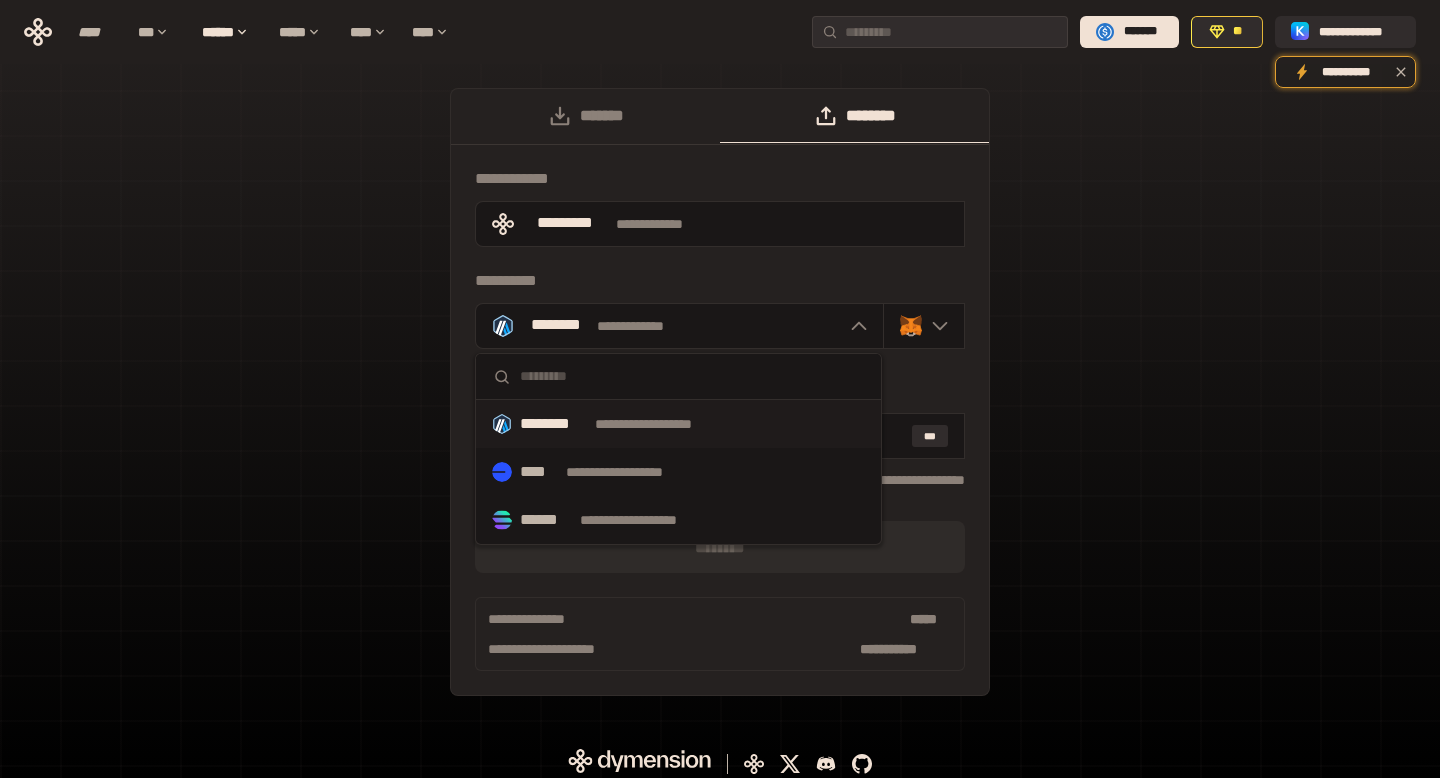 click on "**********" at bounding box center (720, 402) 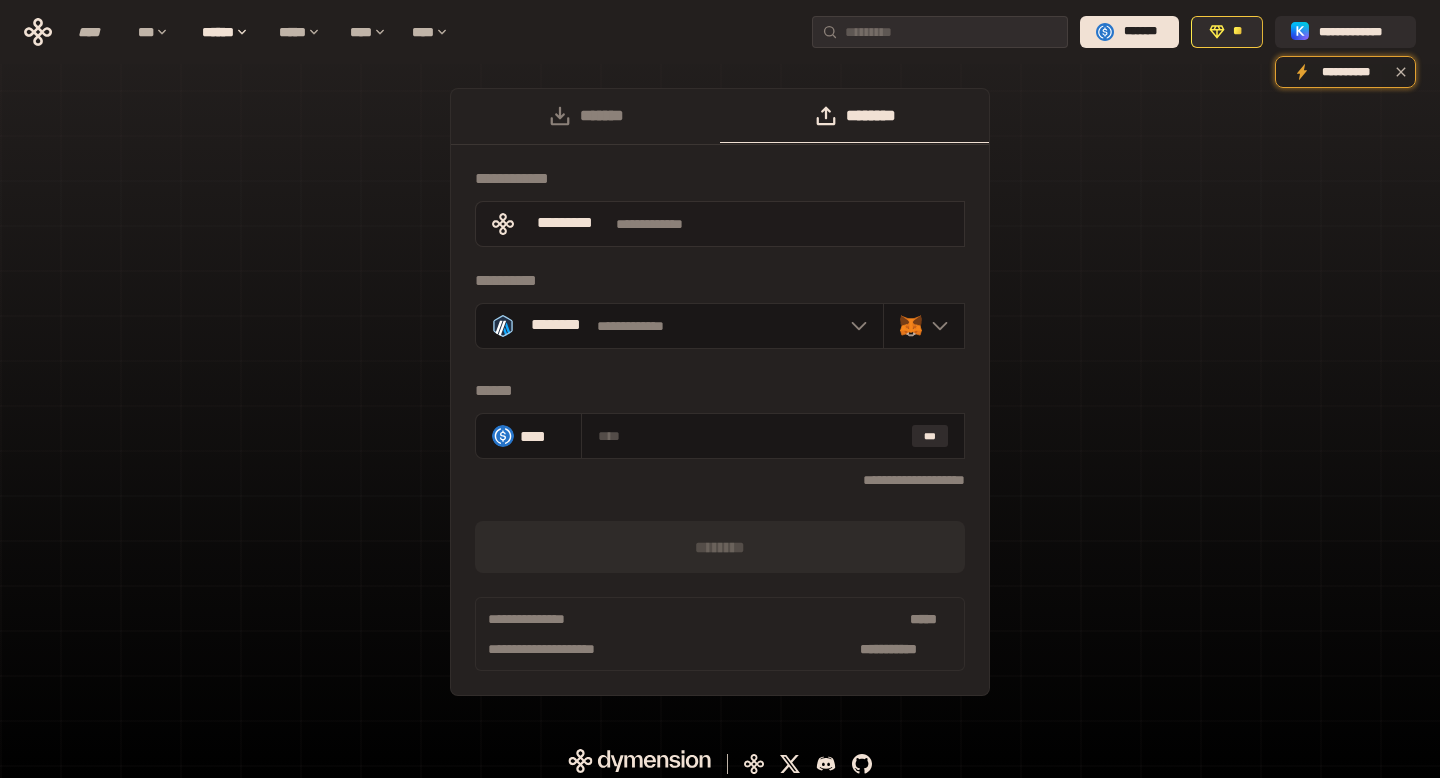 click on "**********" at bounding box center [720, 224] 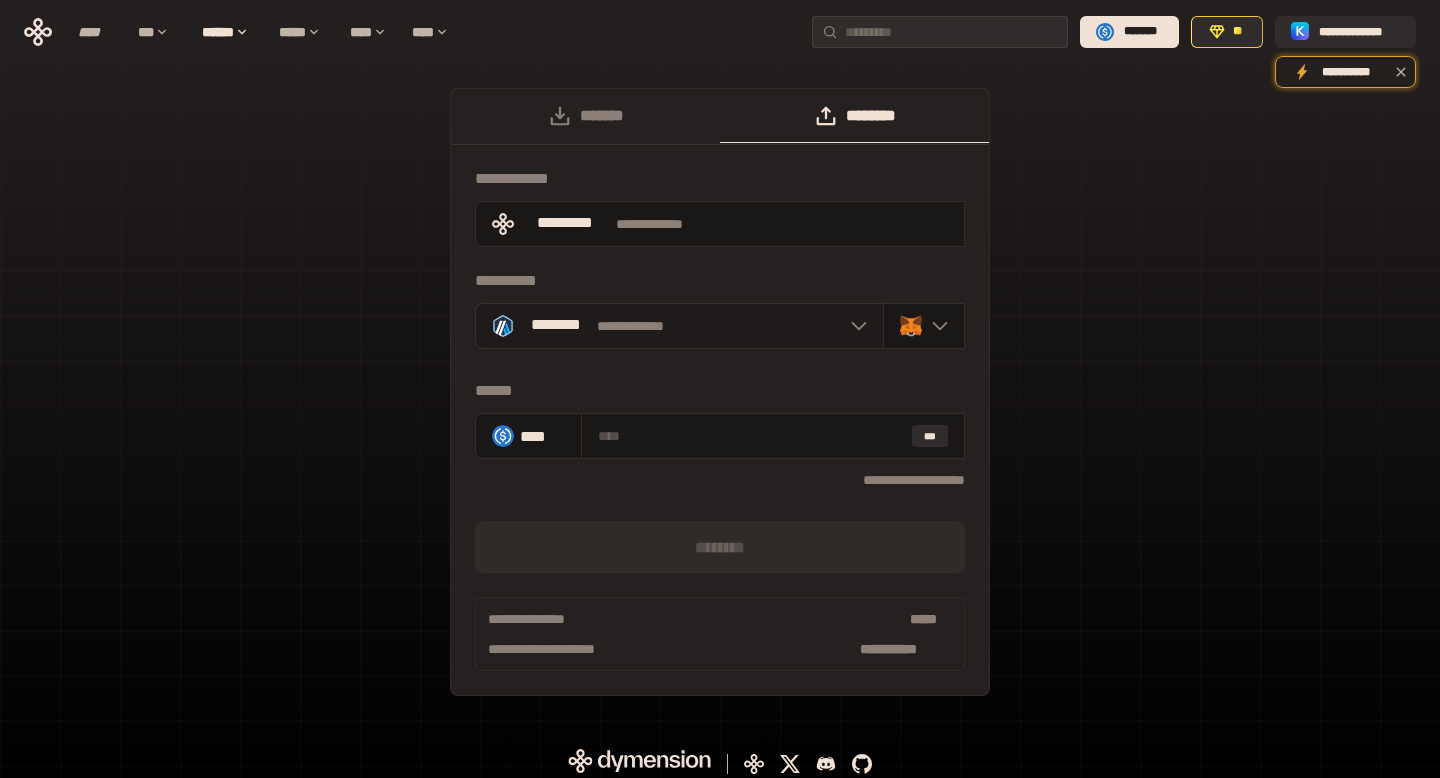click on "**********" at bounding box center (679, 326) 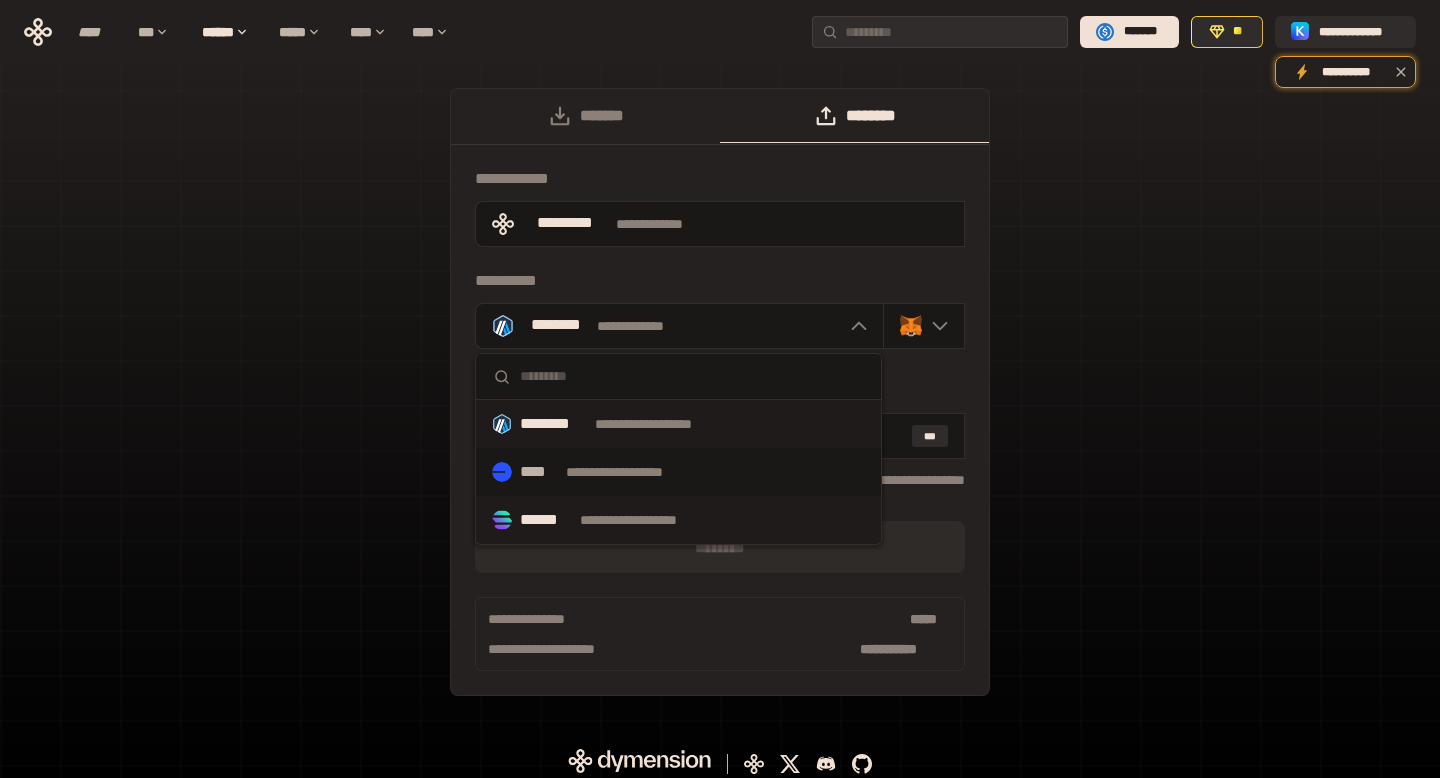 click on "**********" at bounding box center (647, 520) 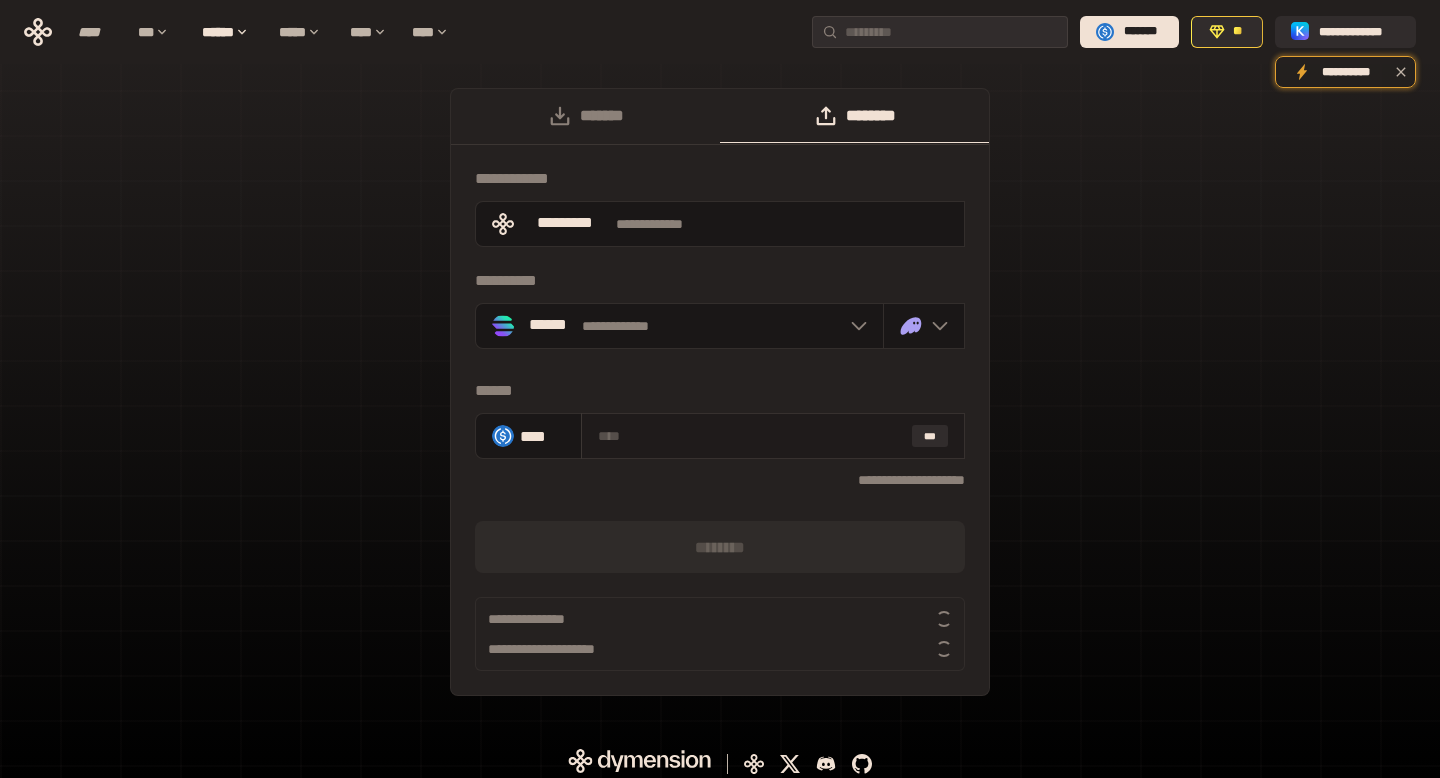 click on "***" at bounding box center (773, 436) 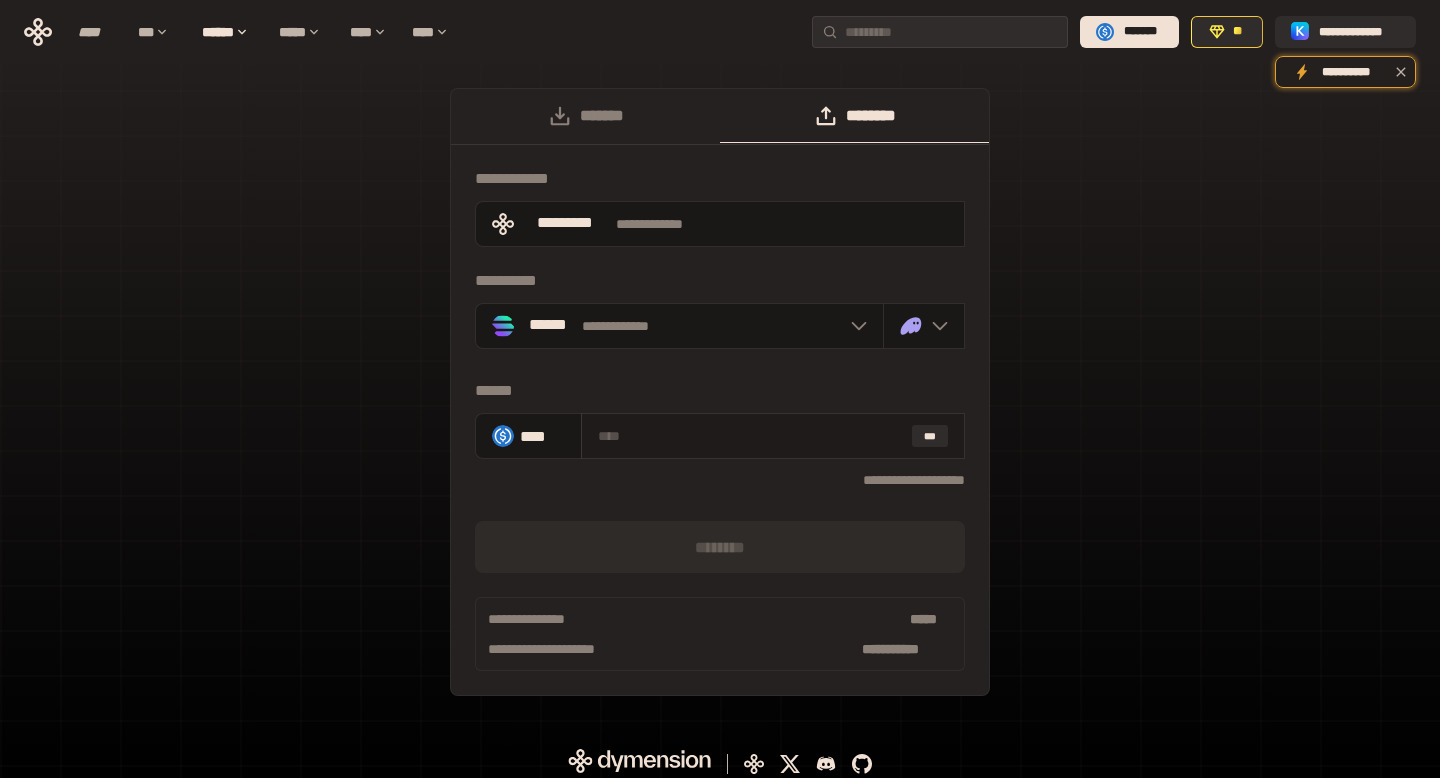 click at bounding box center (751, 436) 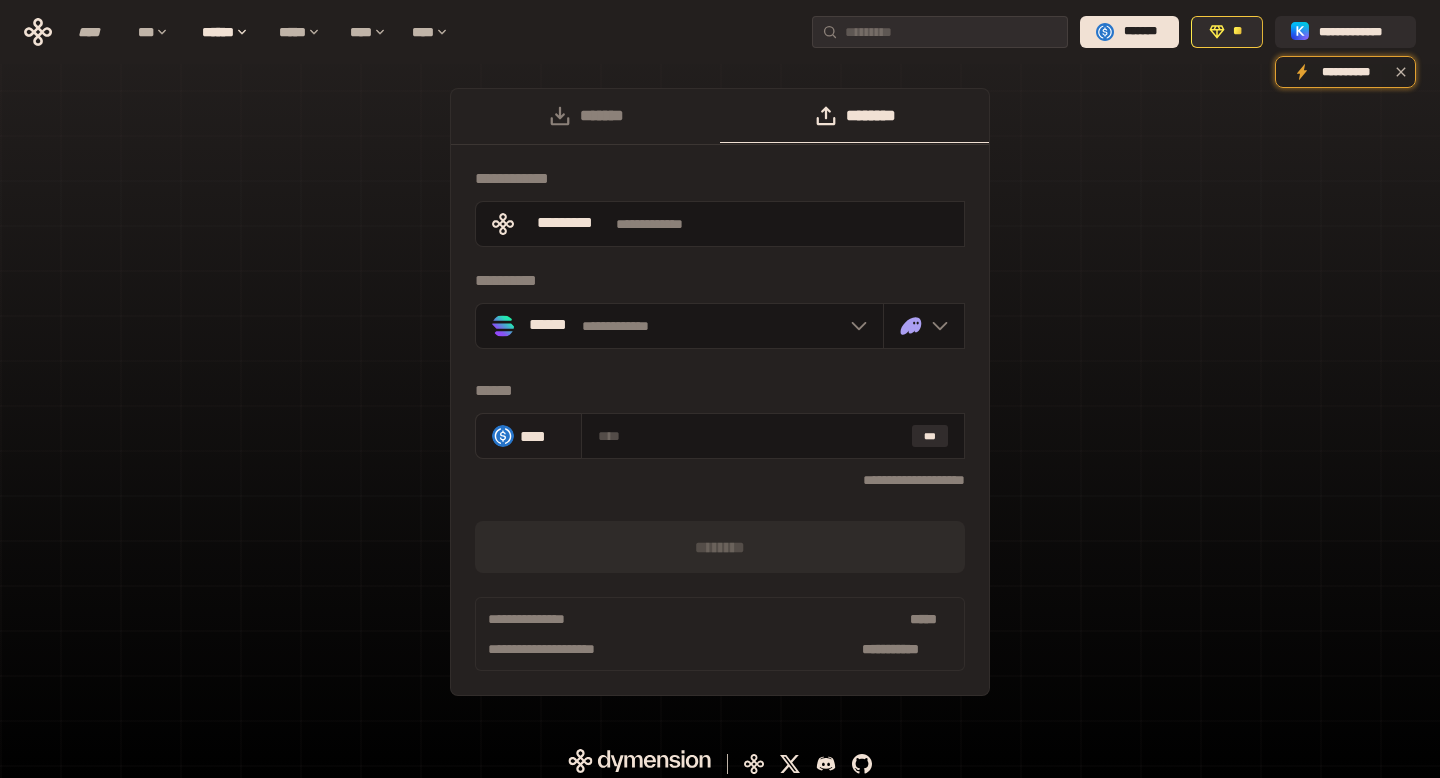 click on "****" at bounding box center [528, 436] 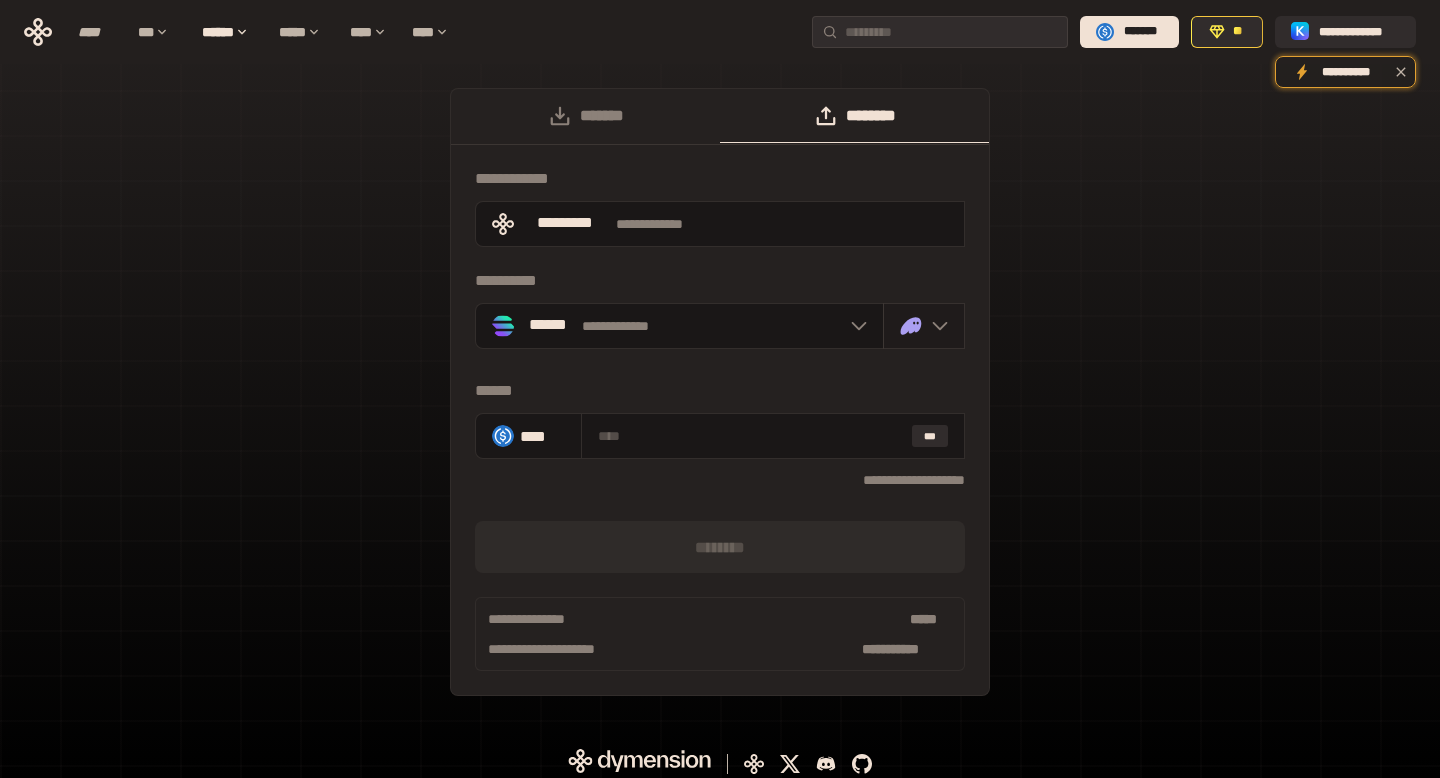 click at bounding box center (935, 326) 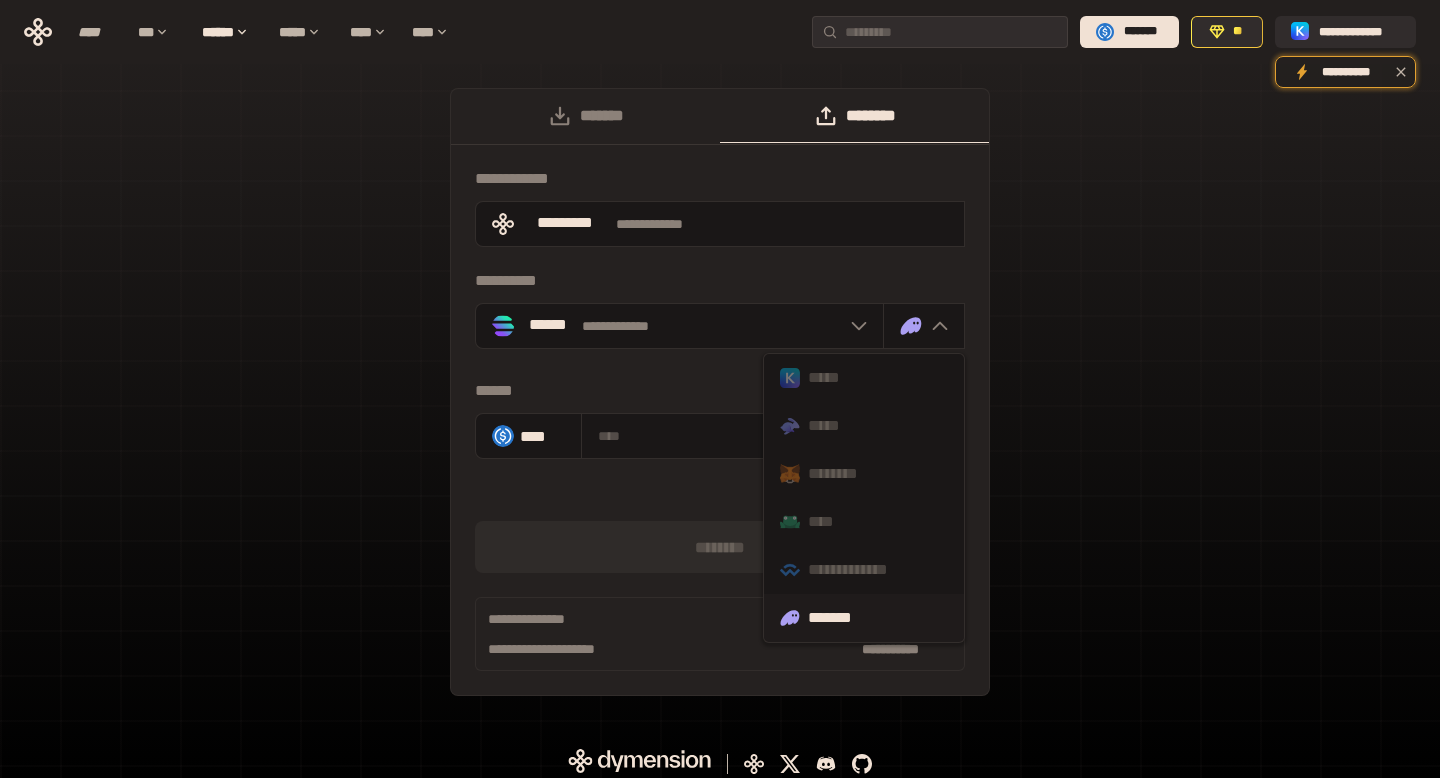 click on "**** [NAME]" at bounding box center [720, 392] 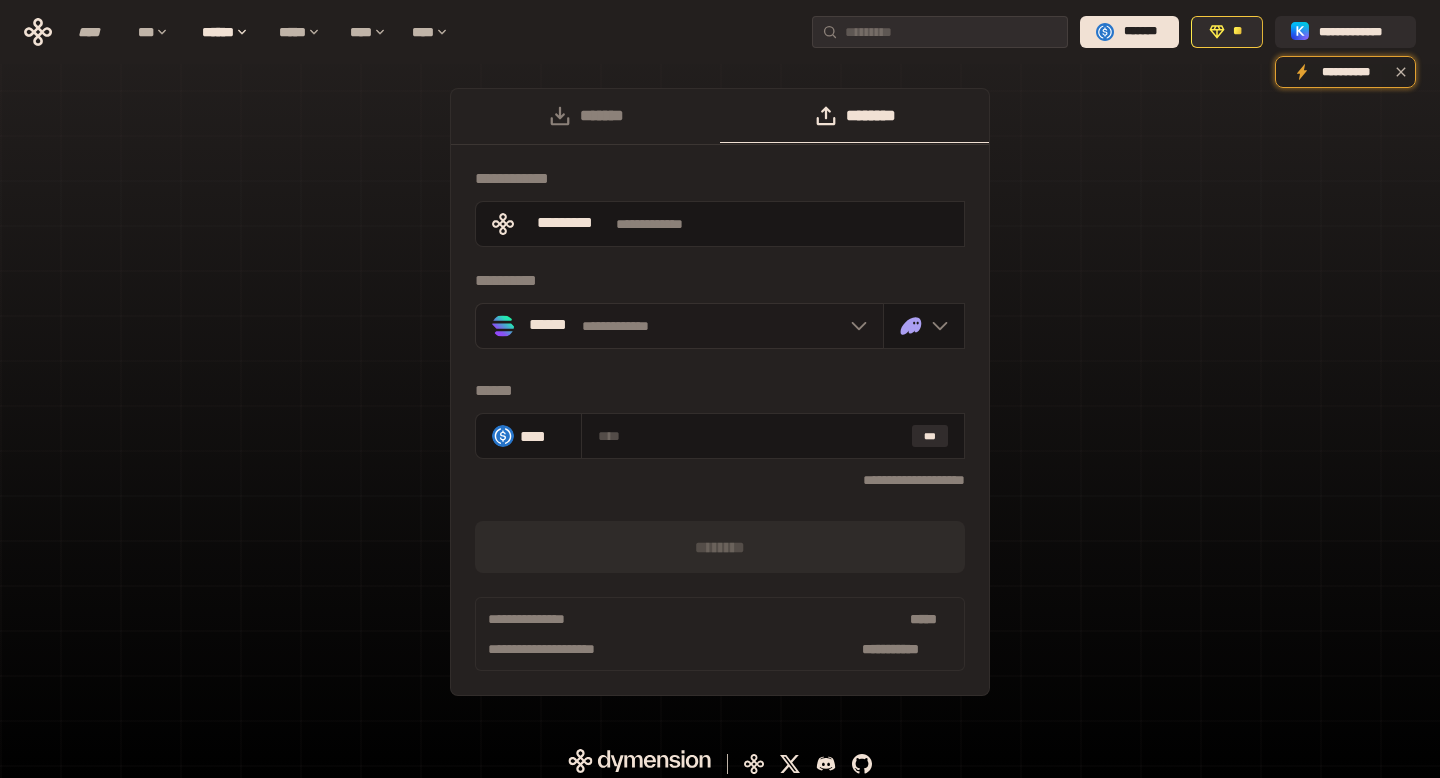 click at bounding box center [854, 326] 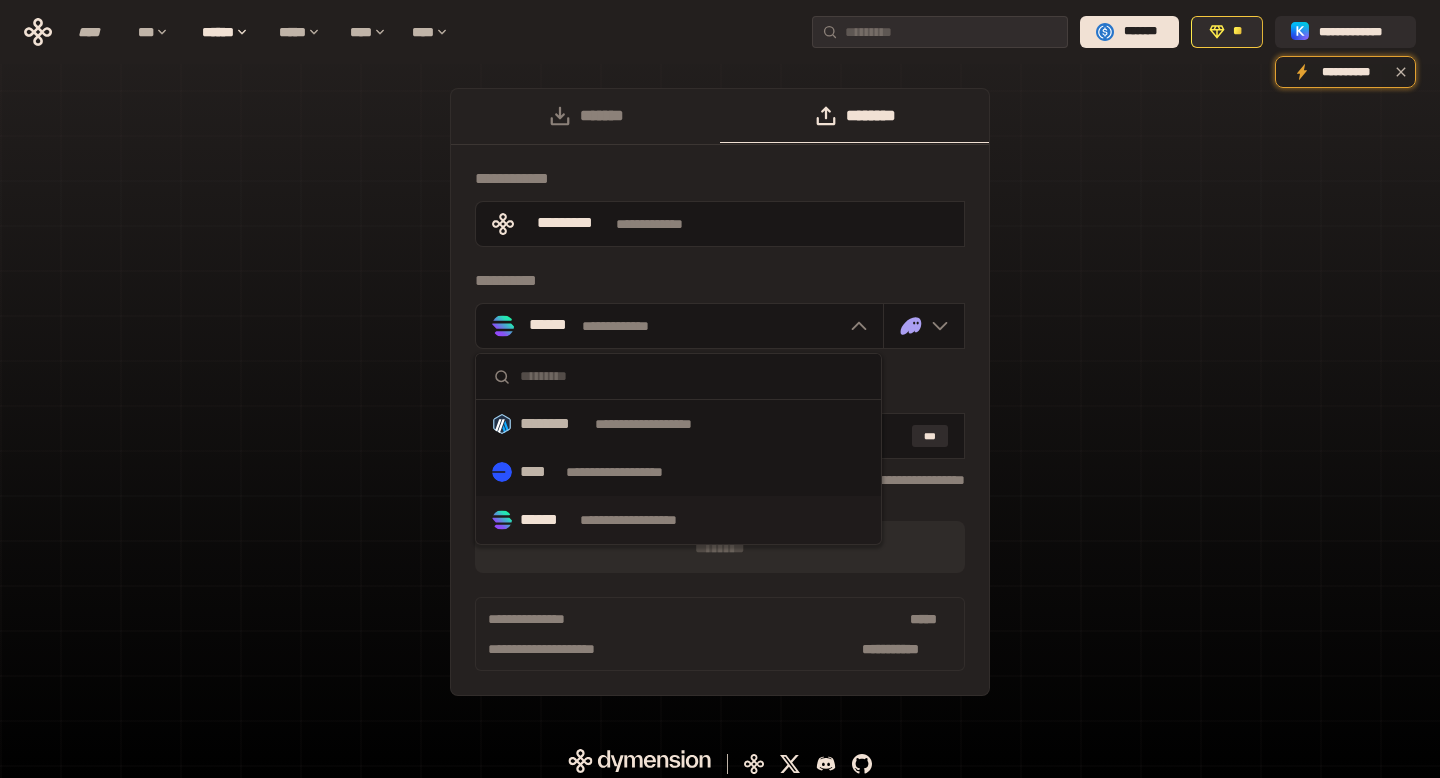 click on "**** [NAME]" at bounding box center [720, 392] 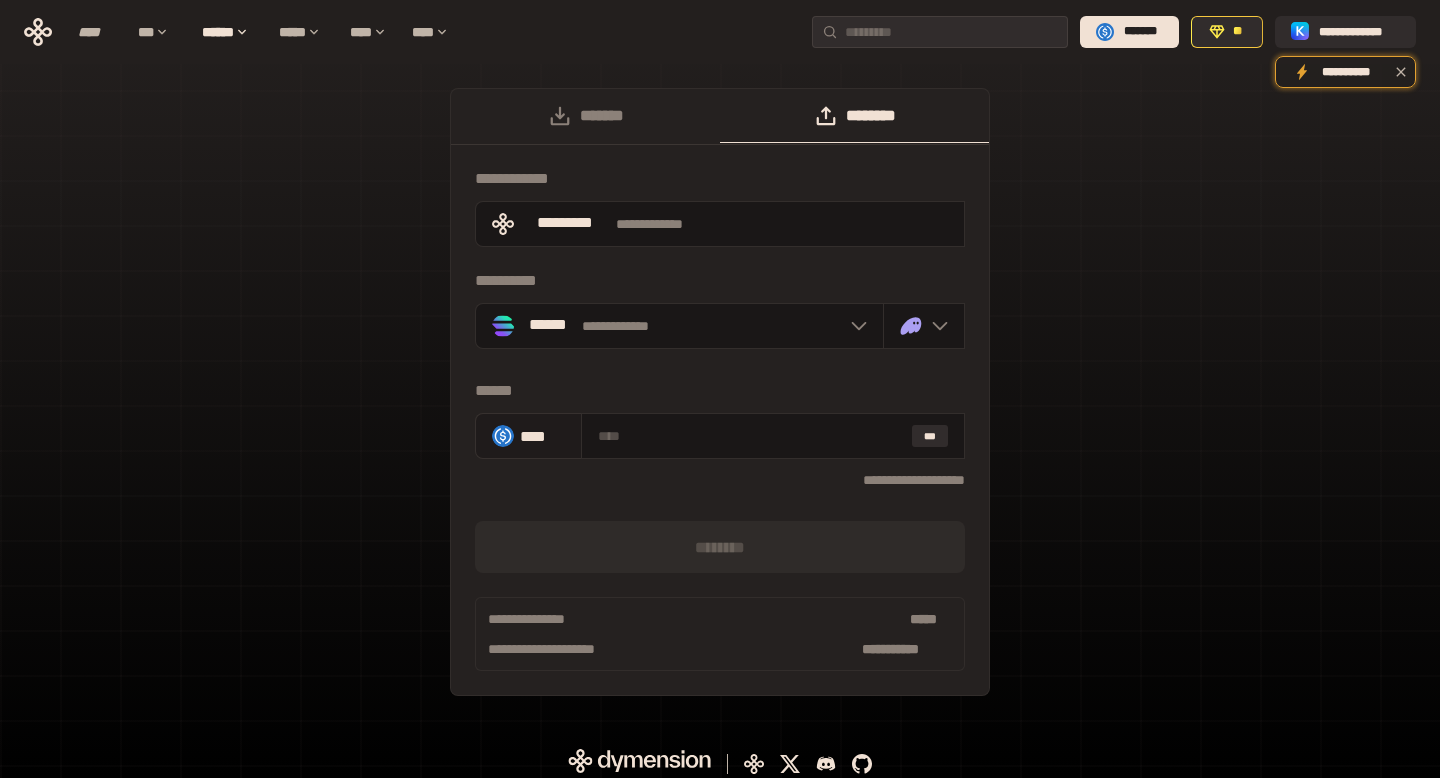 click on "****" at bounding box center [542, 436] 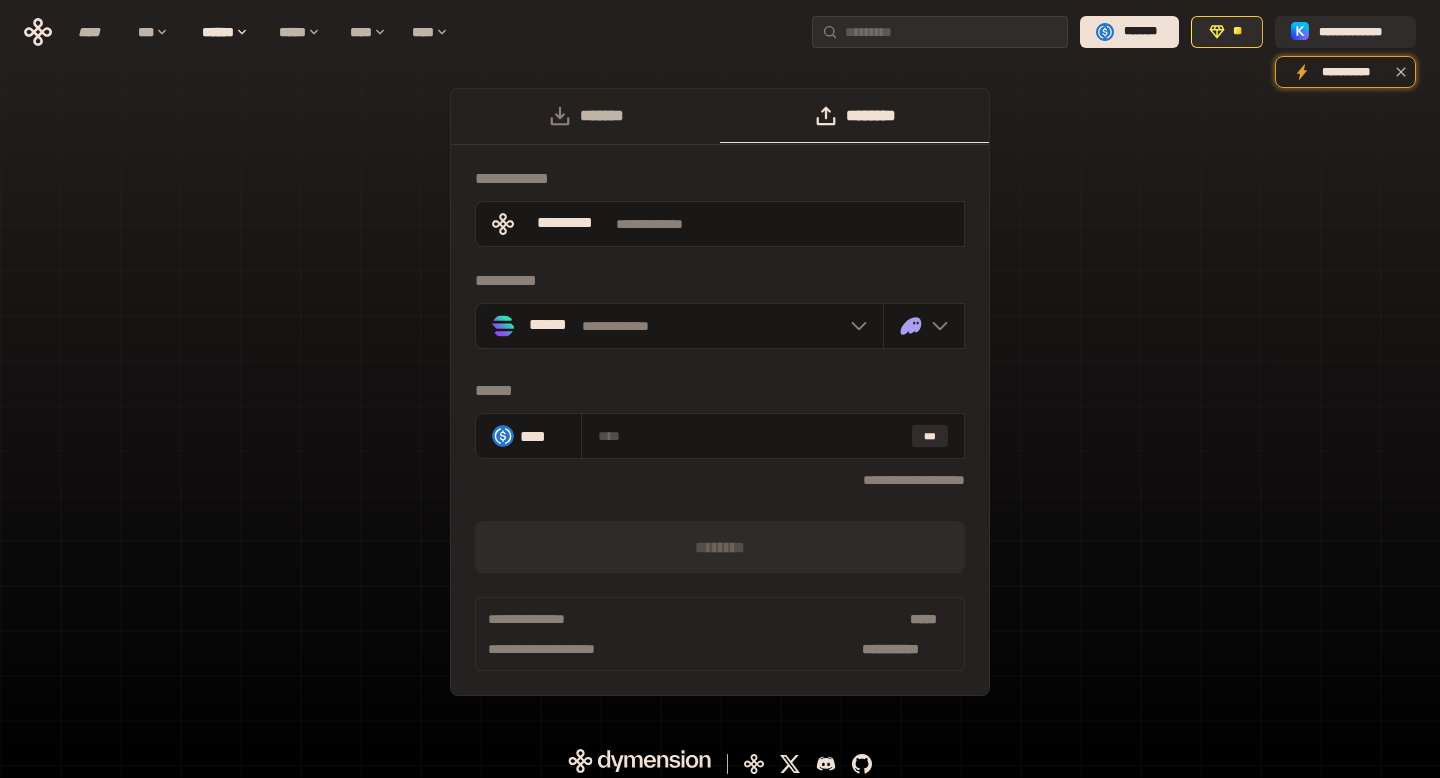 click on "*******" at bounding box center [585, 116] 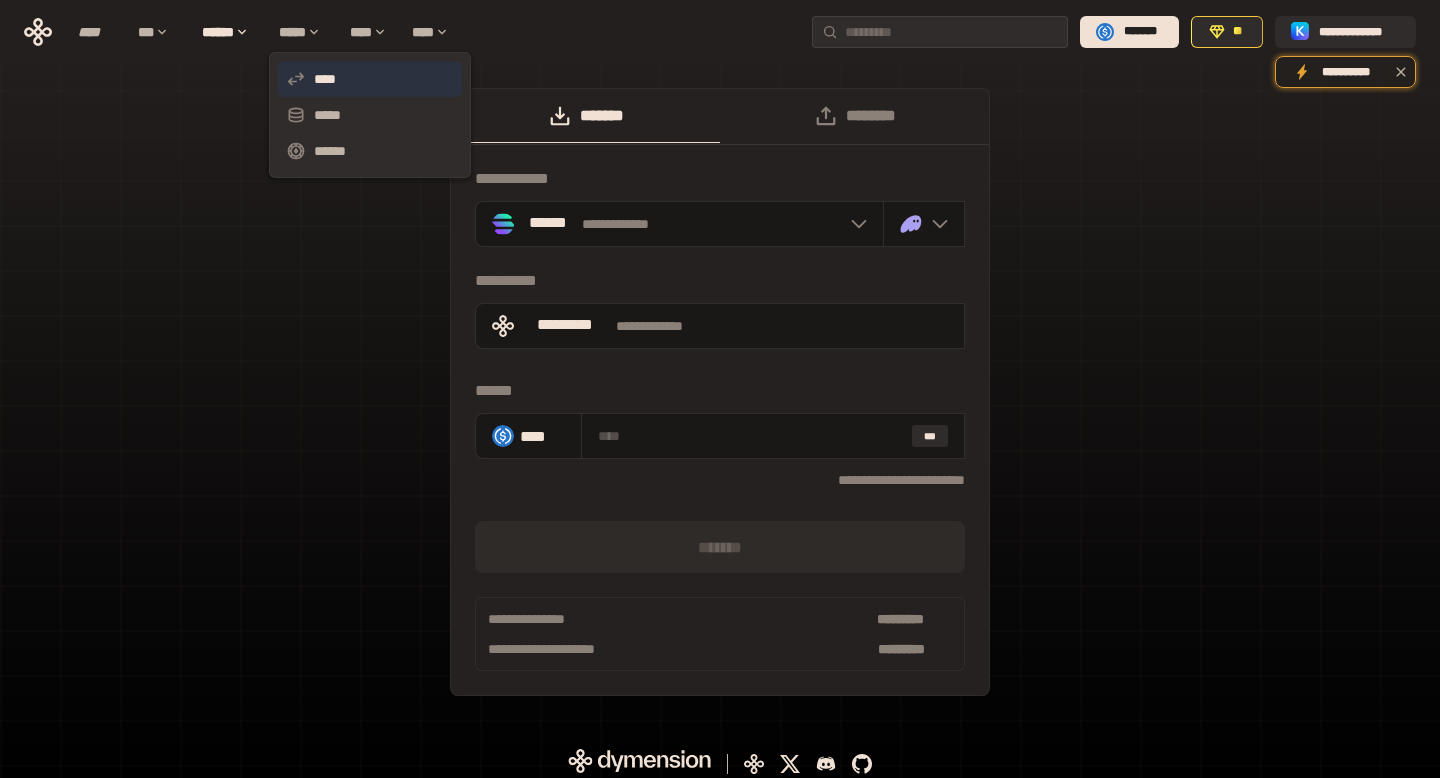 click on "****" at bounding box center [370, 79] 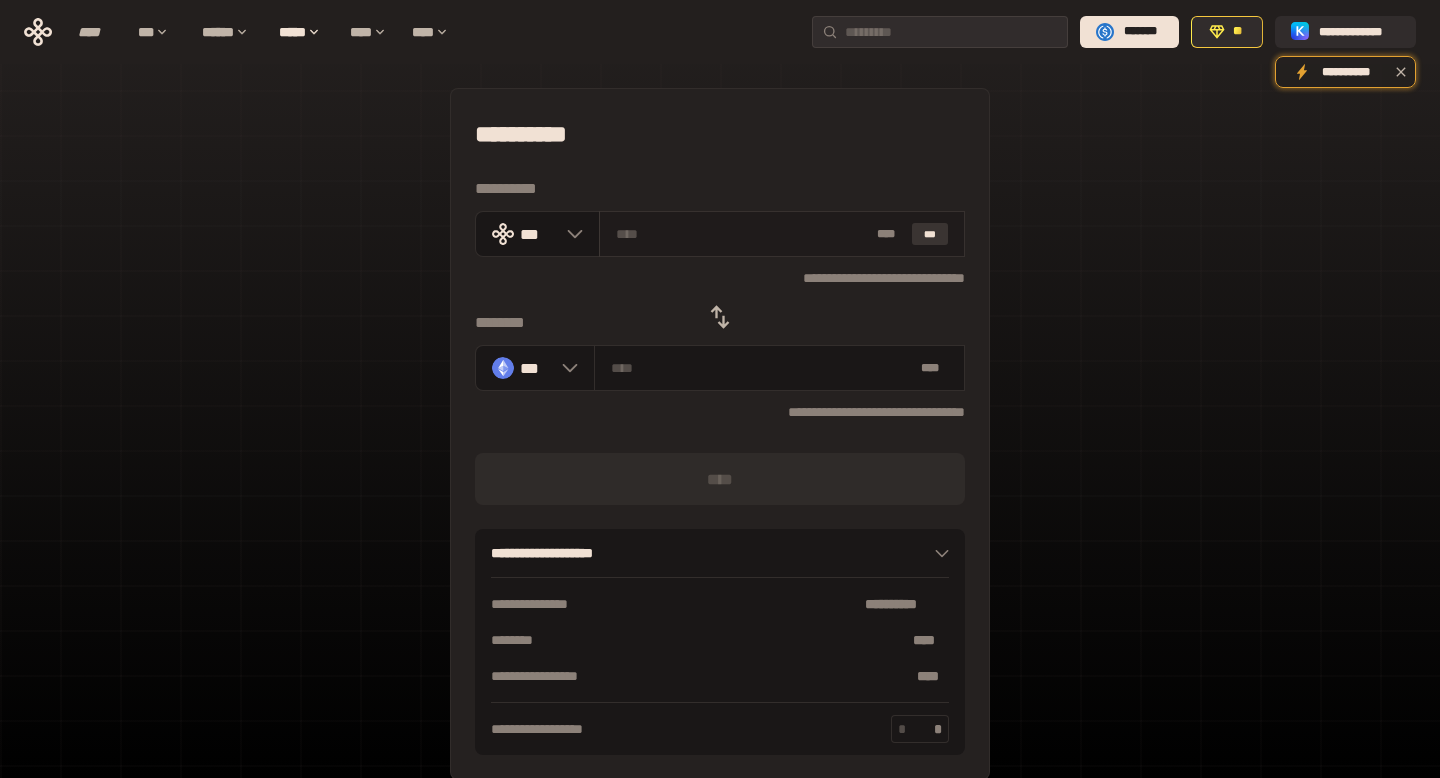 click on "***" at bounding box center (930, 234) 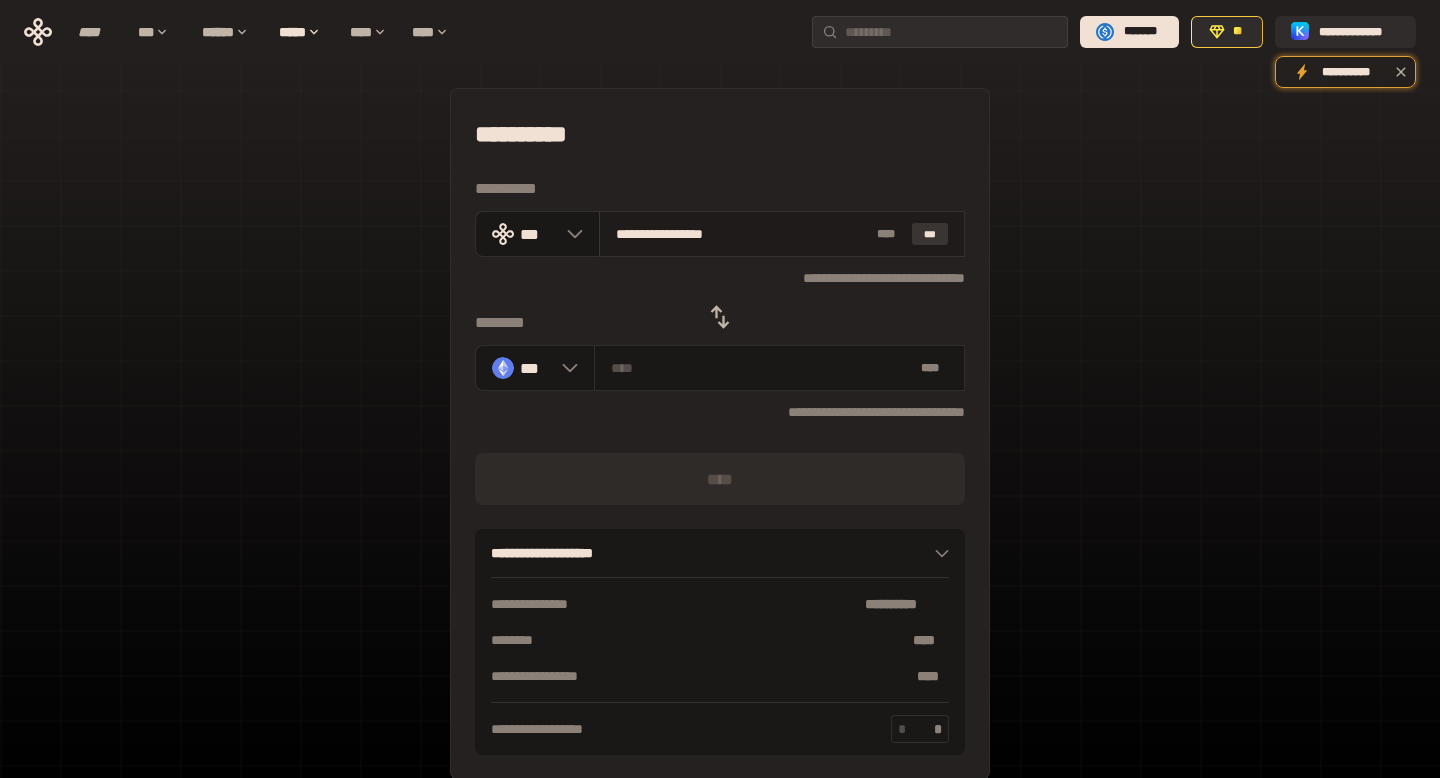 type on "**********" 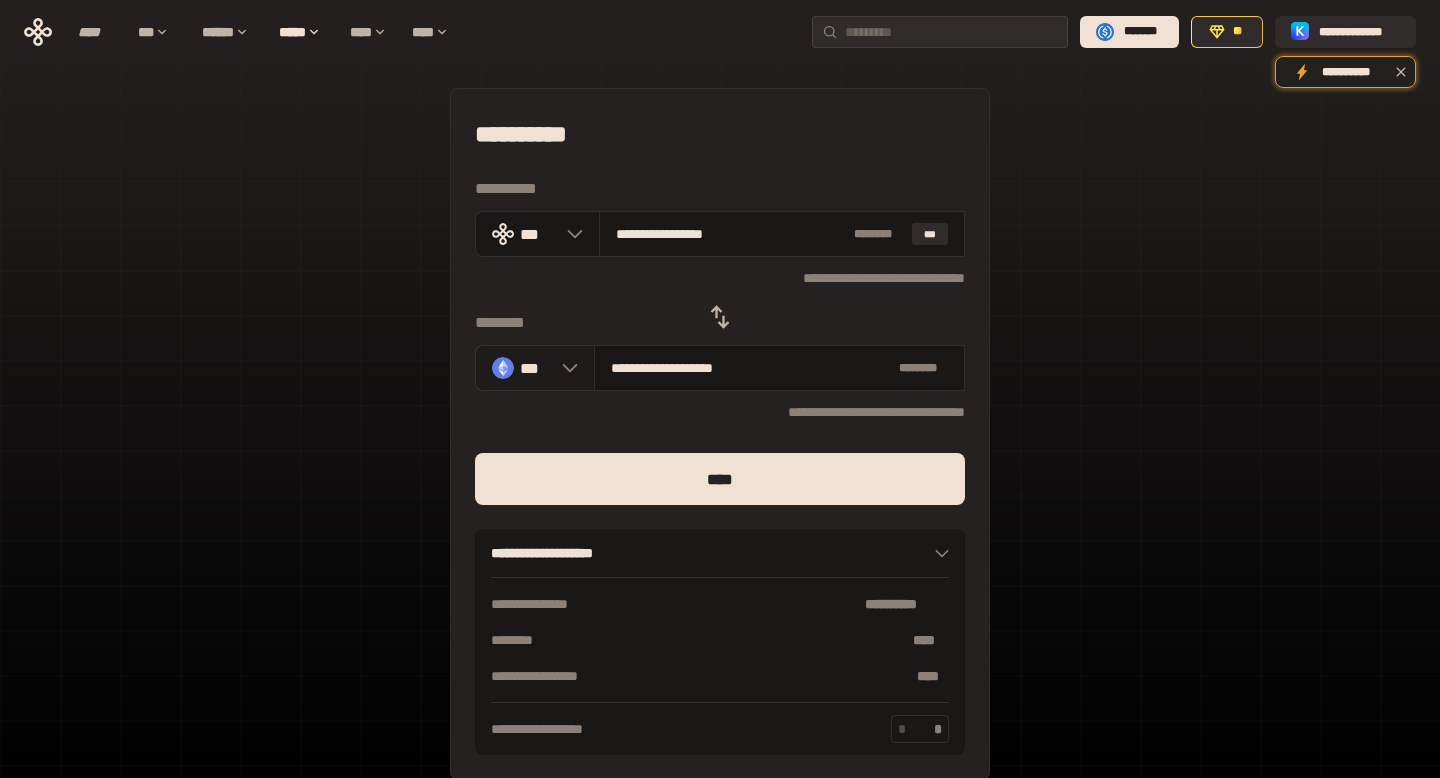 click at bounding box center (565, 368) 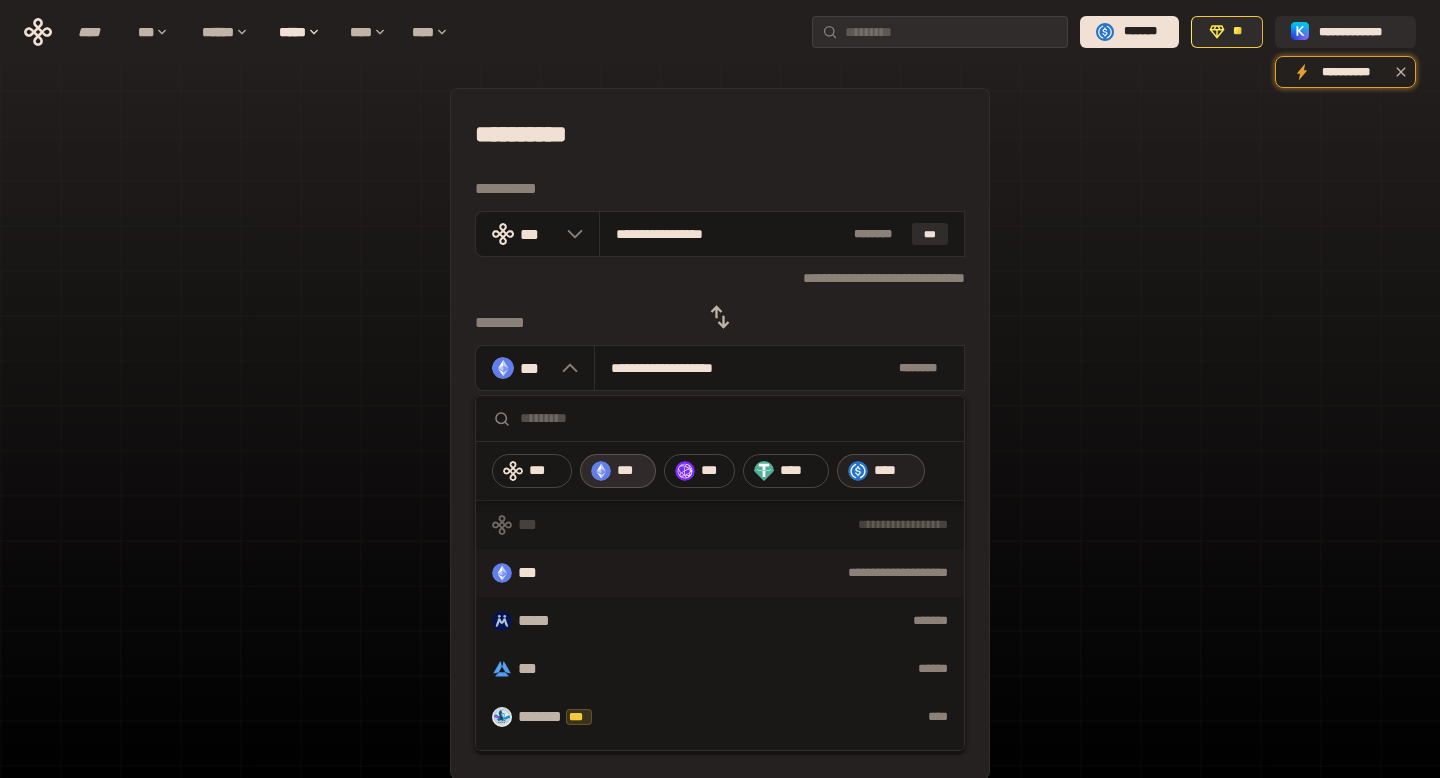 click on "****" at bounding box center (881, 471) 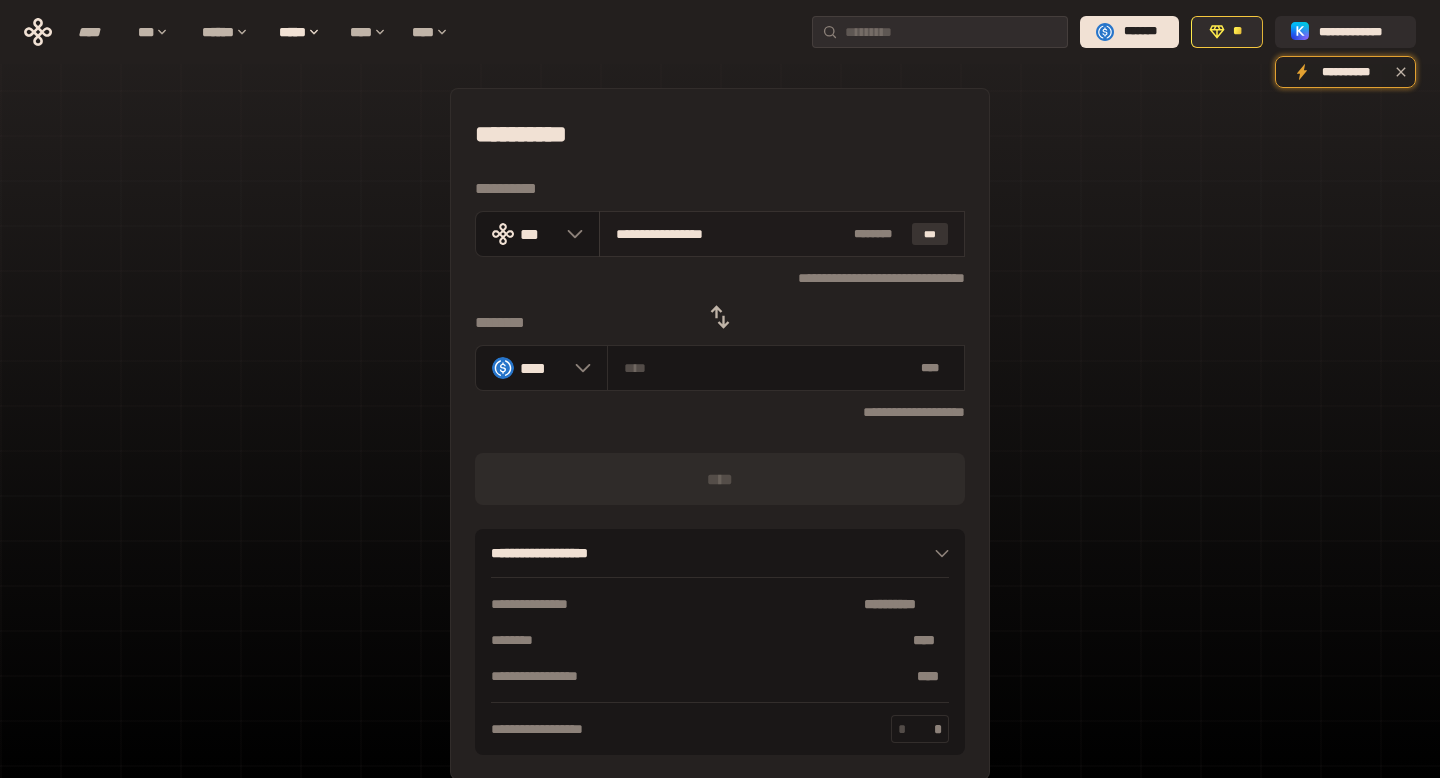 click on "***" at bounding box center (930, 234) 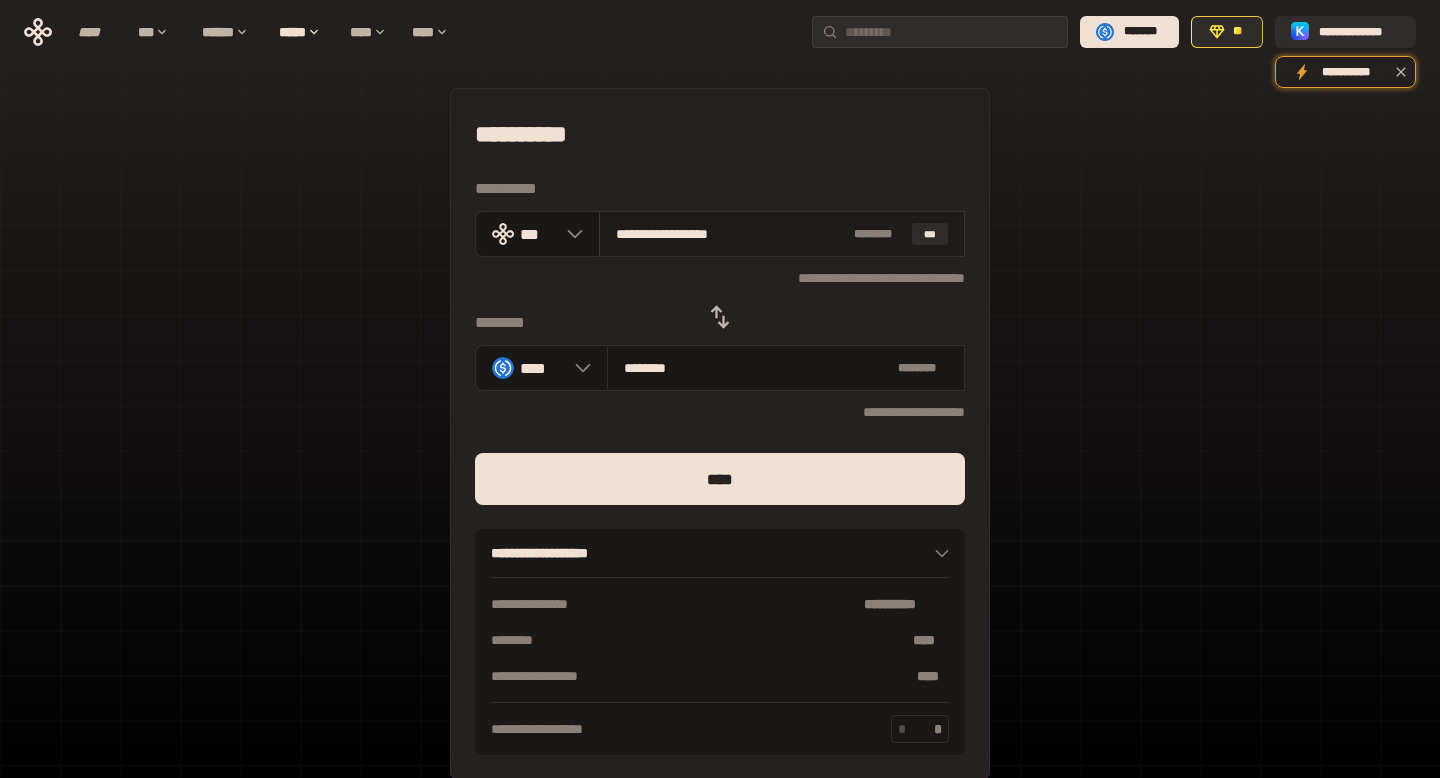 click on "**********" at bounding box center [731, 234] 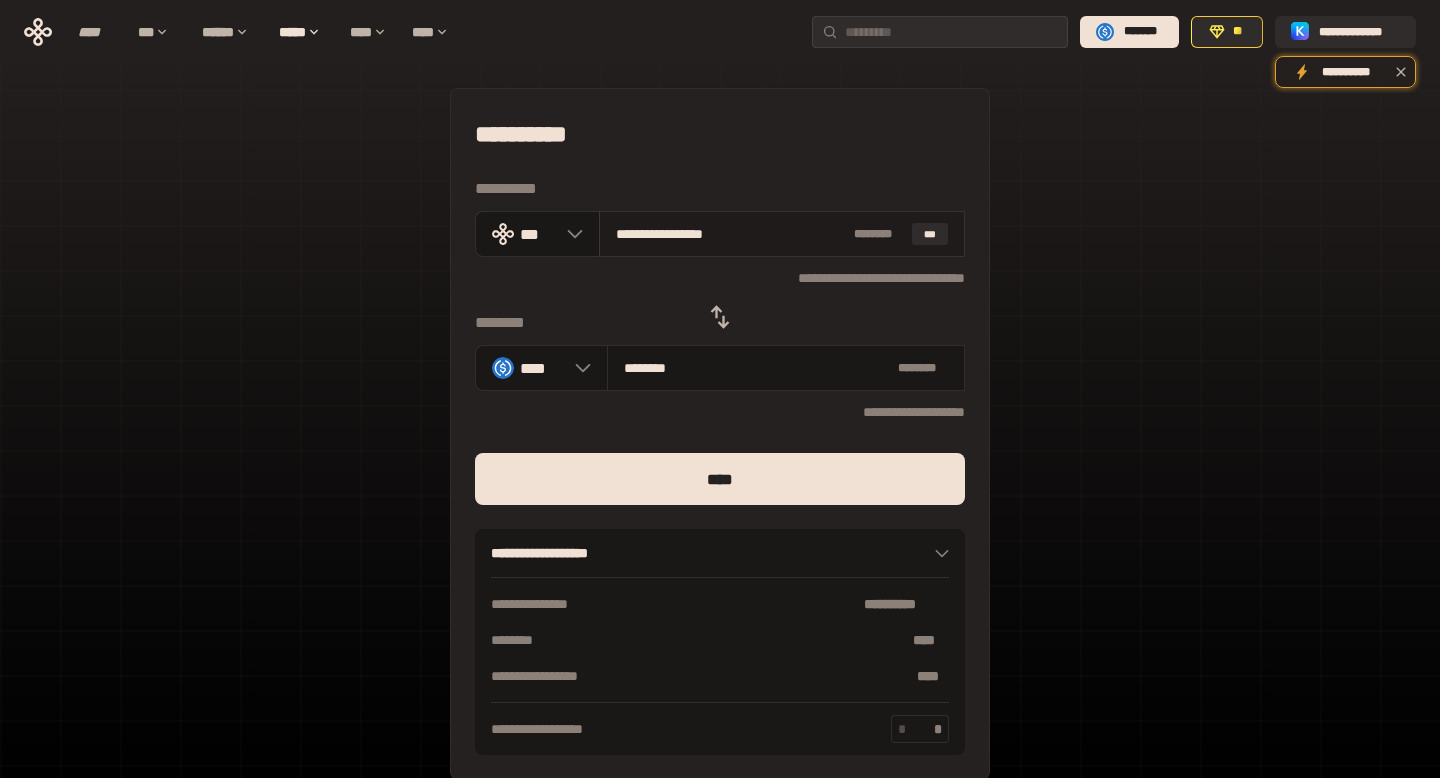type on "********" 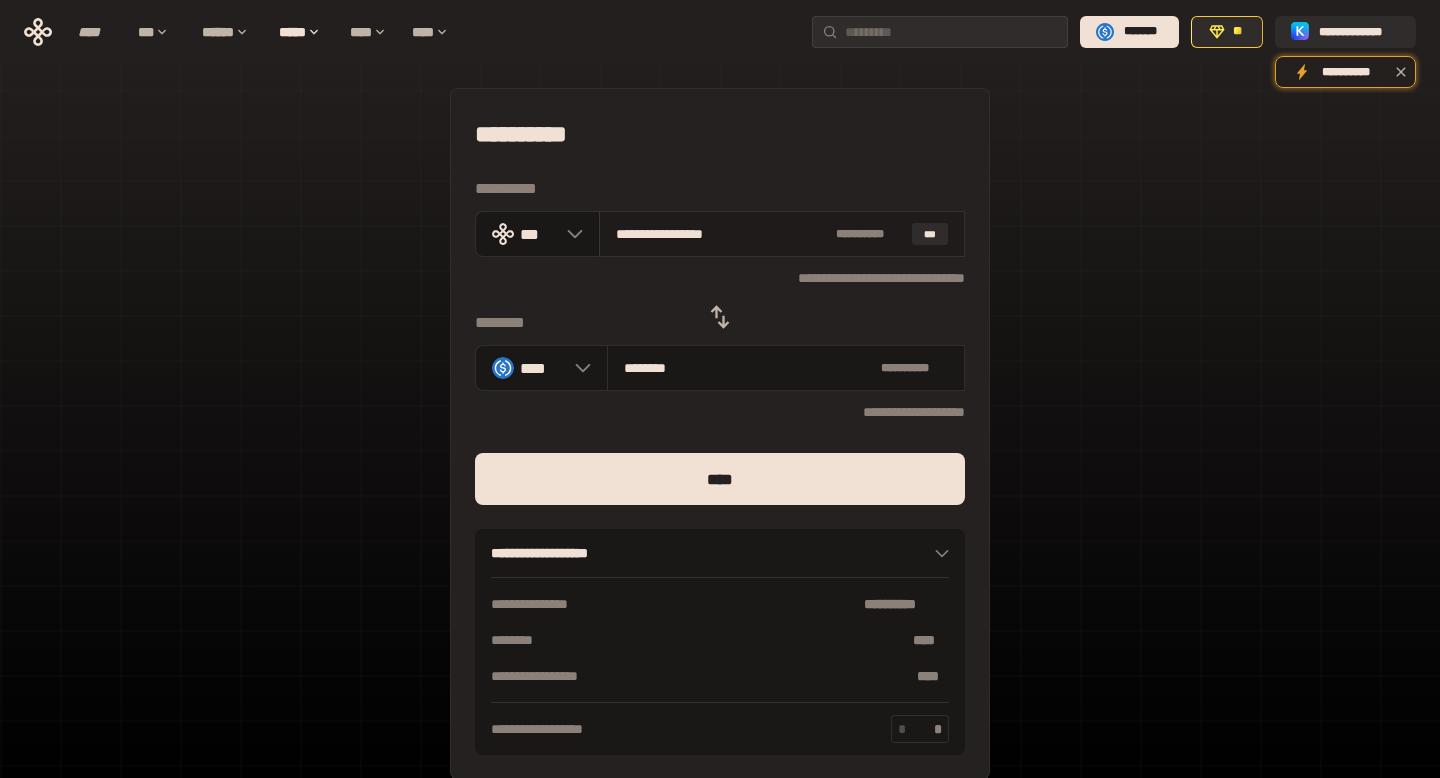type on "**********" 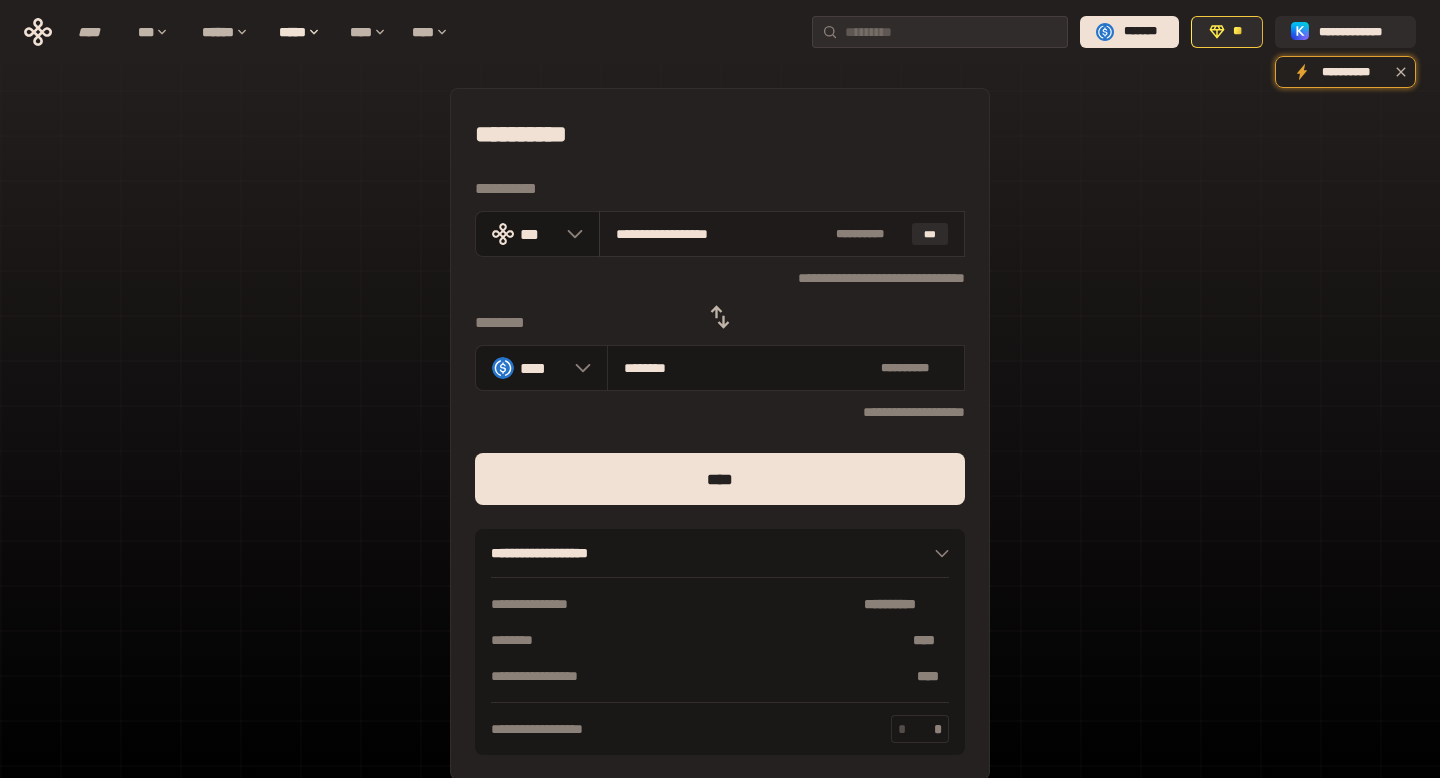 type on "********" 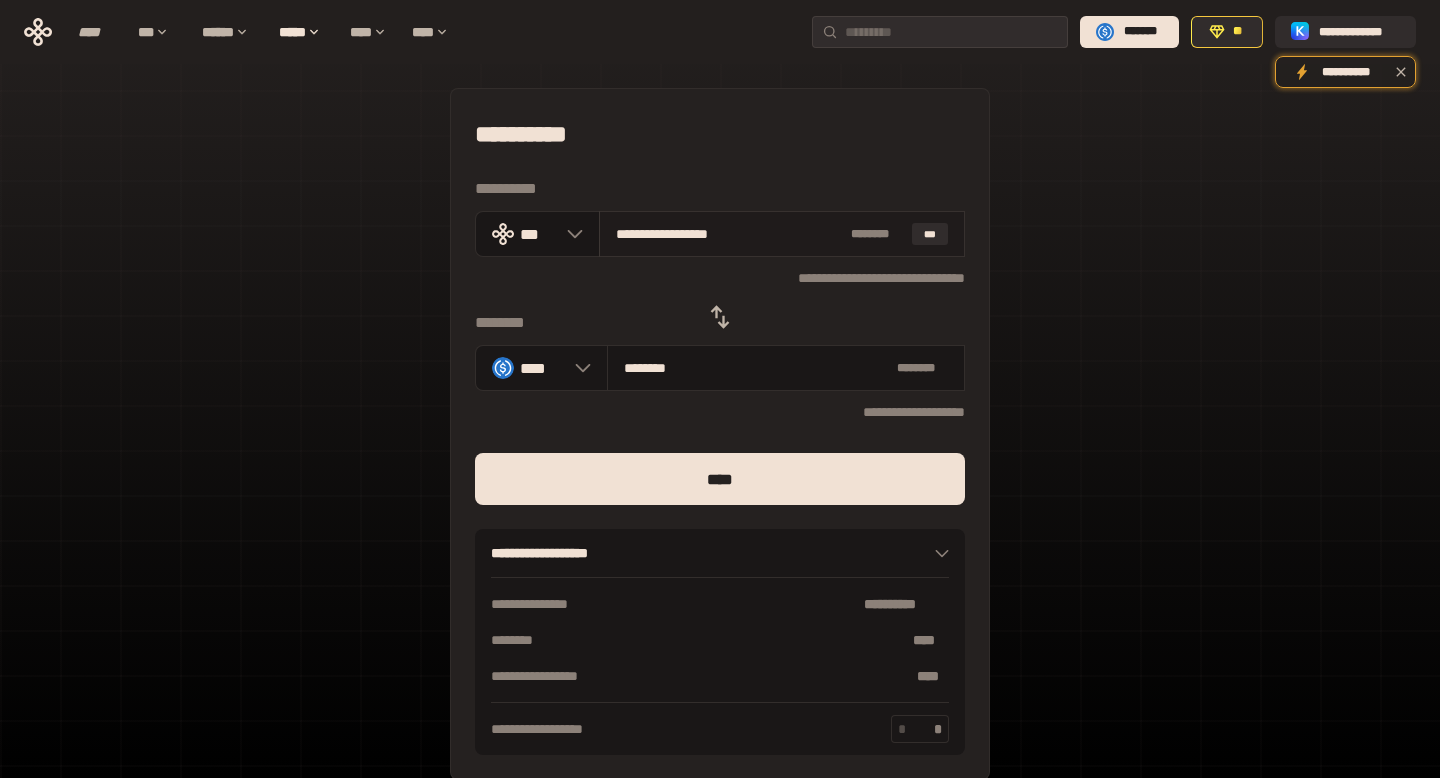 type on "**********" 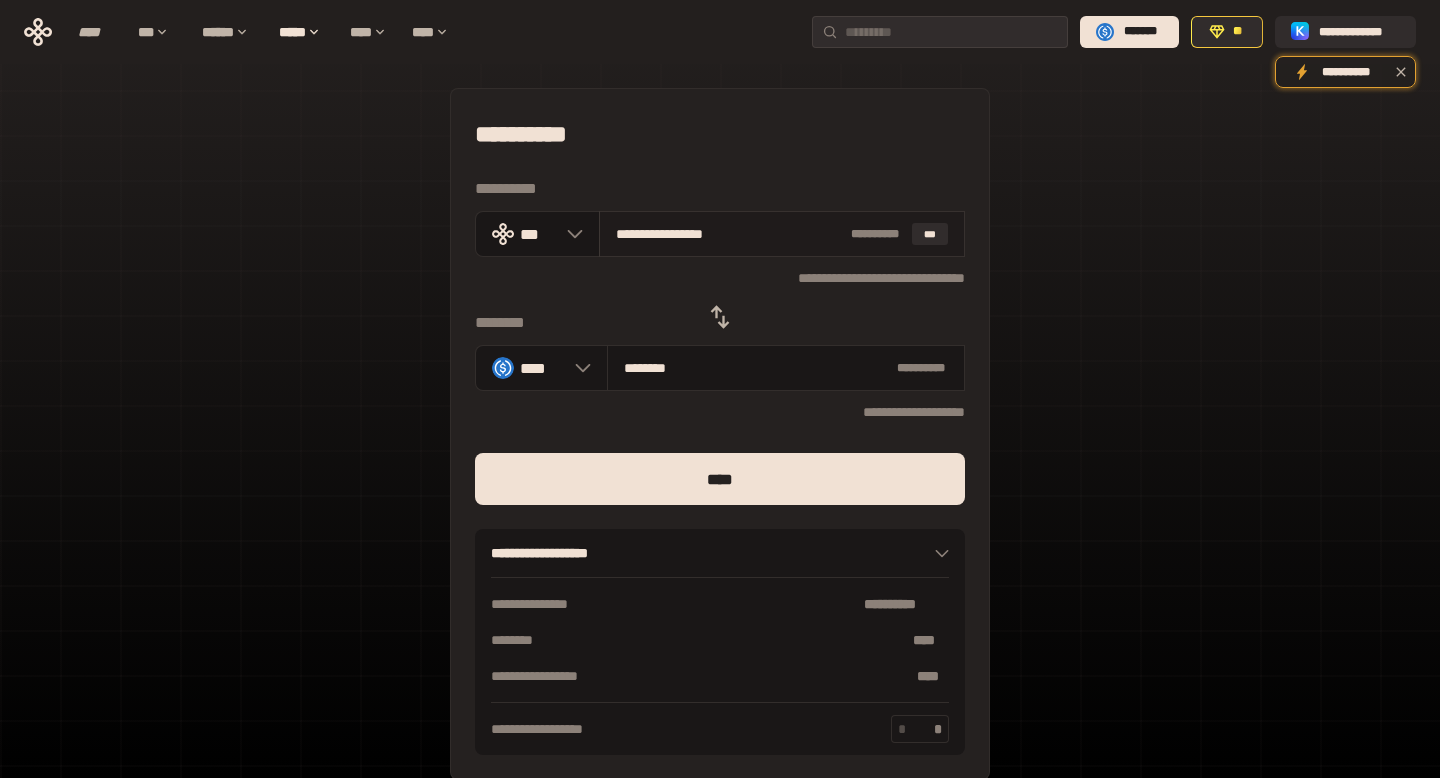type on "********" 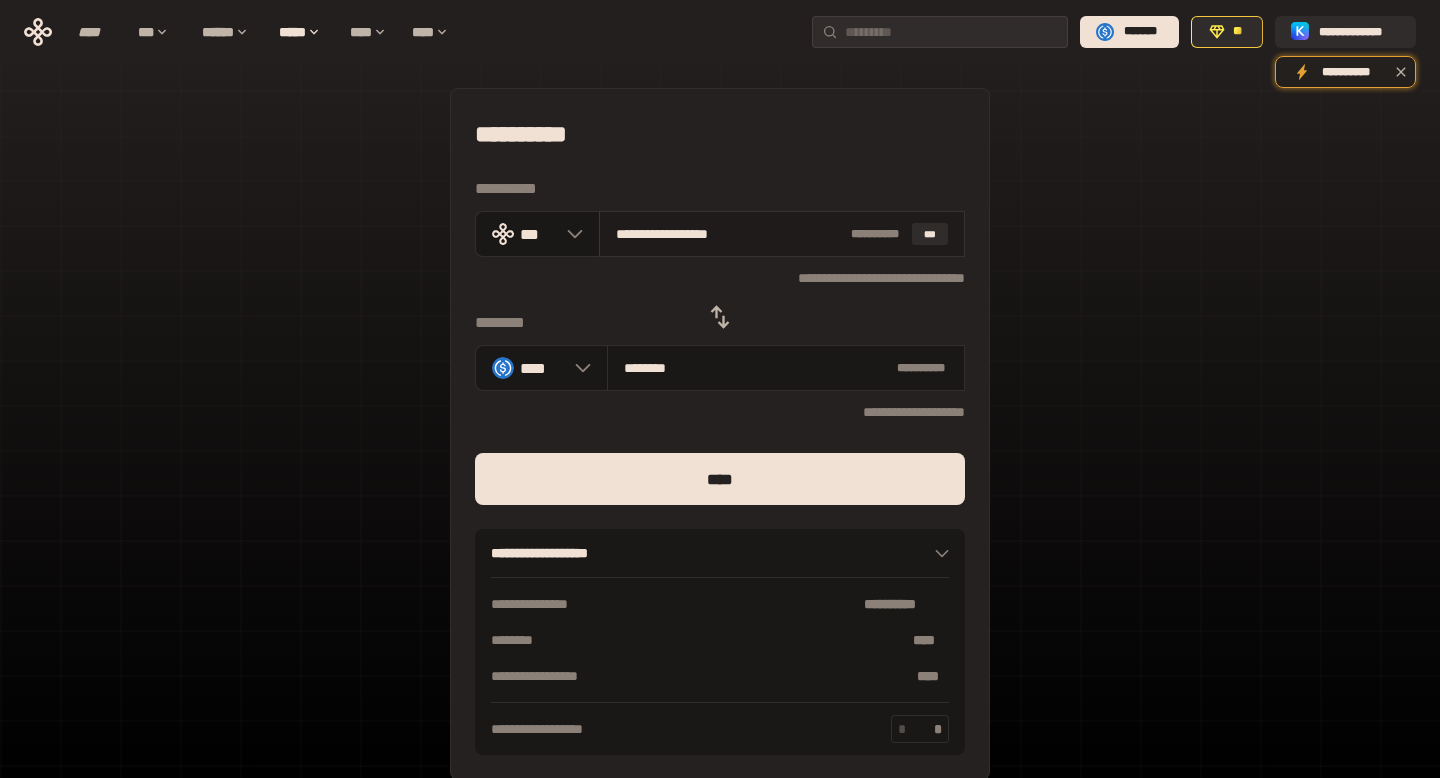 type on "********" 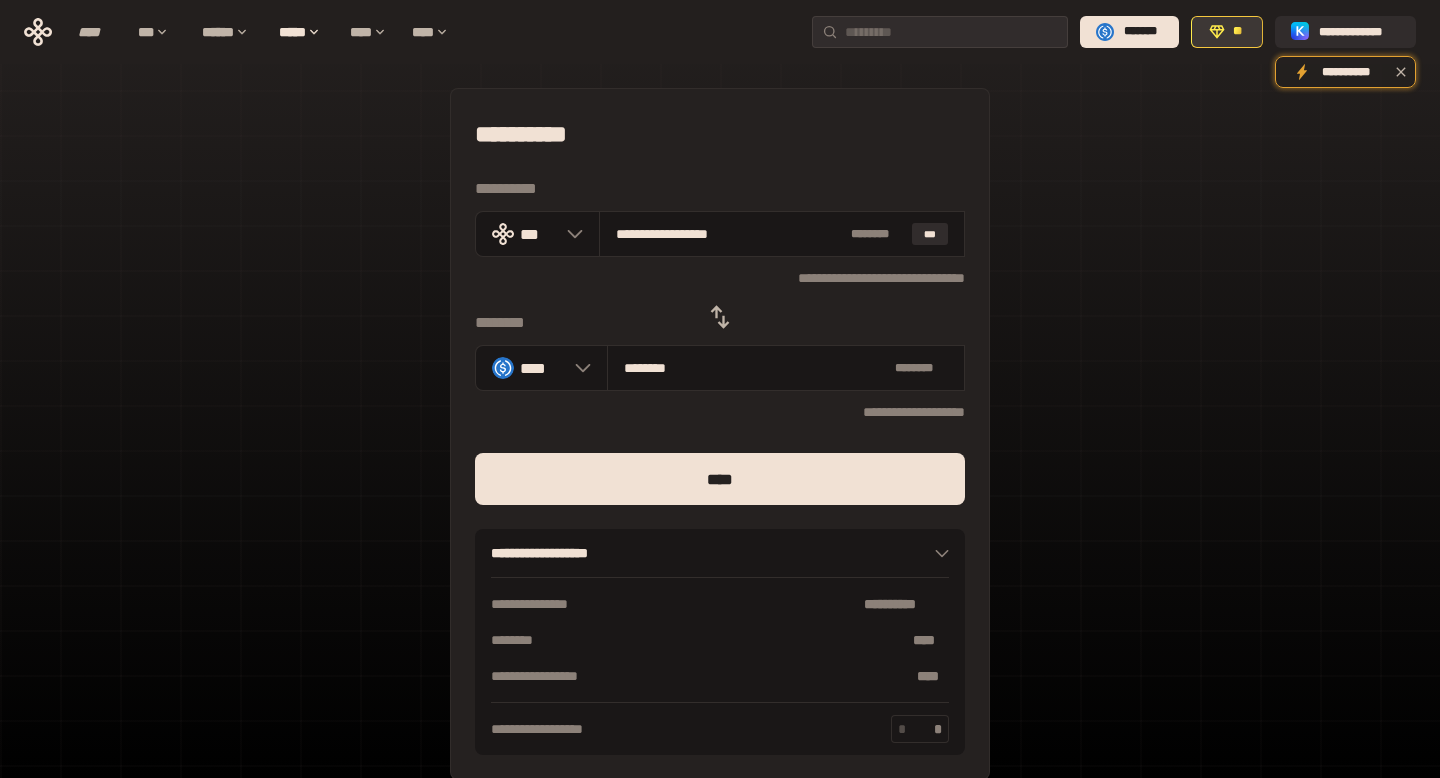 type on "**********" 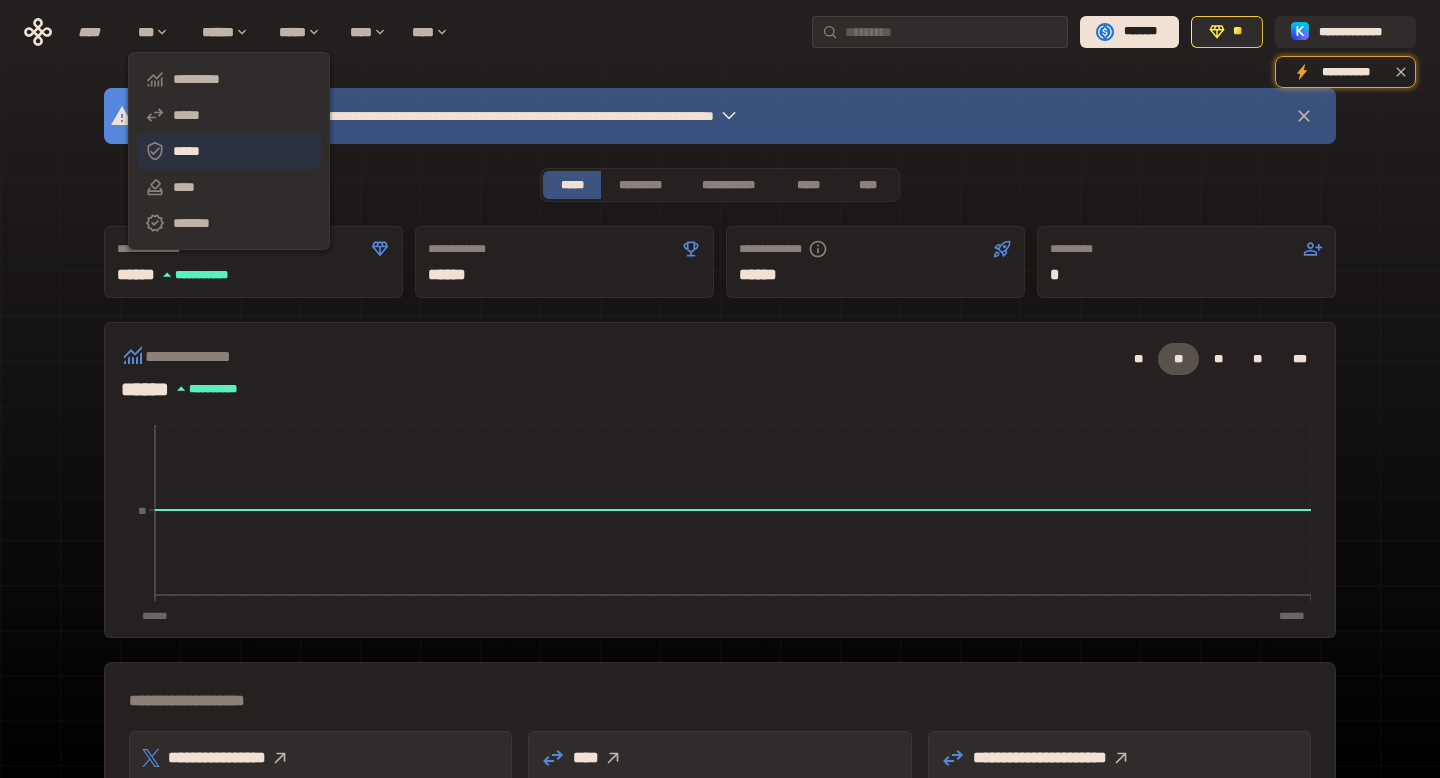 click on "*****" at bounding box center (229, 151) 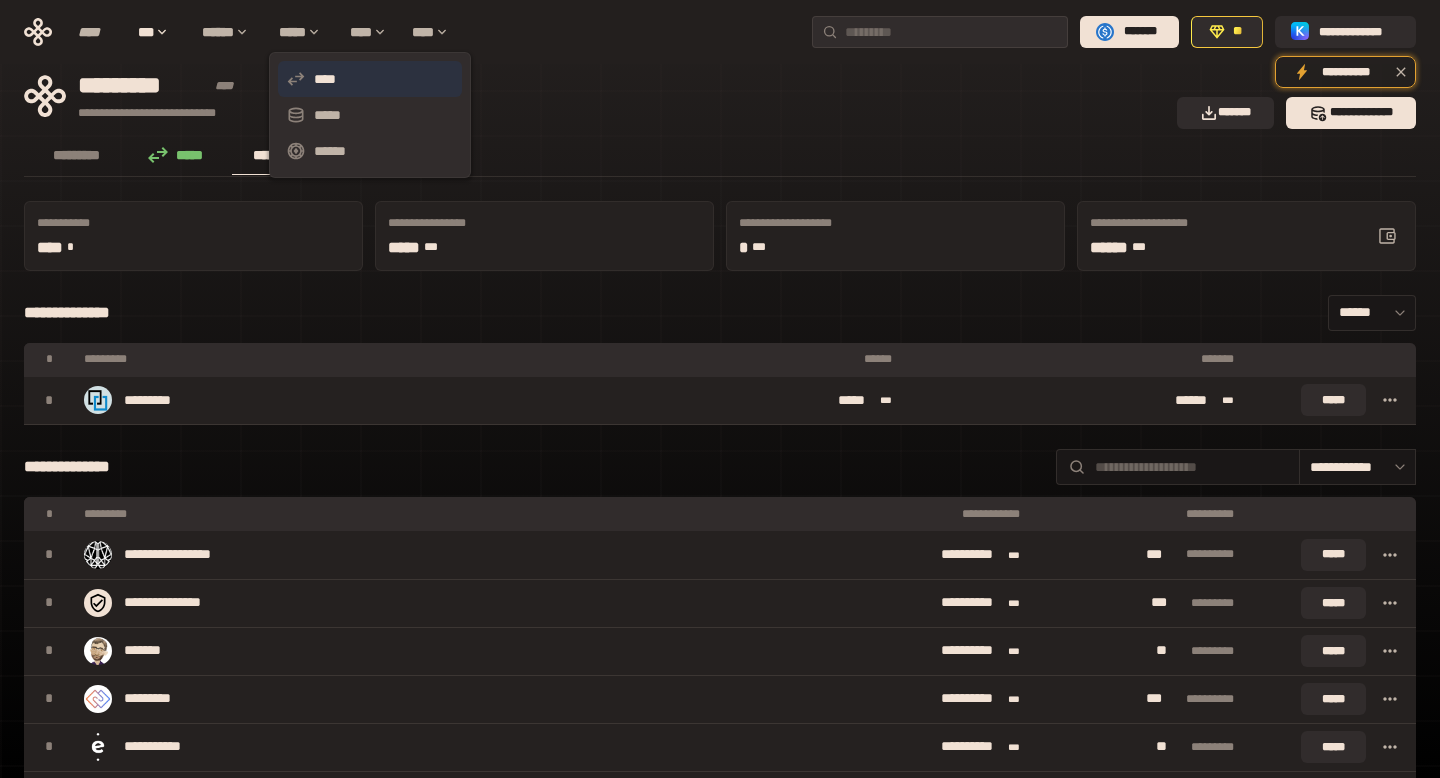 click on "****" at bounding box center (370, 79) 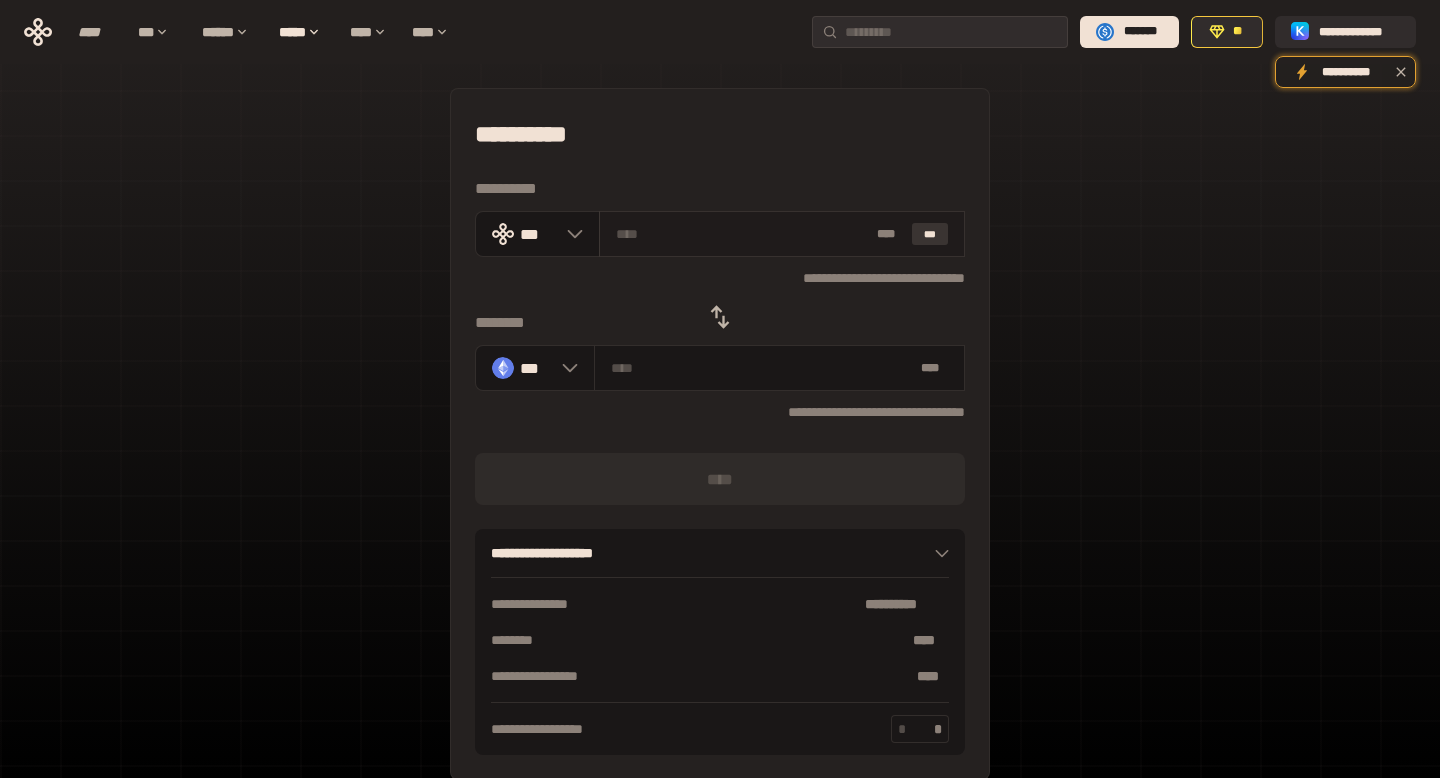 click on "***" at bounding box center [930, 234] 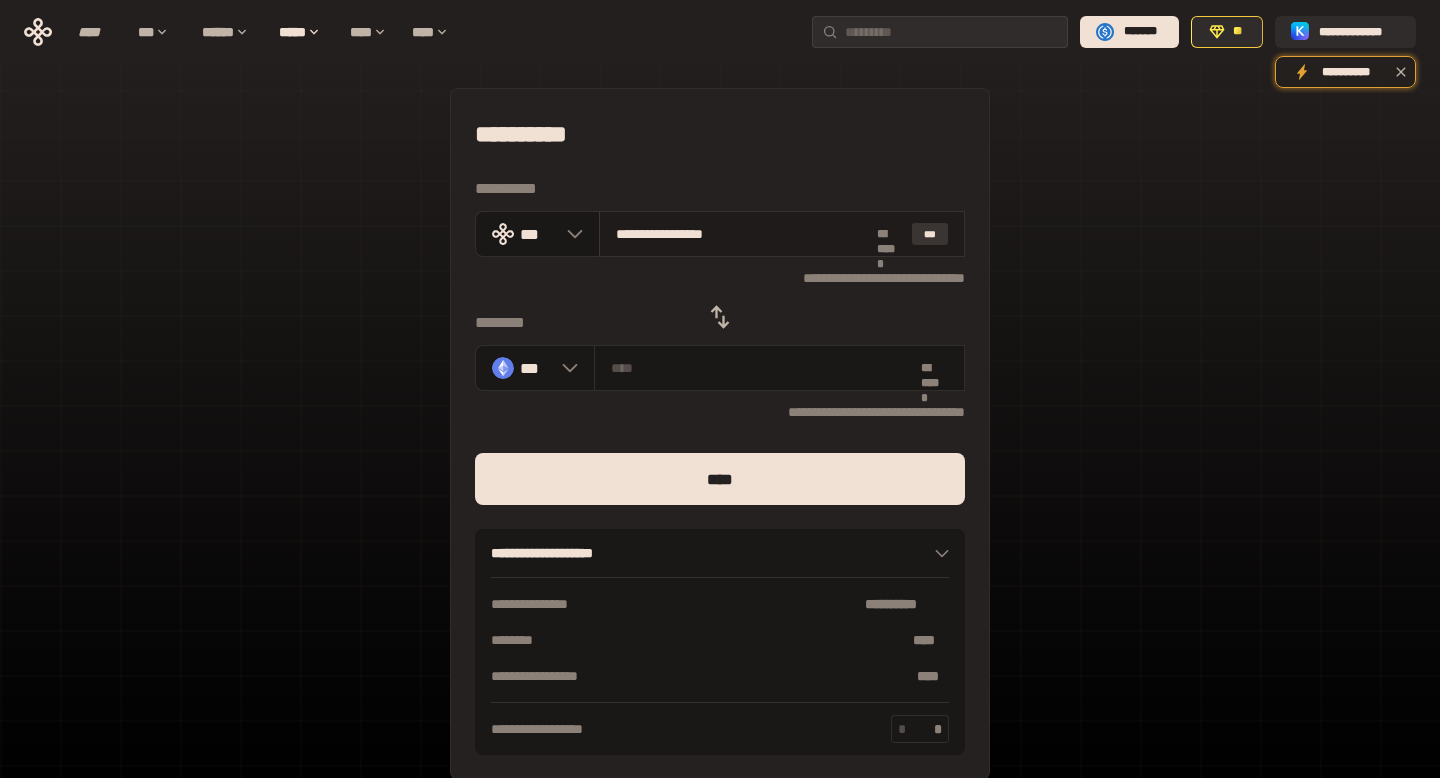 type on "**********" 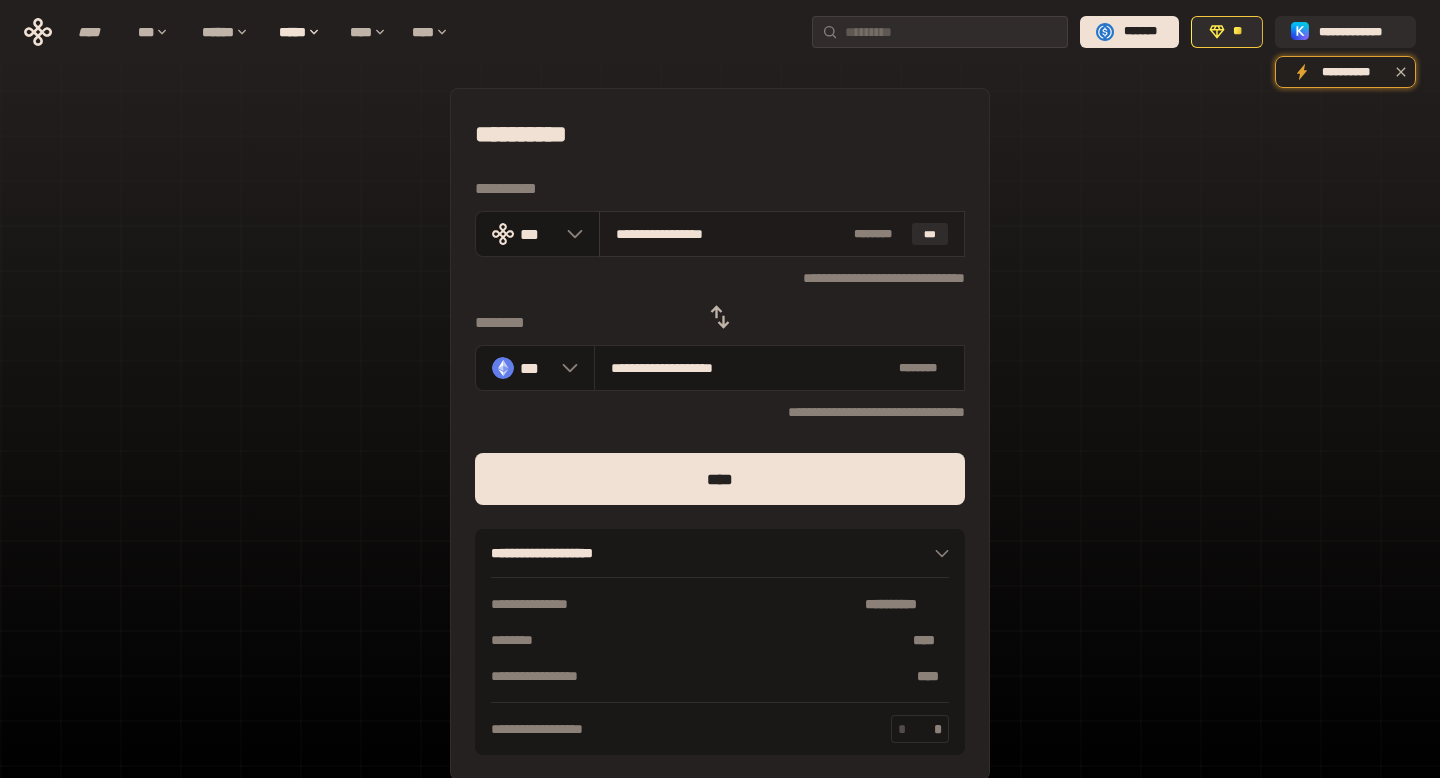 click on "**********" at bounding box center [731, 234] 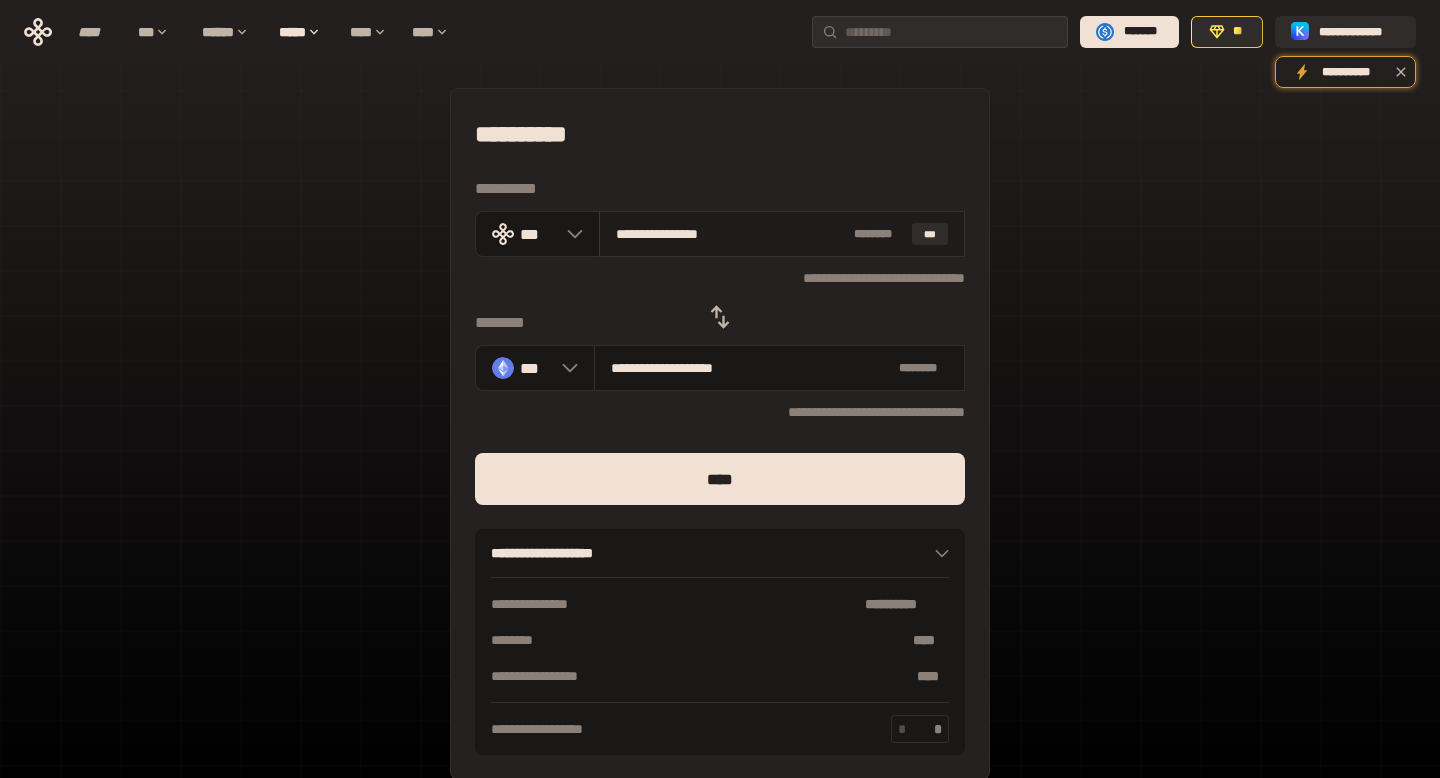type on "**********" 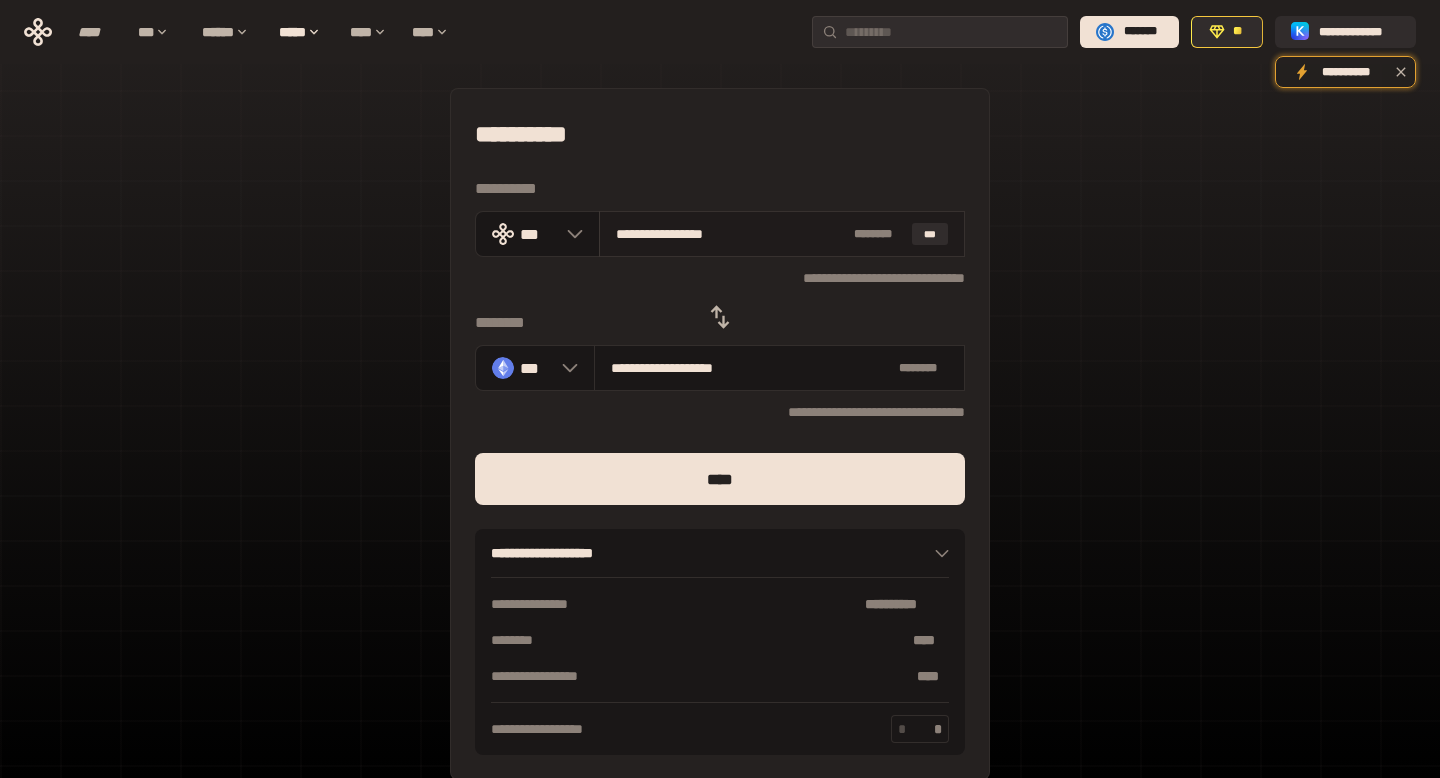 type on "**********" 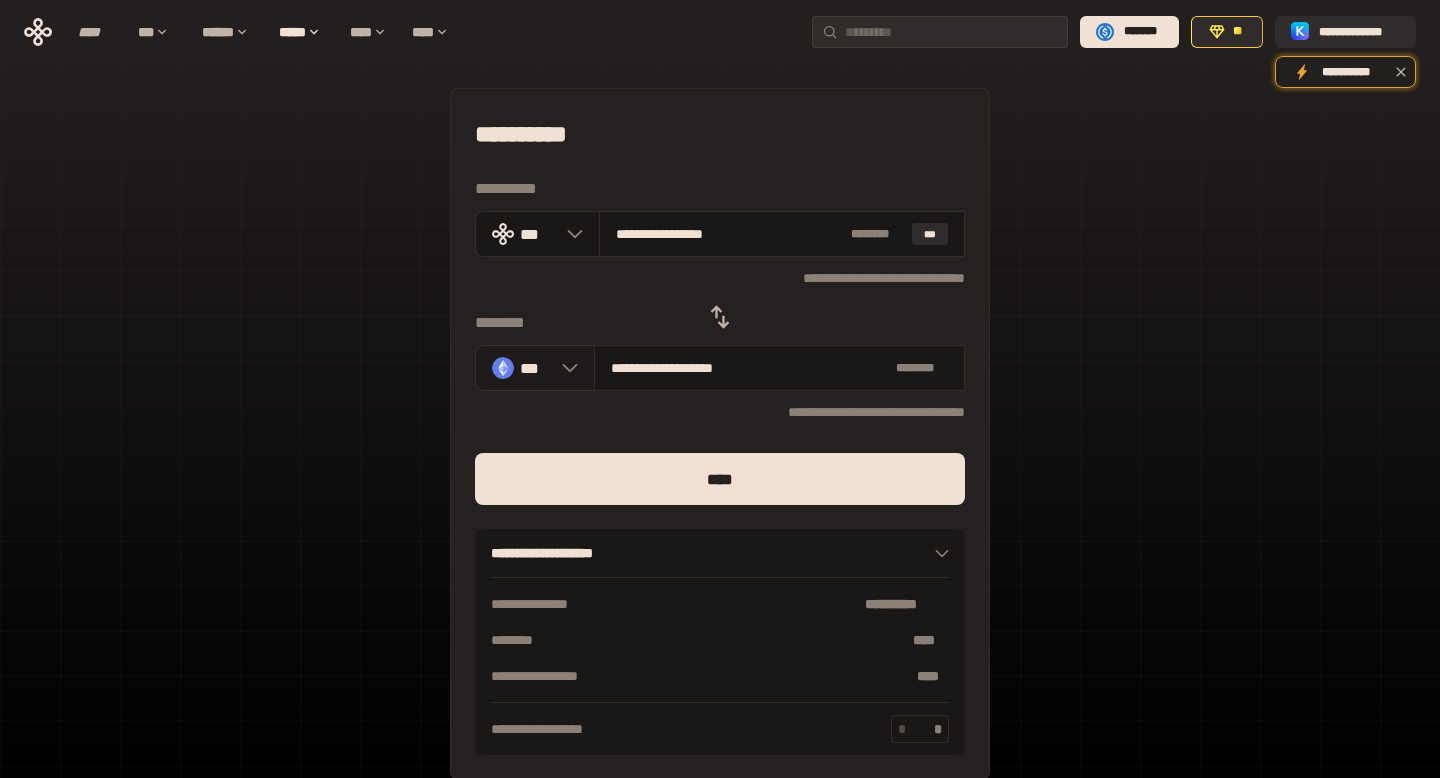 type on "**********" 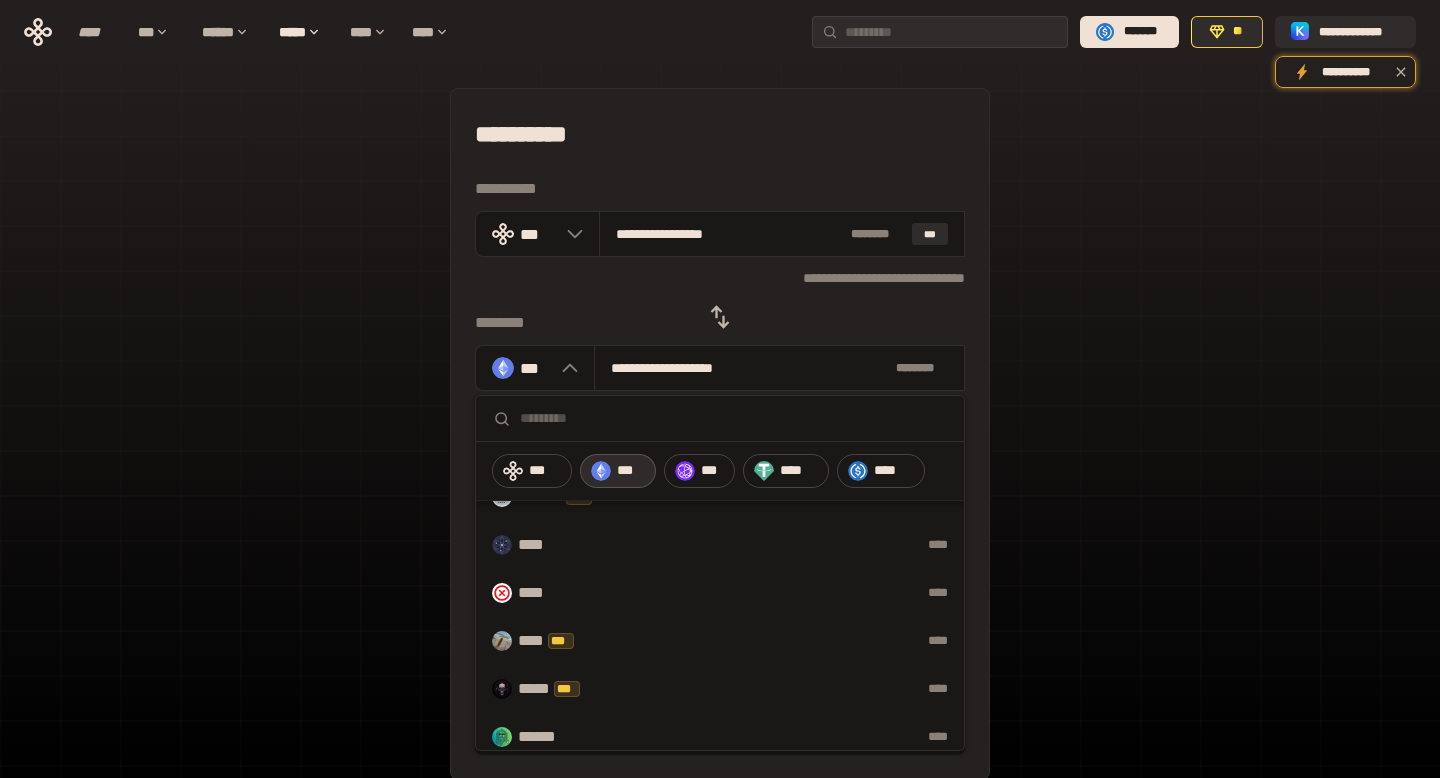 scroll, scrollTop: 0, scrollLeft: 0, axis: both 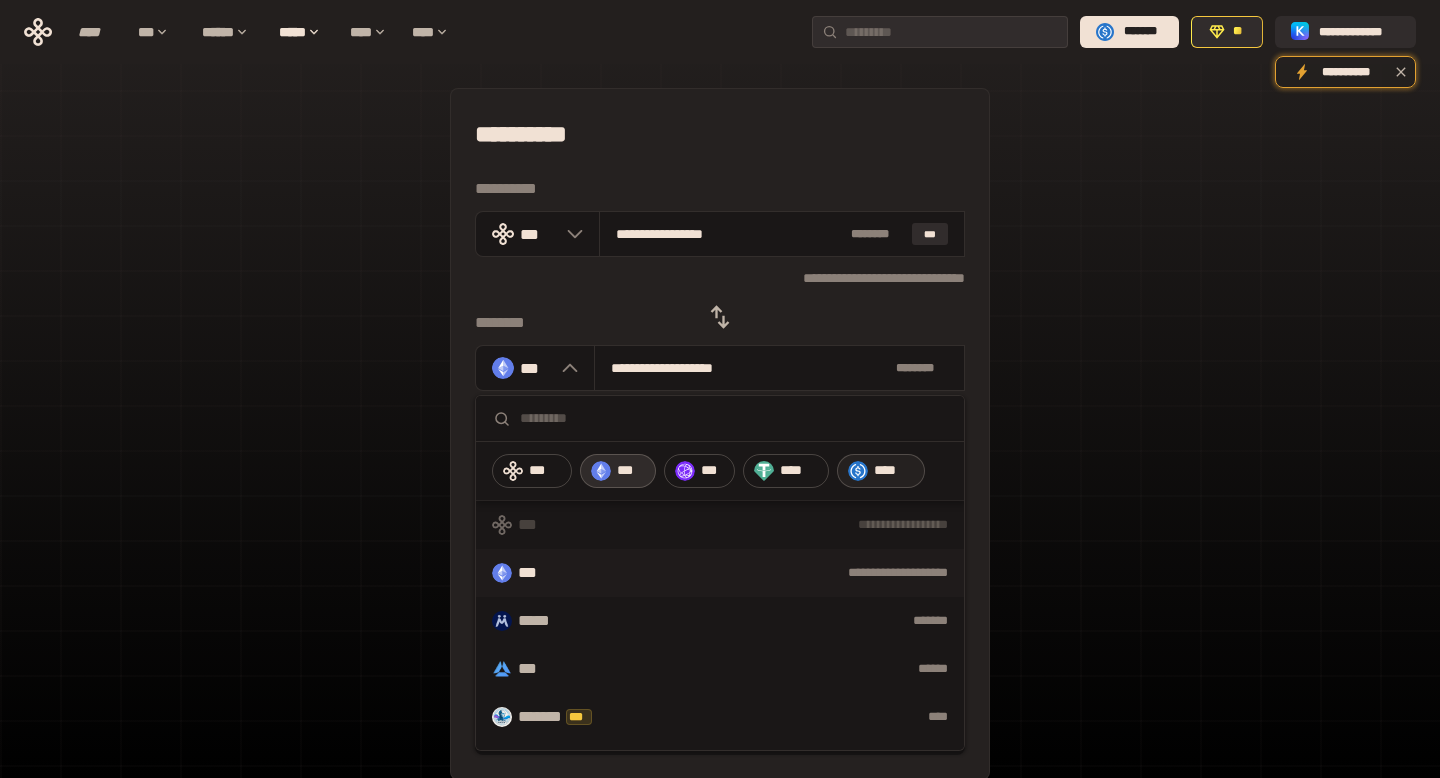 click on "****" at bounding box center [894, 471] 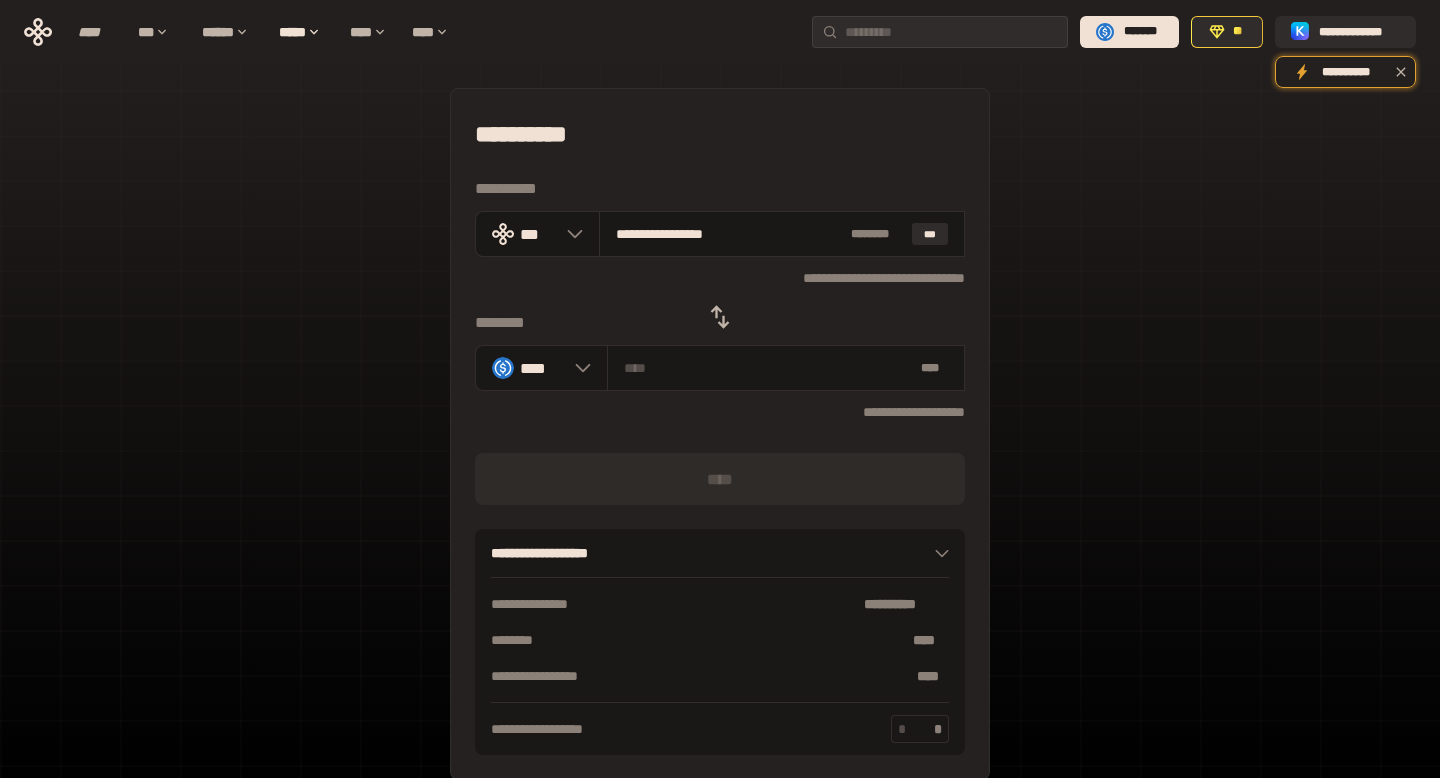 click on "**** [NAME]" at bounding box center [720, 437] 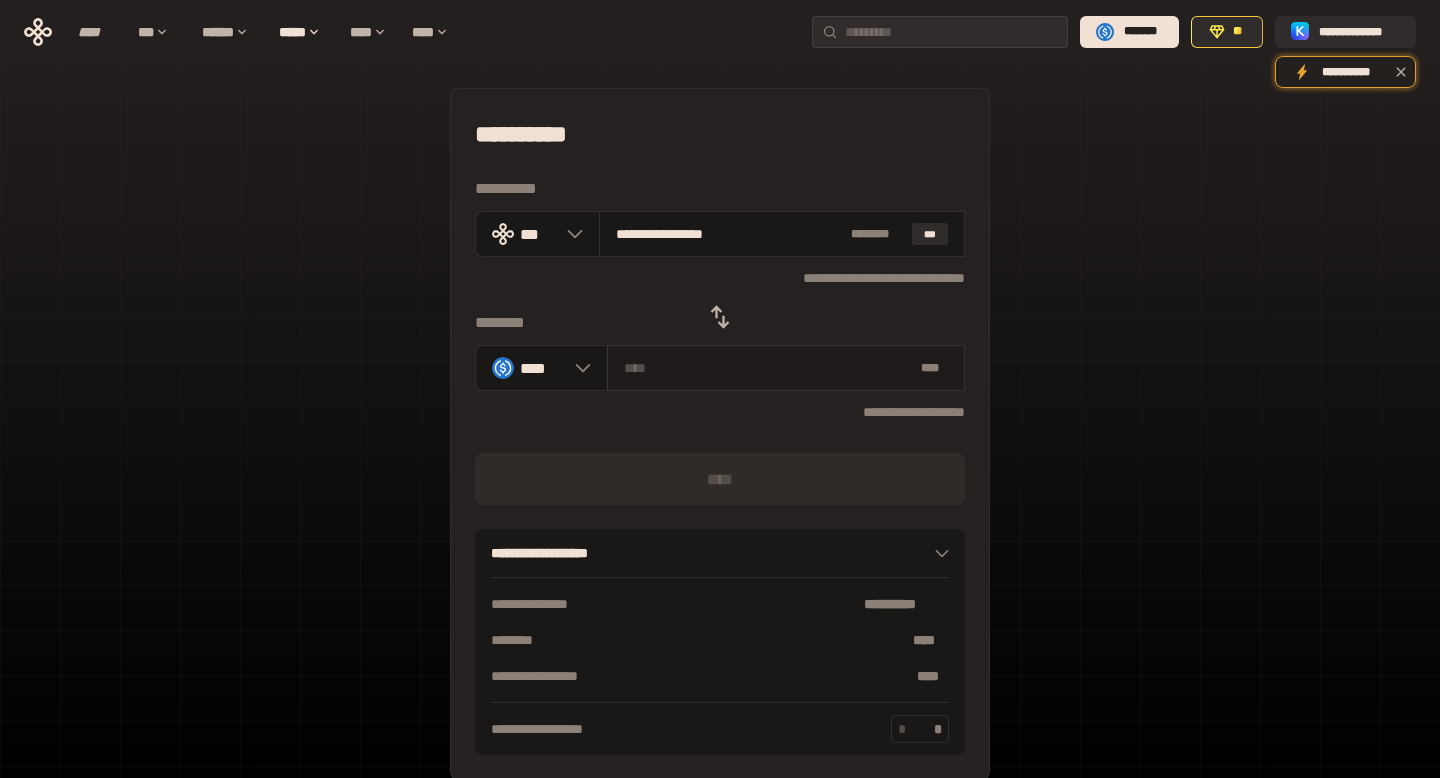click on "* **" at bounding box center [934, 368] 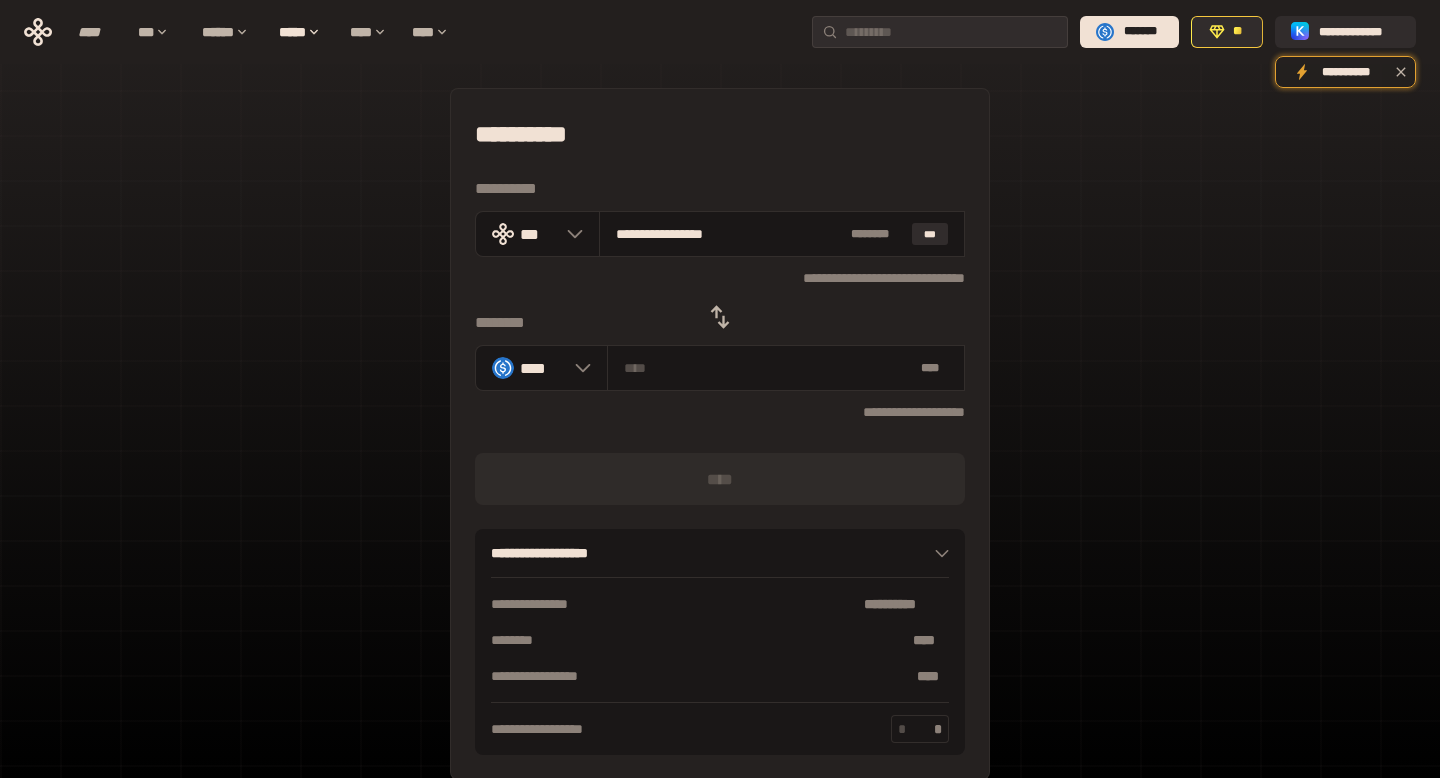 click on "**** [NAME]" at bounding box center (720, 434) 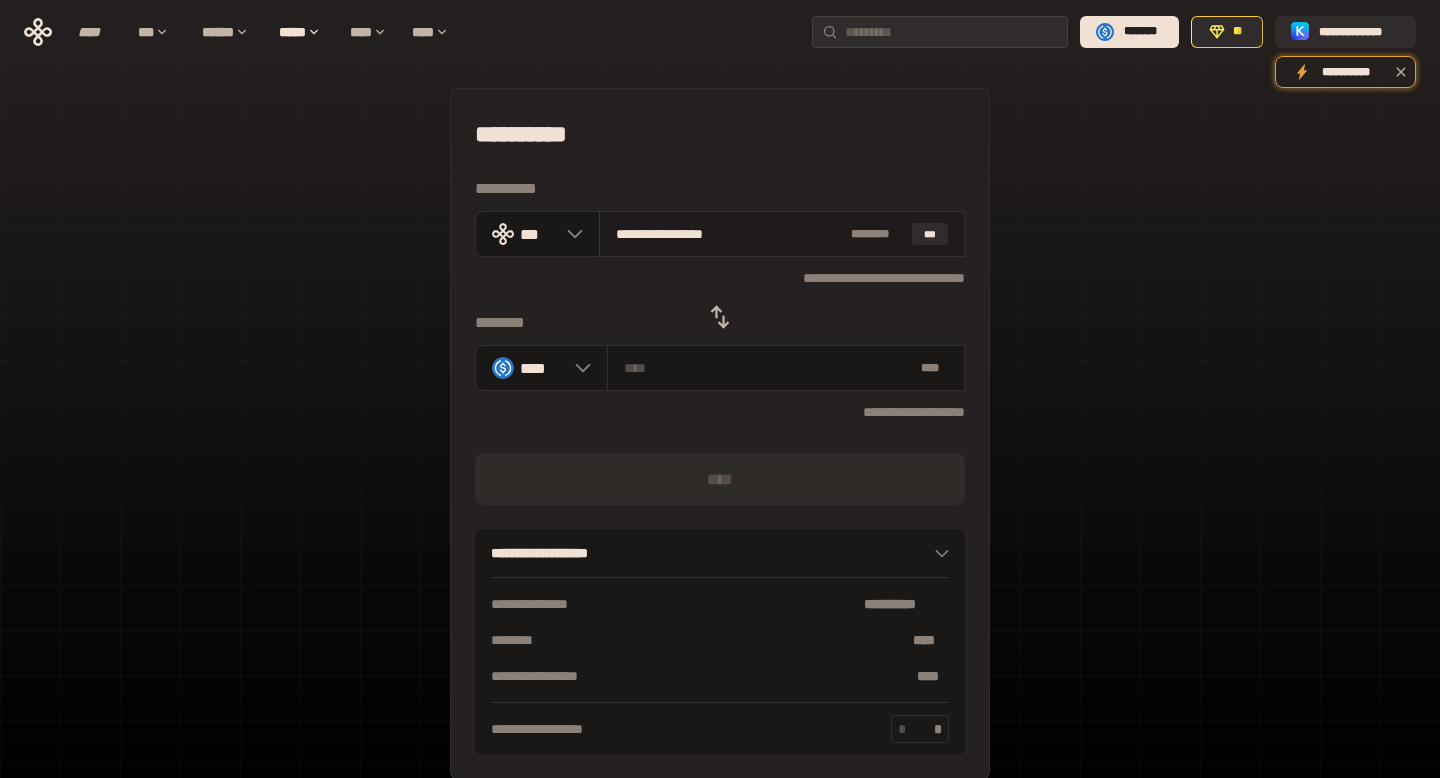 click on "**********" at bounding box center [729, 234] 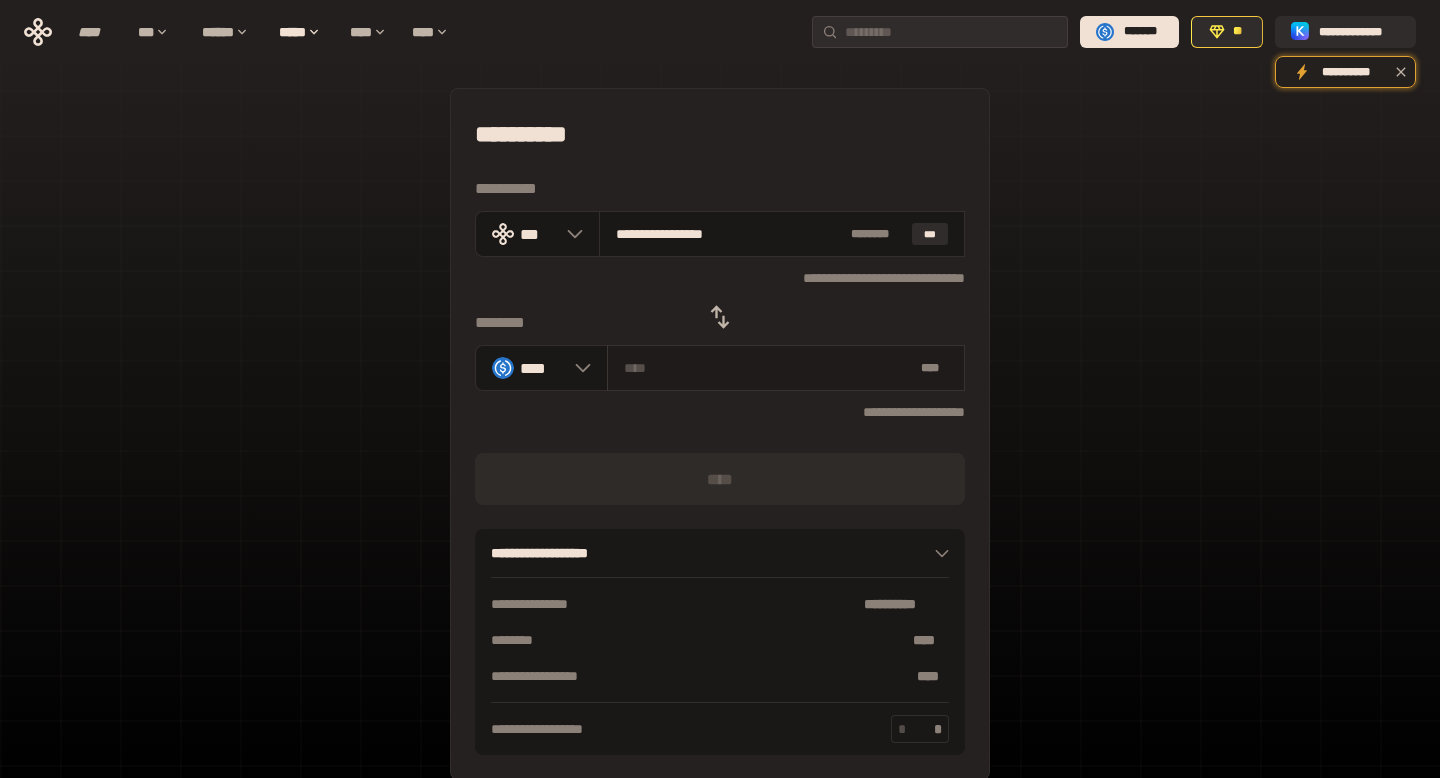 click on "* **" at bounding box center (786, 368) 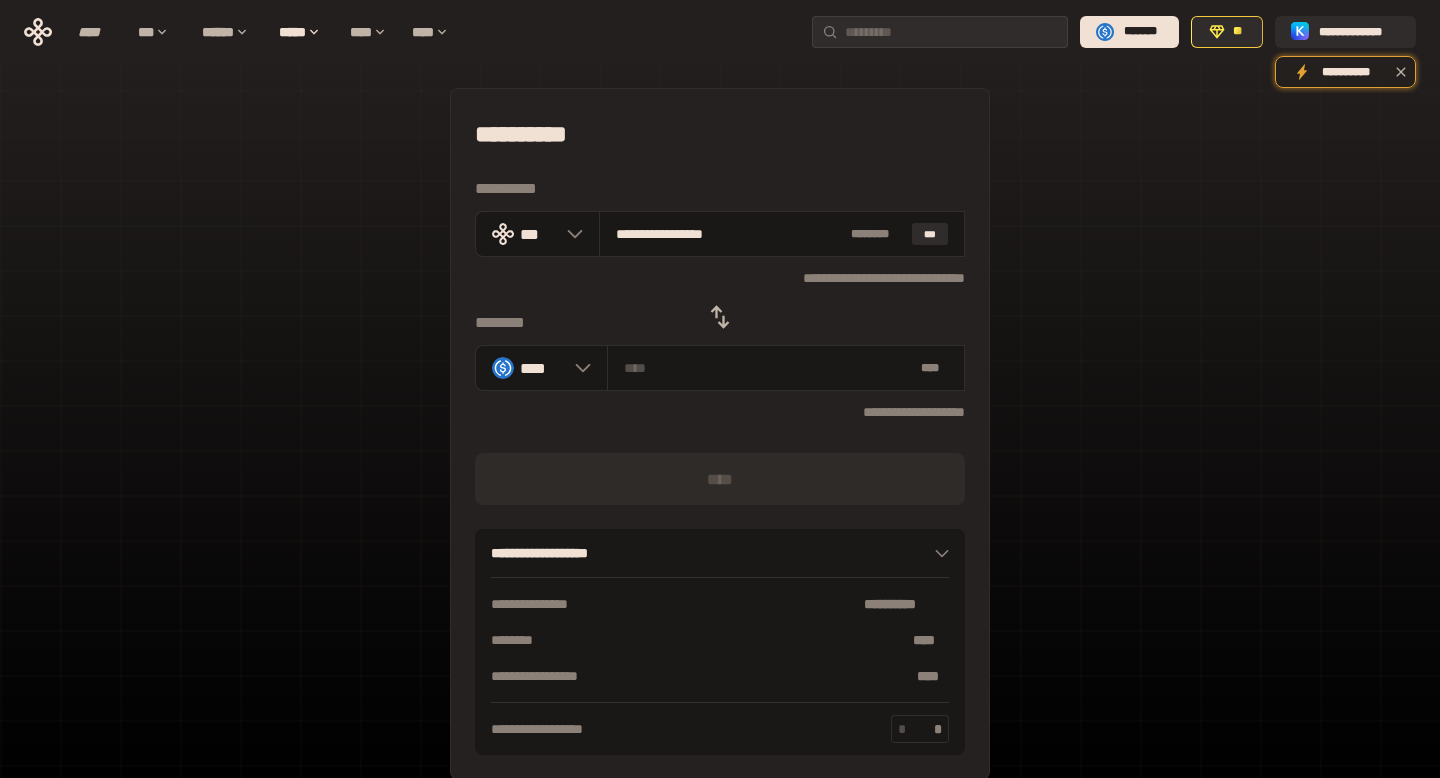 click on "**********" at bounding box center [720, 277] 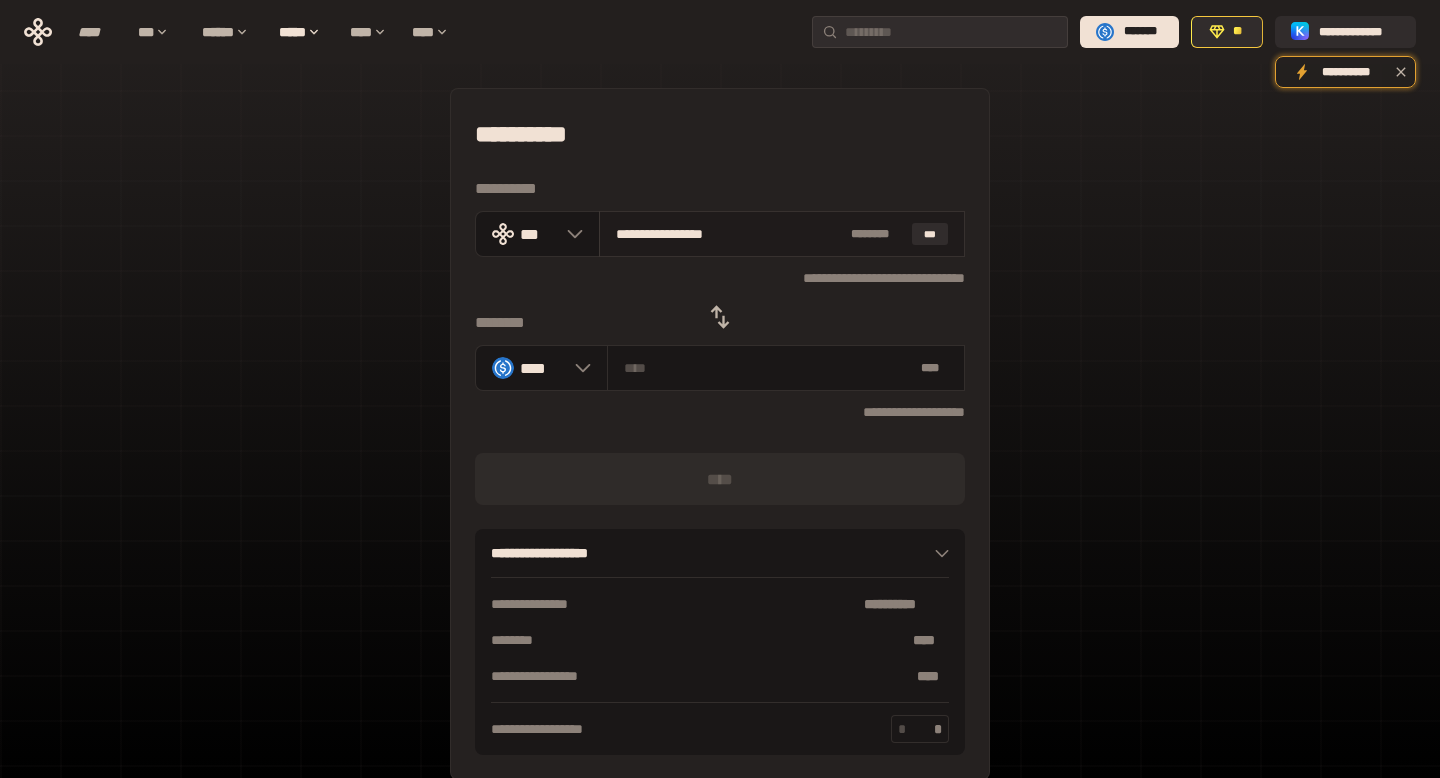 click on "**********" at bounding box center (782, 234) 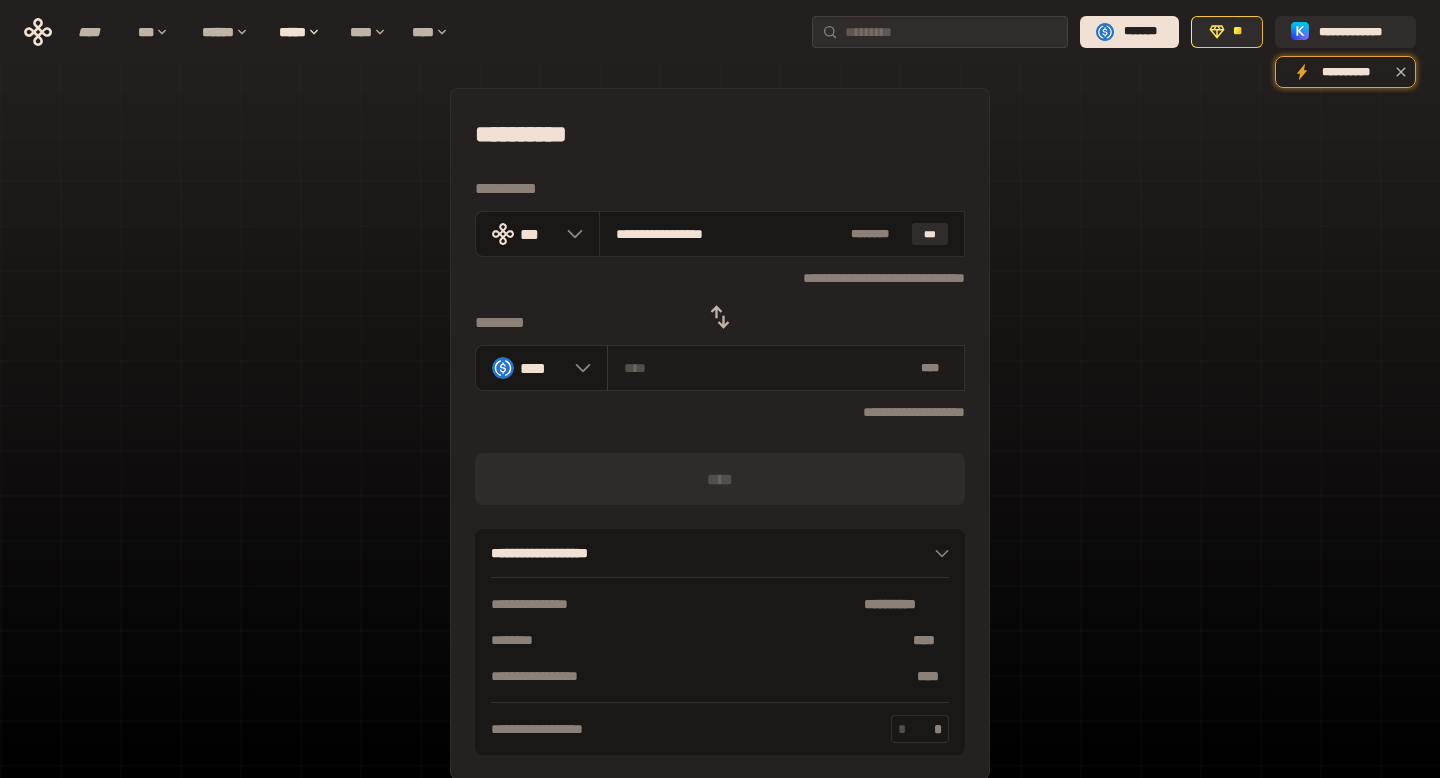 click at bounding box center [768, 368] 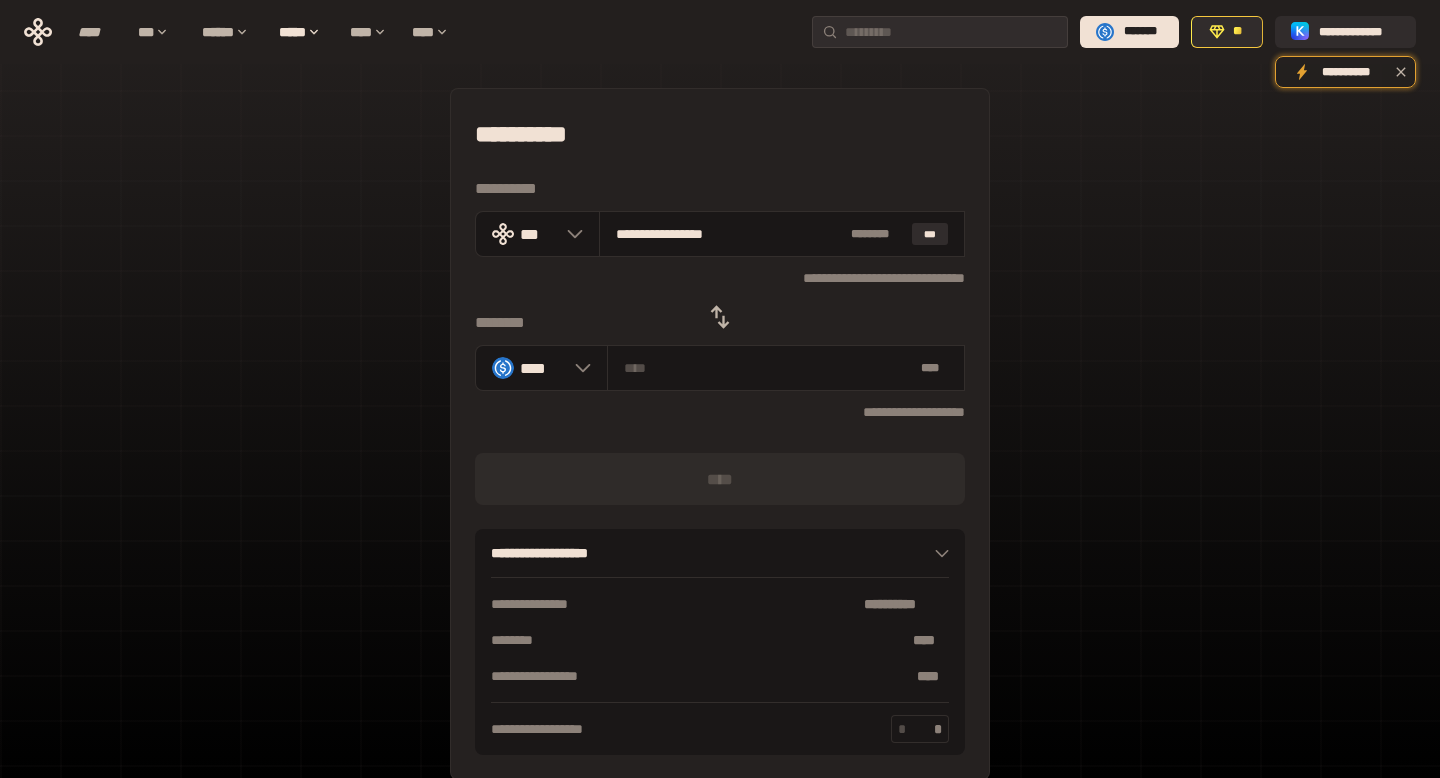 click on "**********" at bounding box center (720, 412) 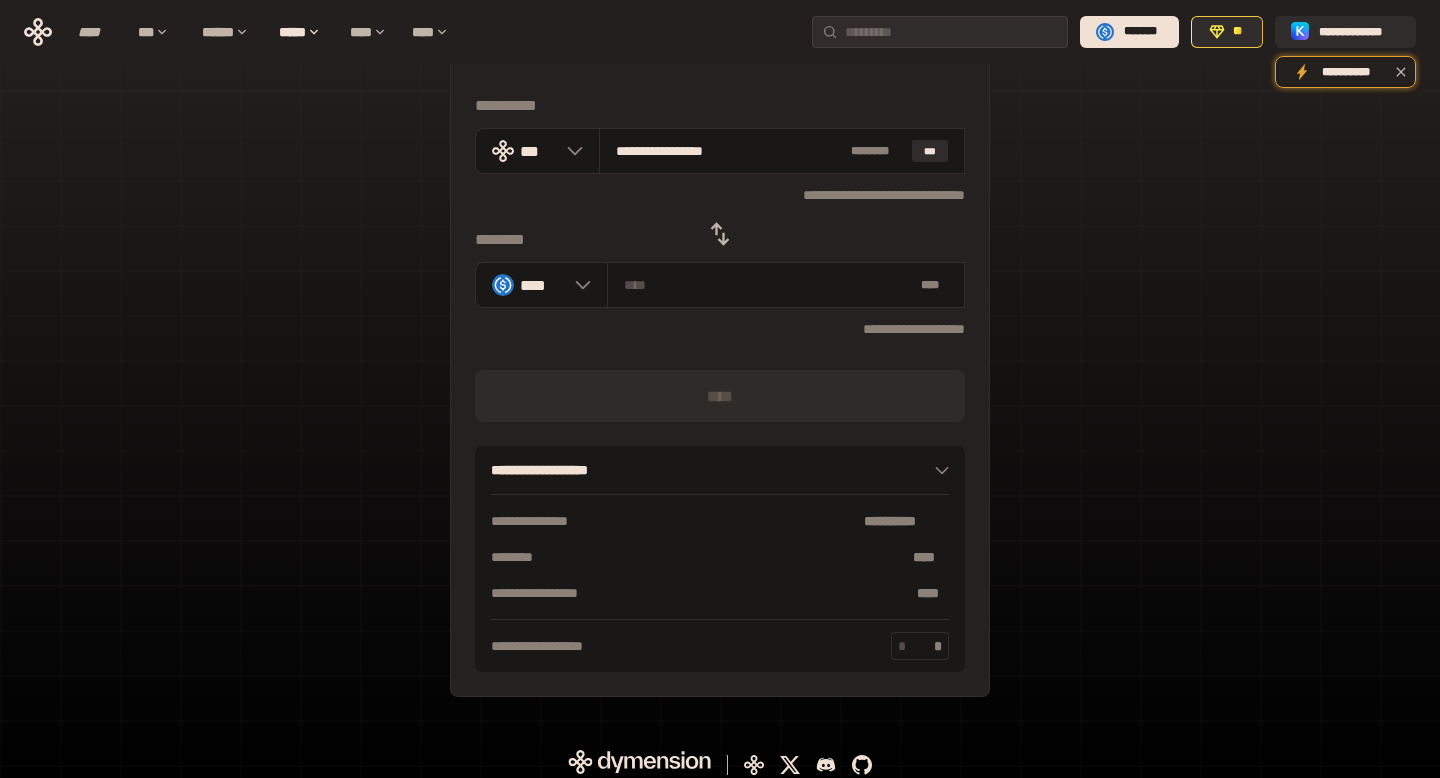 scroll, scrollTop: 0, scrollLeft: 0, axis: both 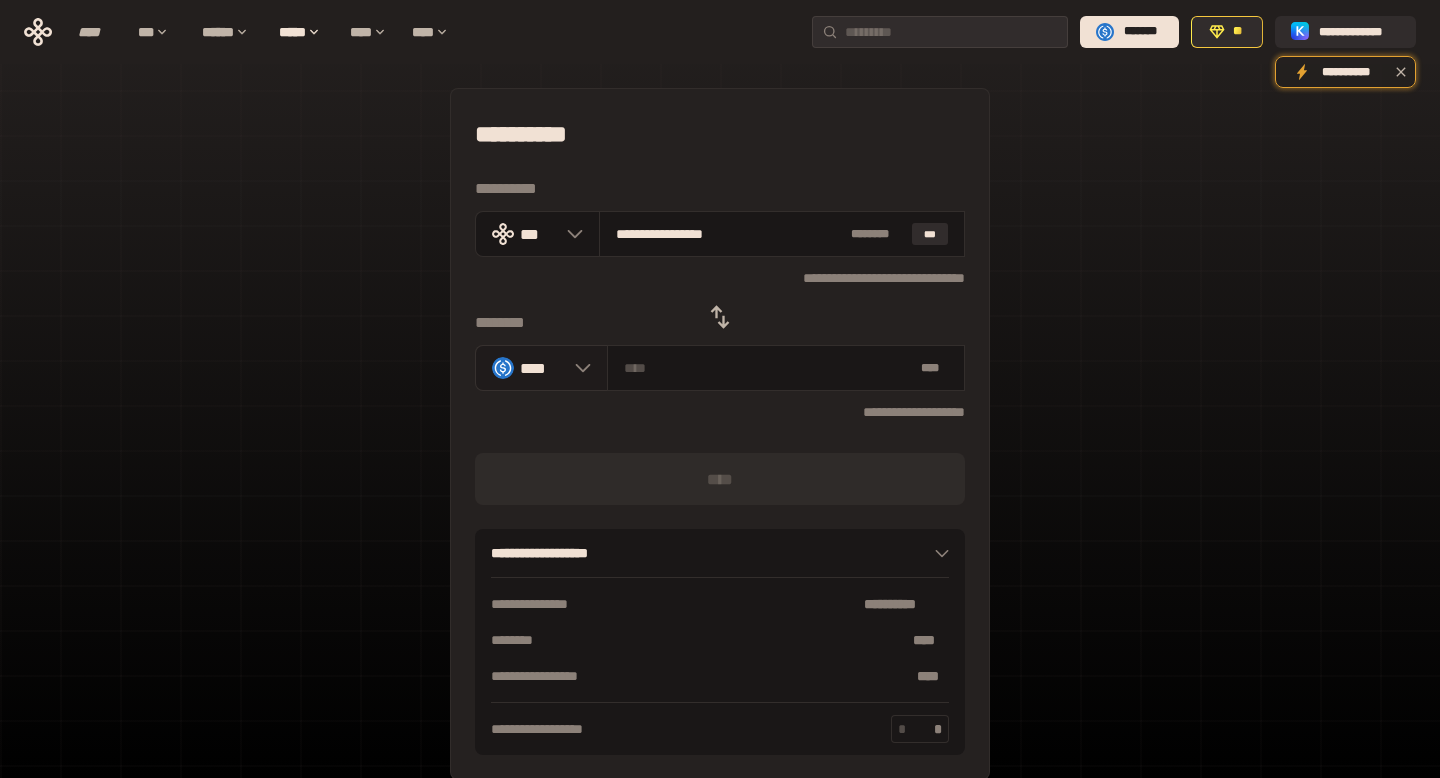 click on "****" at bounding box center [541, 368] 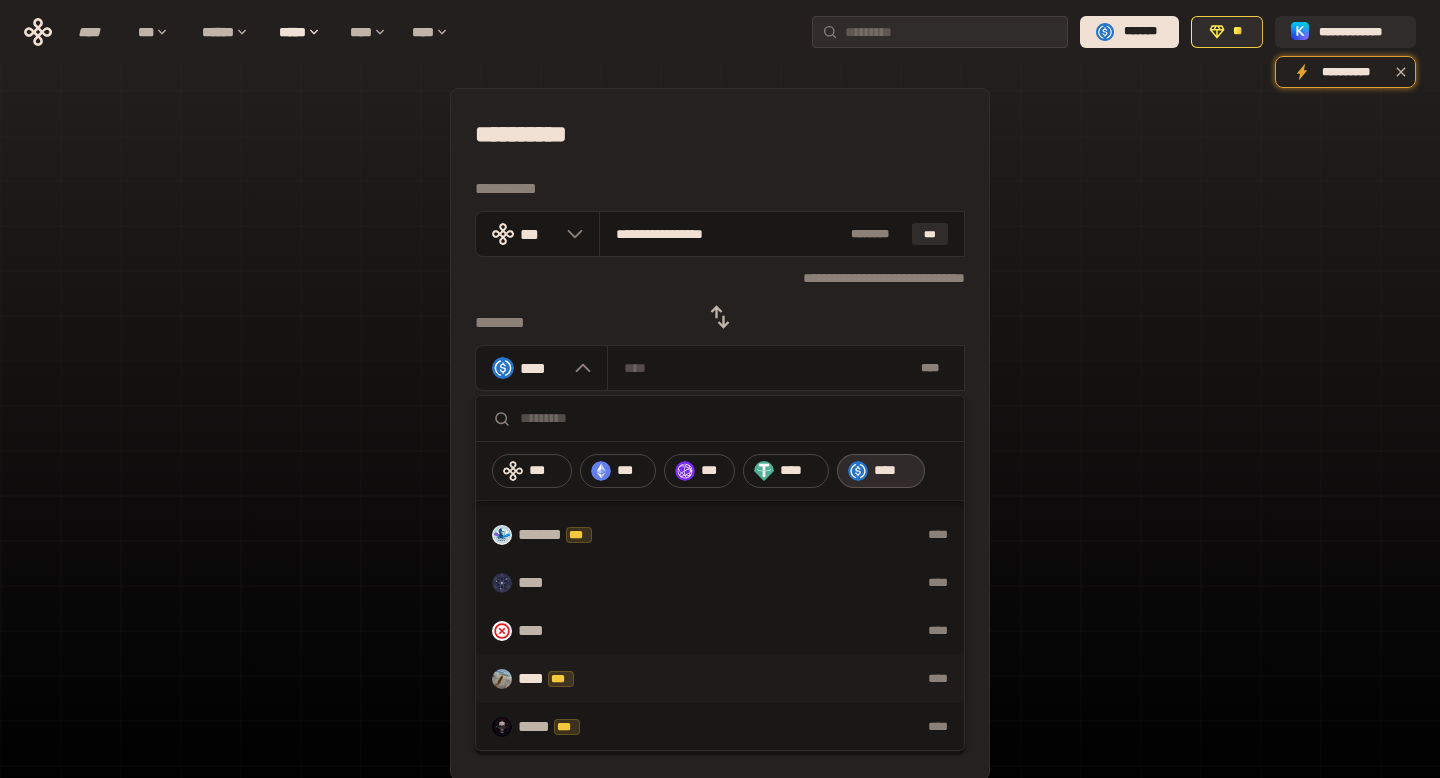 scroll, scrollTop: 0, scrollLeft: 0, axis: both 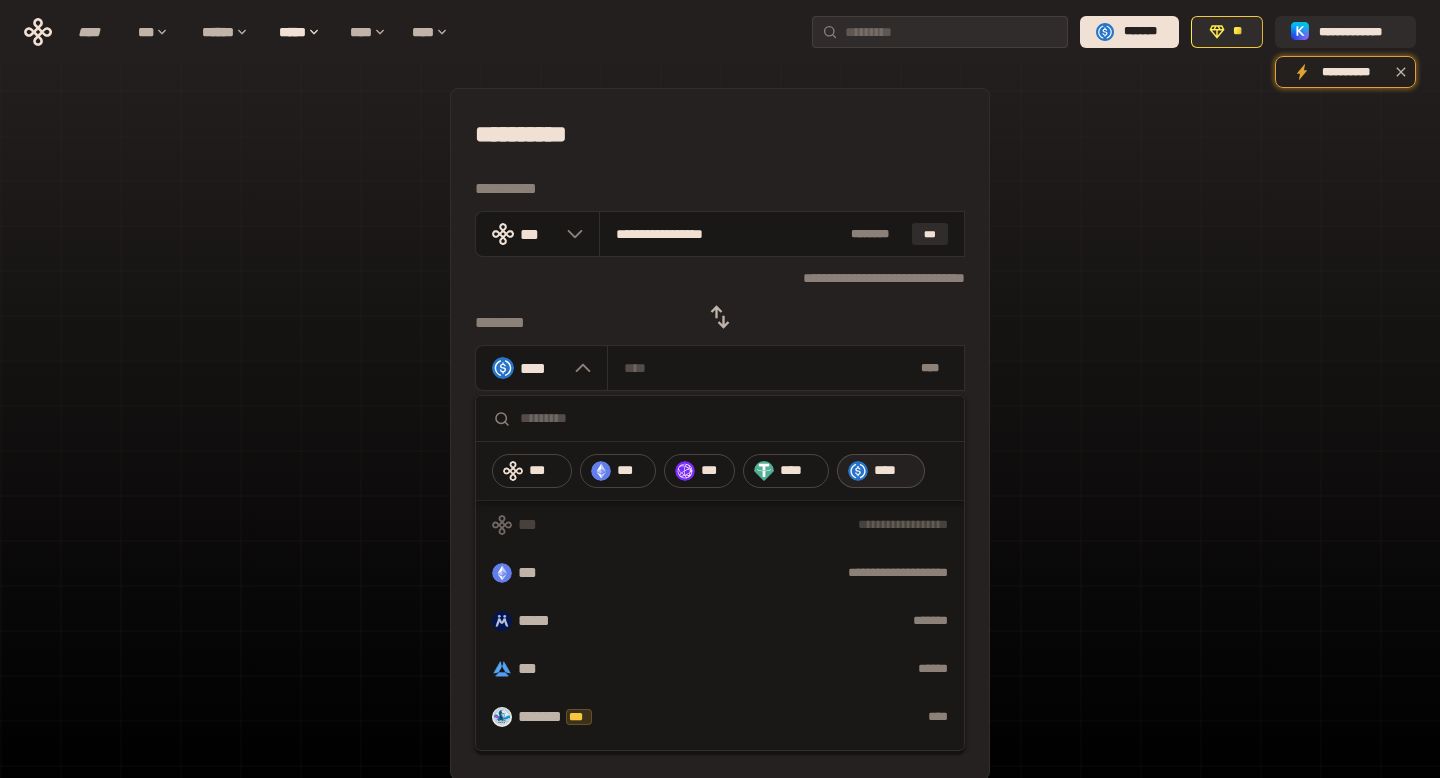 click on "****" at bounding box center [894, 471] 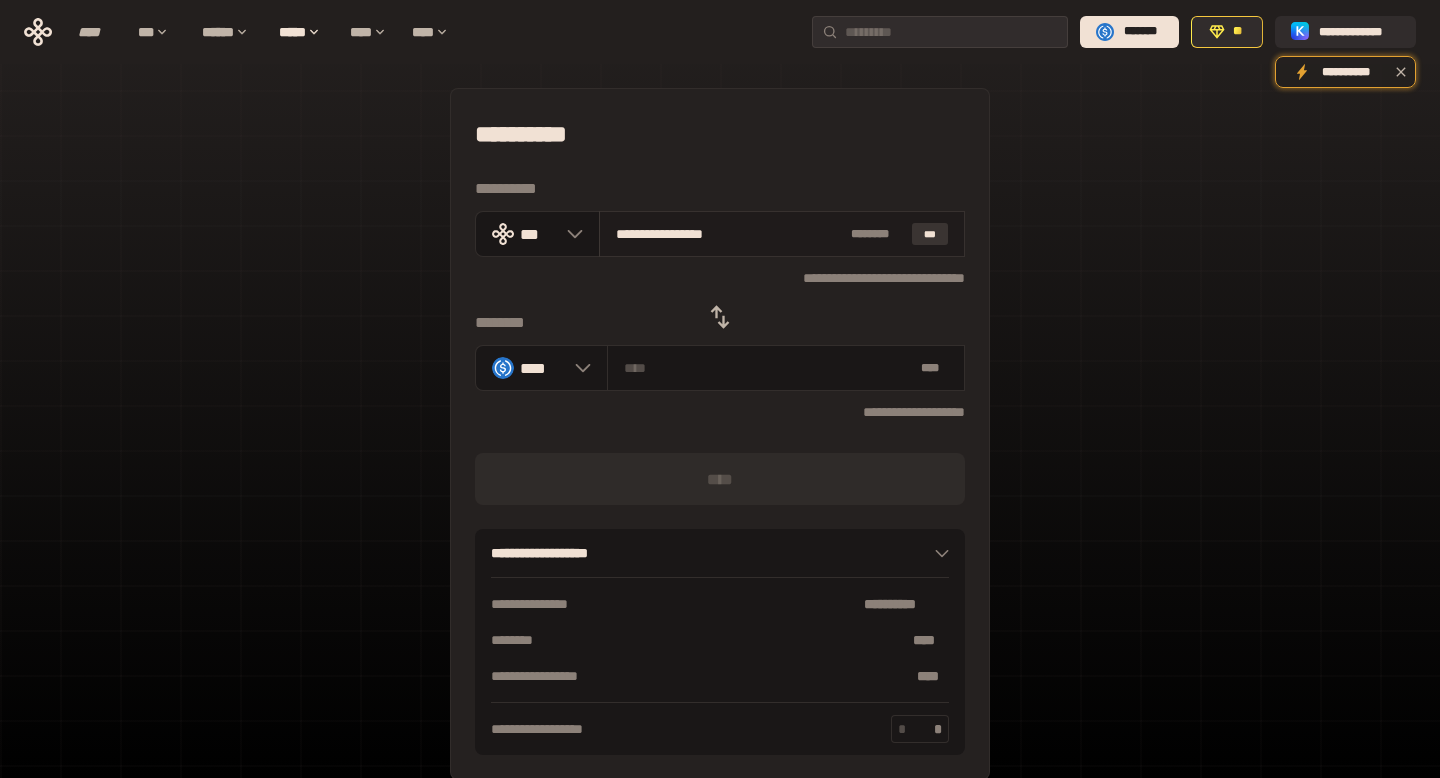 click on "***" at bounding box center (930, 234) 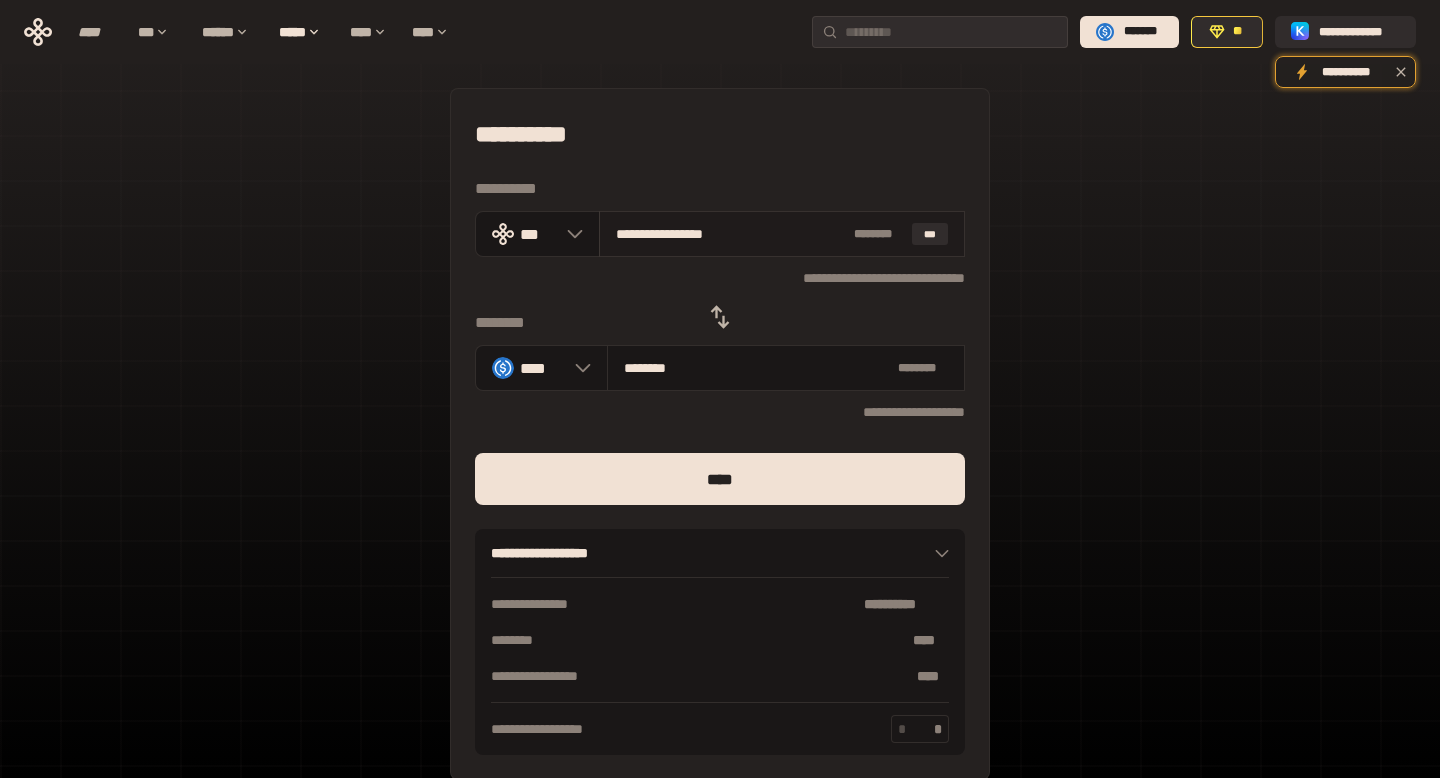 click on "**********" at bounding box center (731, 234) 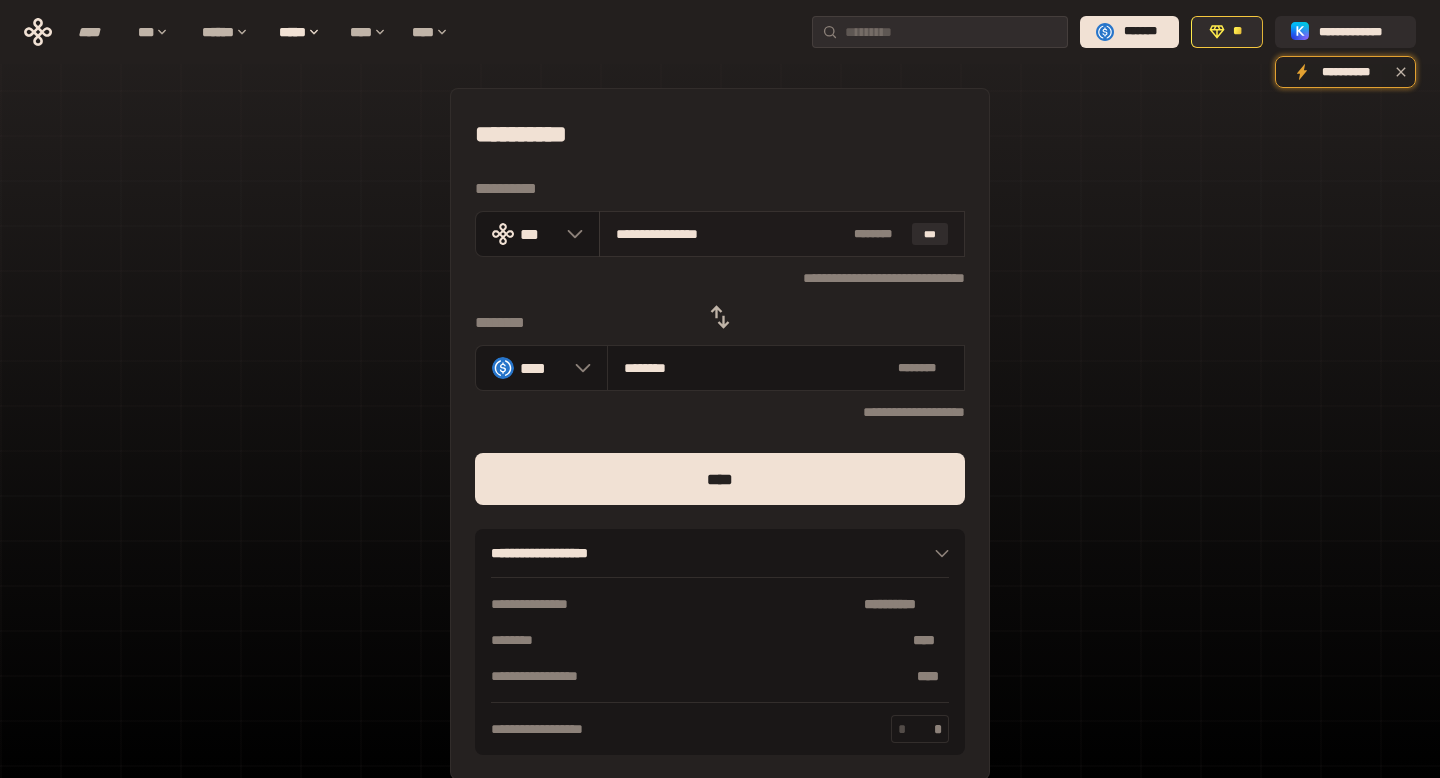 type on "********" 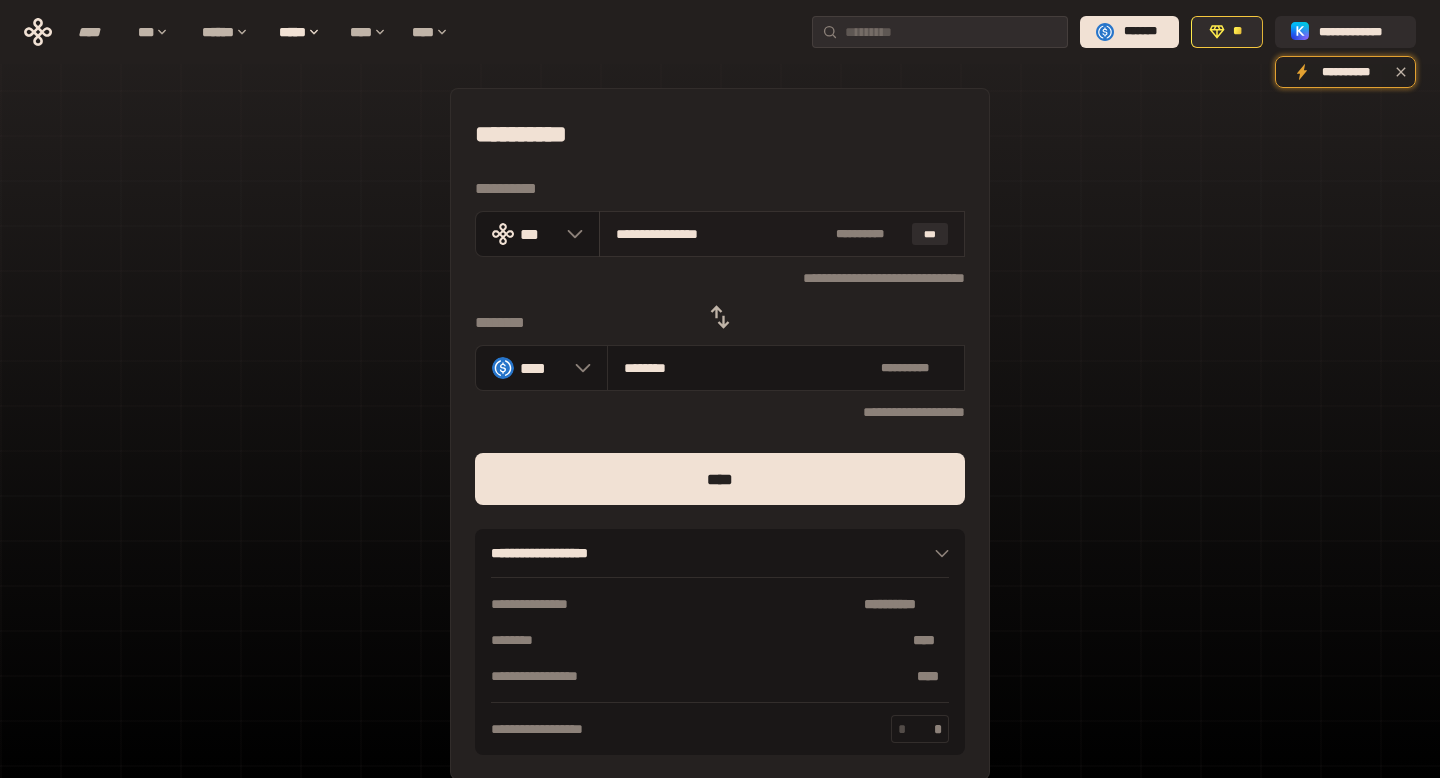 type on "**********" 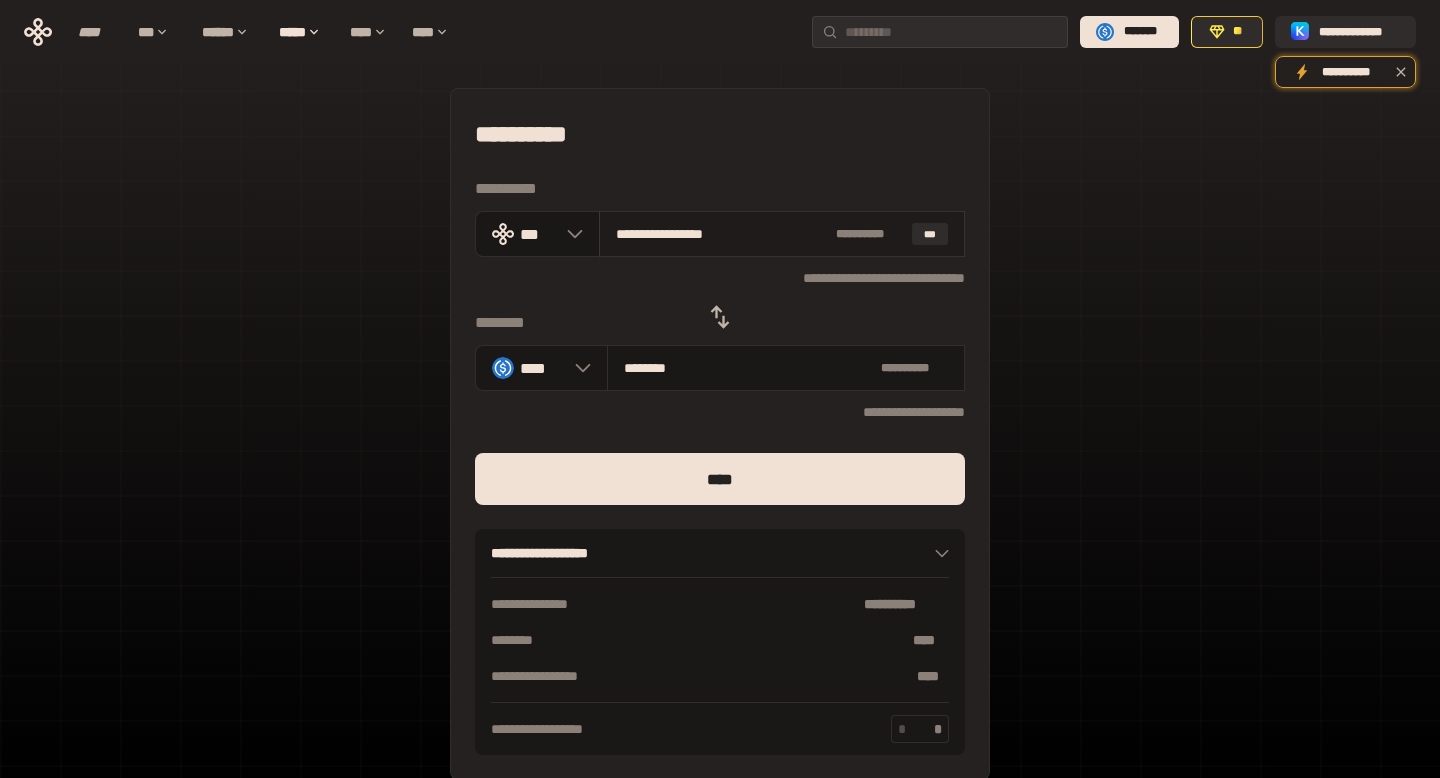 type on "********" 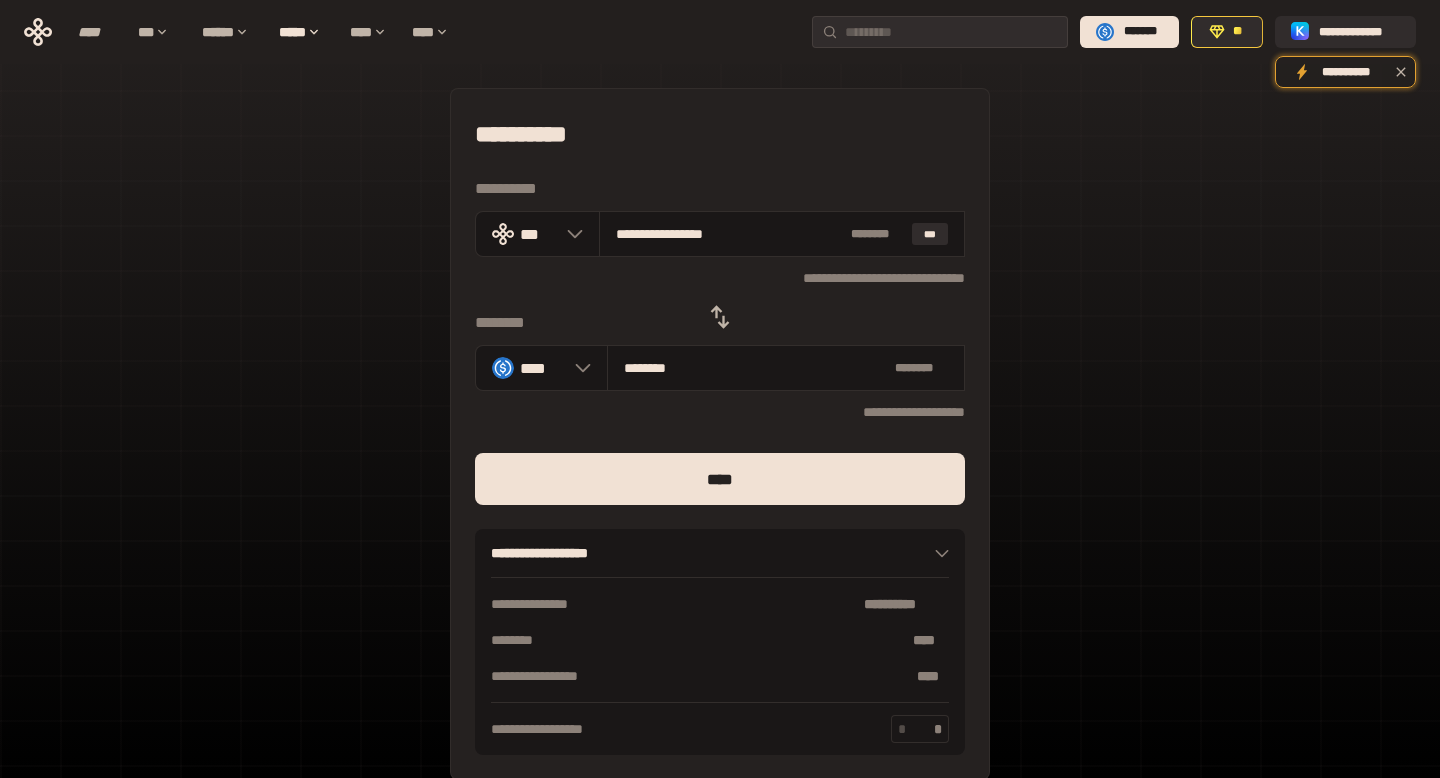 type on "**********" 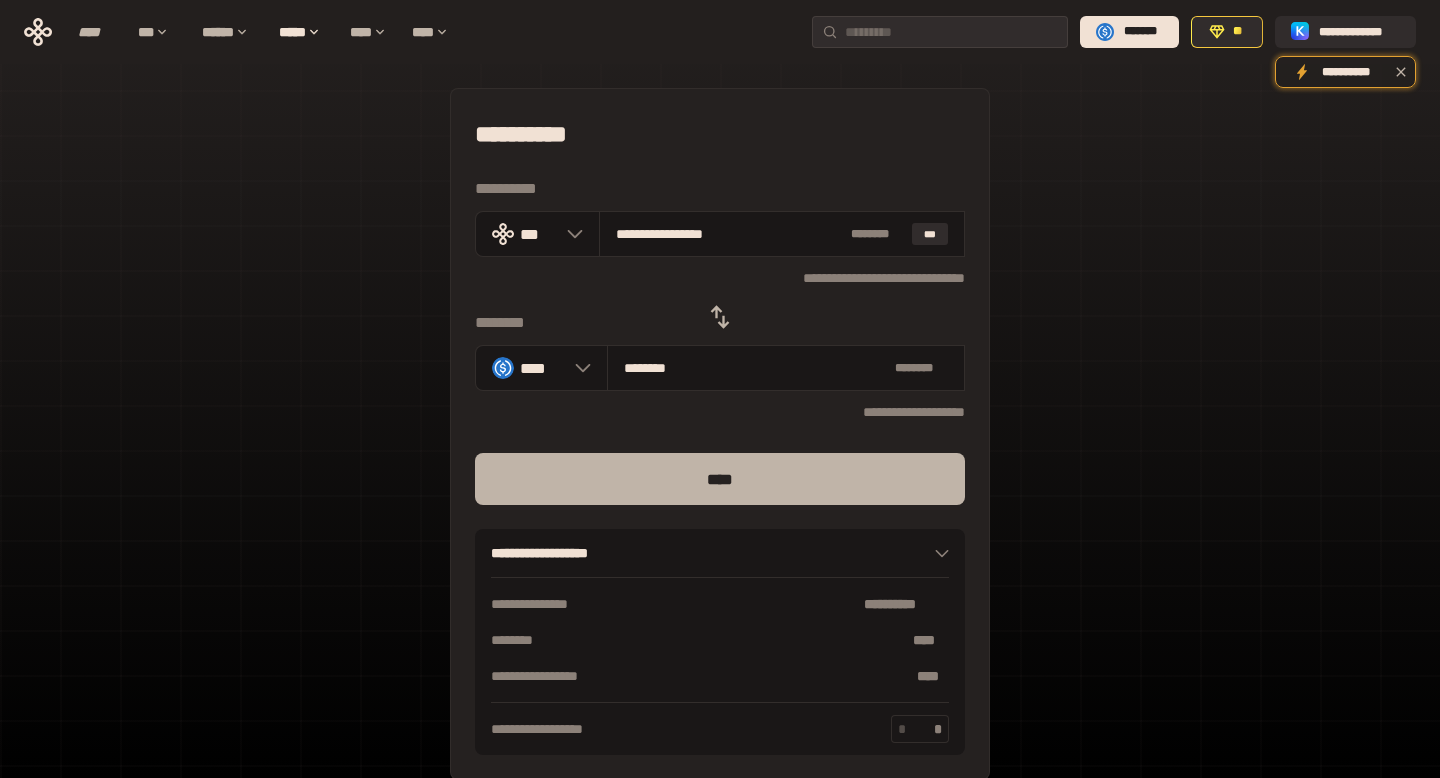 click on "****" at bounding box center (720, 479) 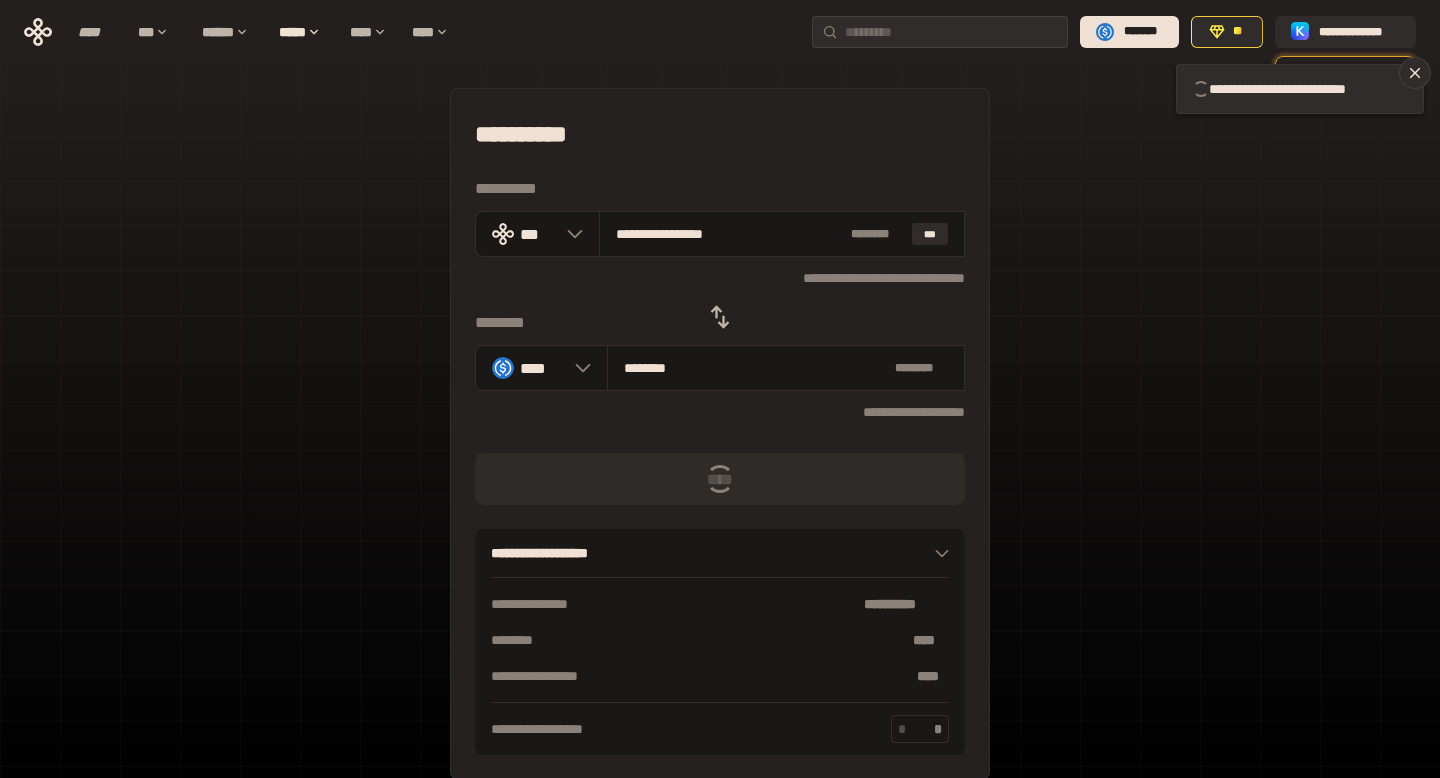 click on "**** [NAME]" at bounding box center [720, 434] 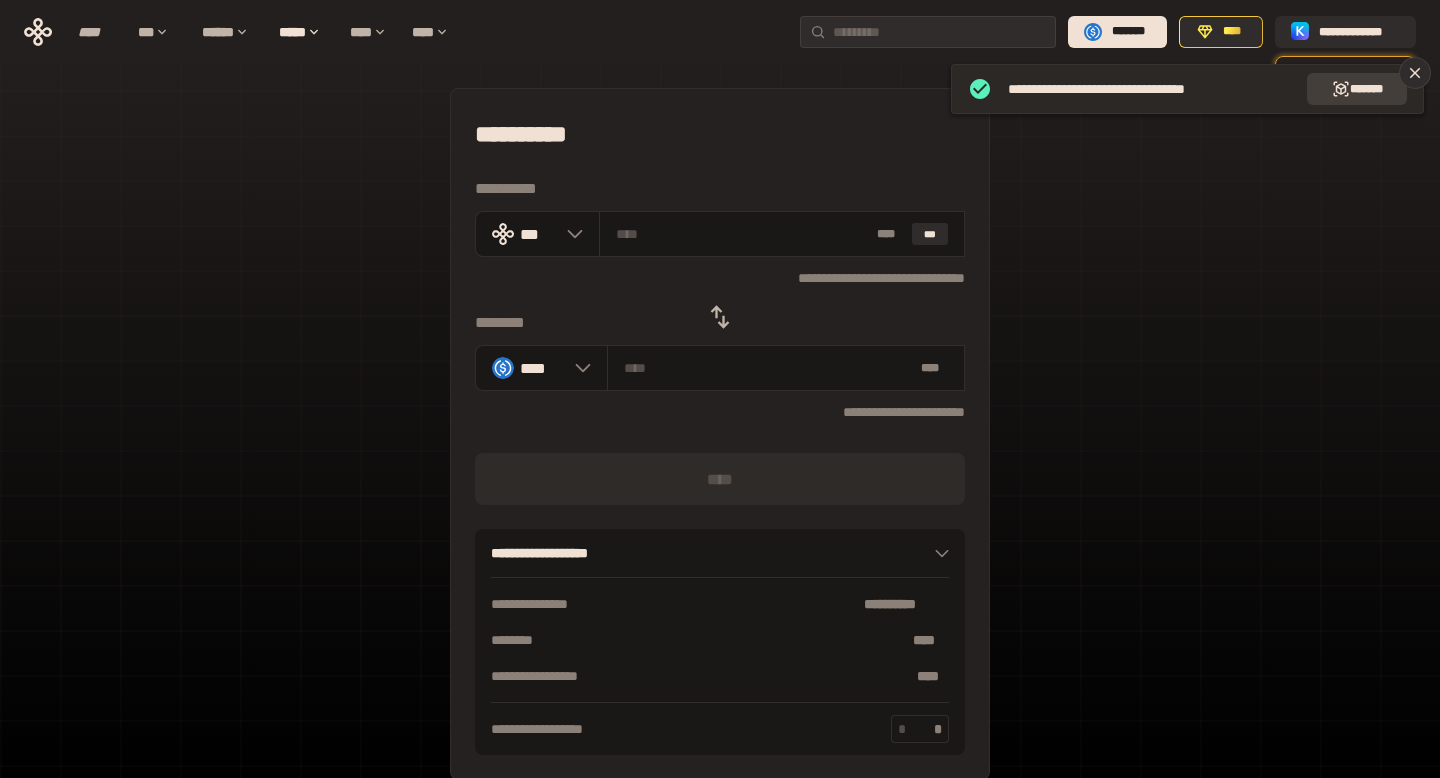 click on "*******" at bounding box center (1357, 89) 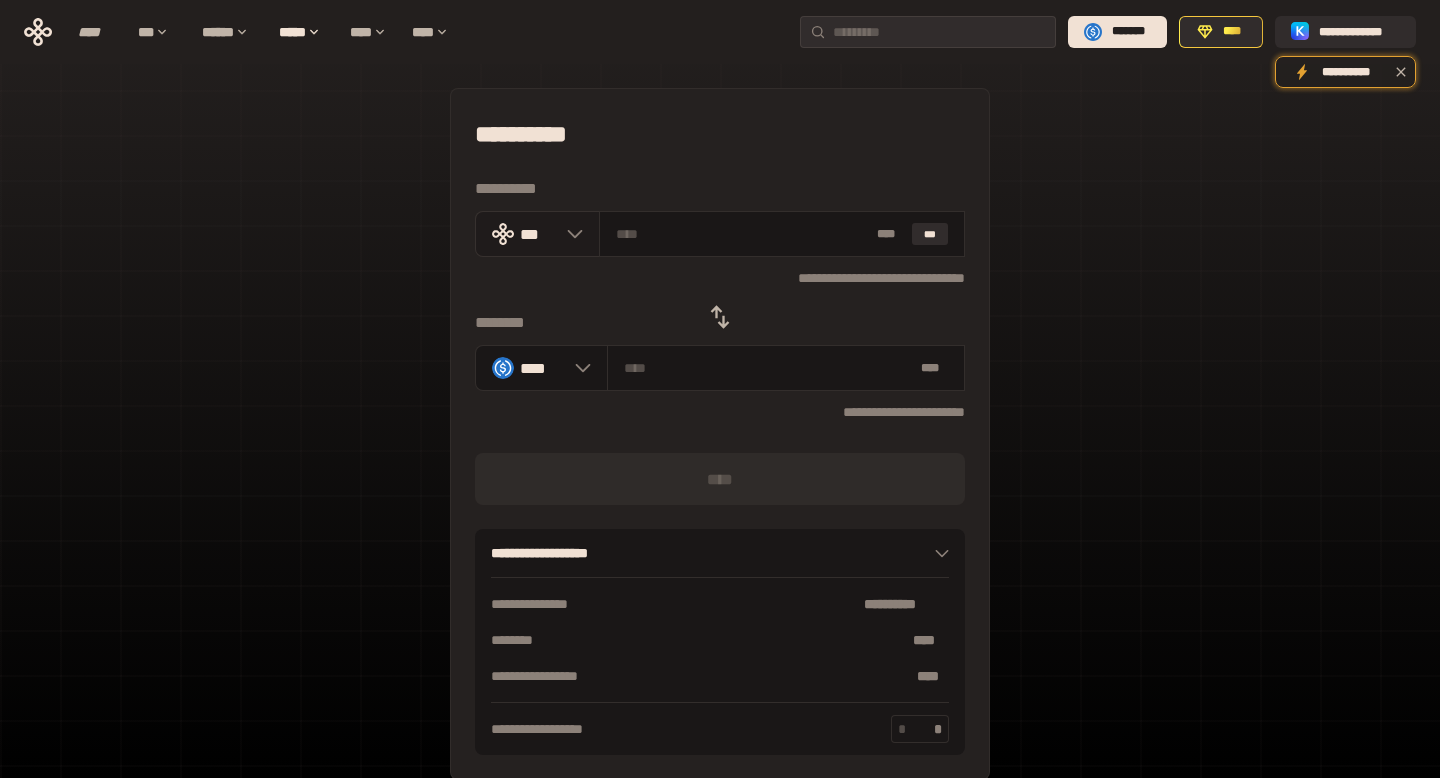 click 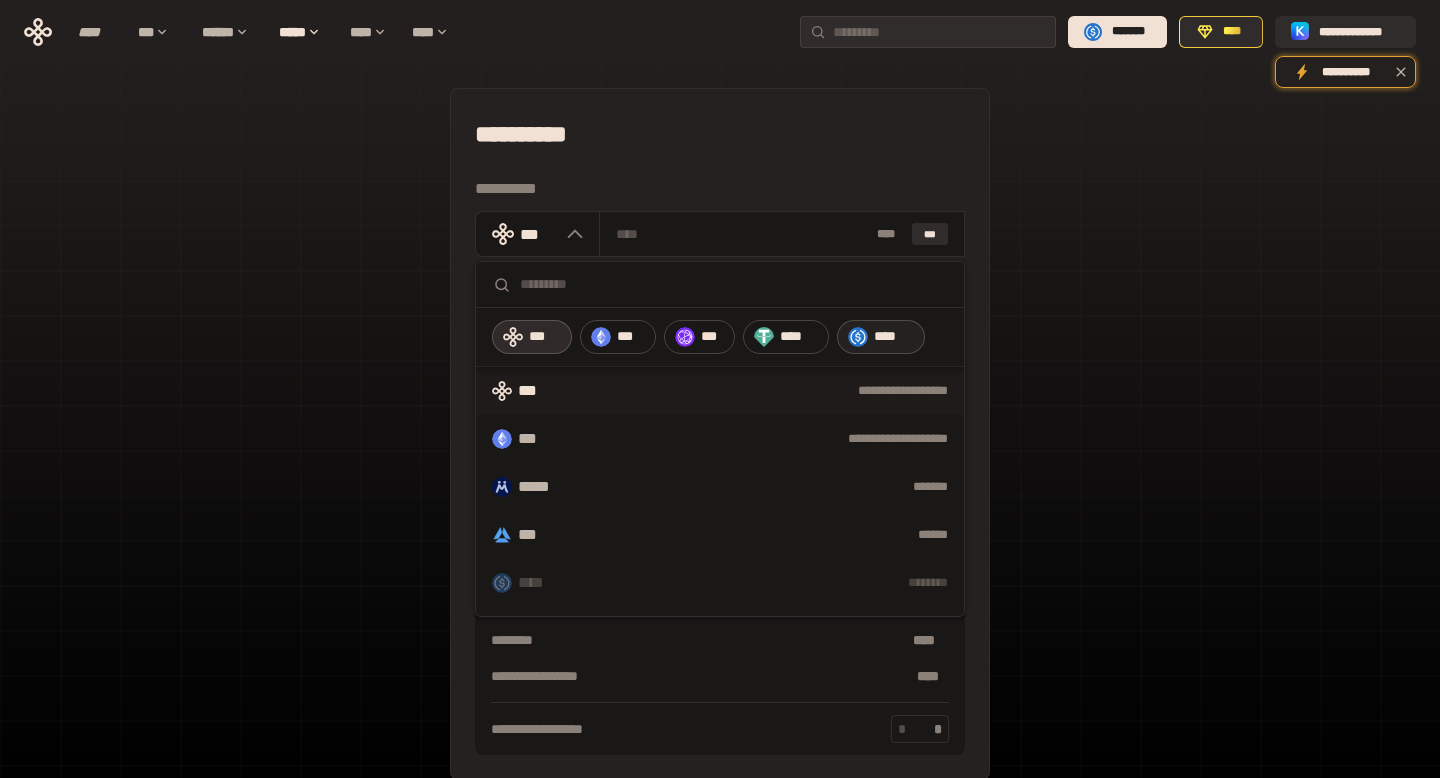 click on "****" at bounding box center [881, 337] 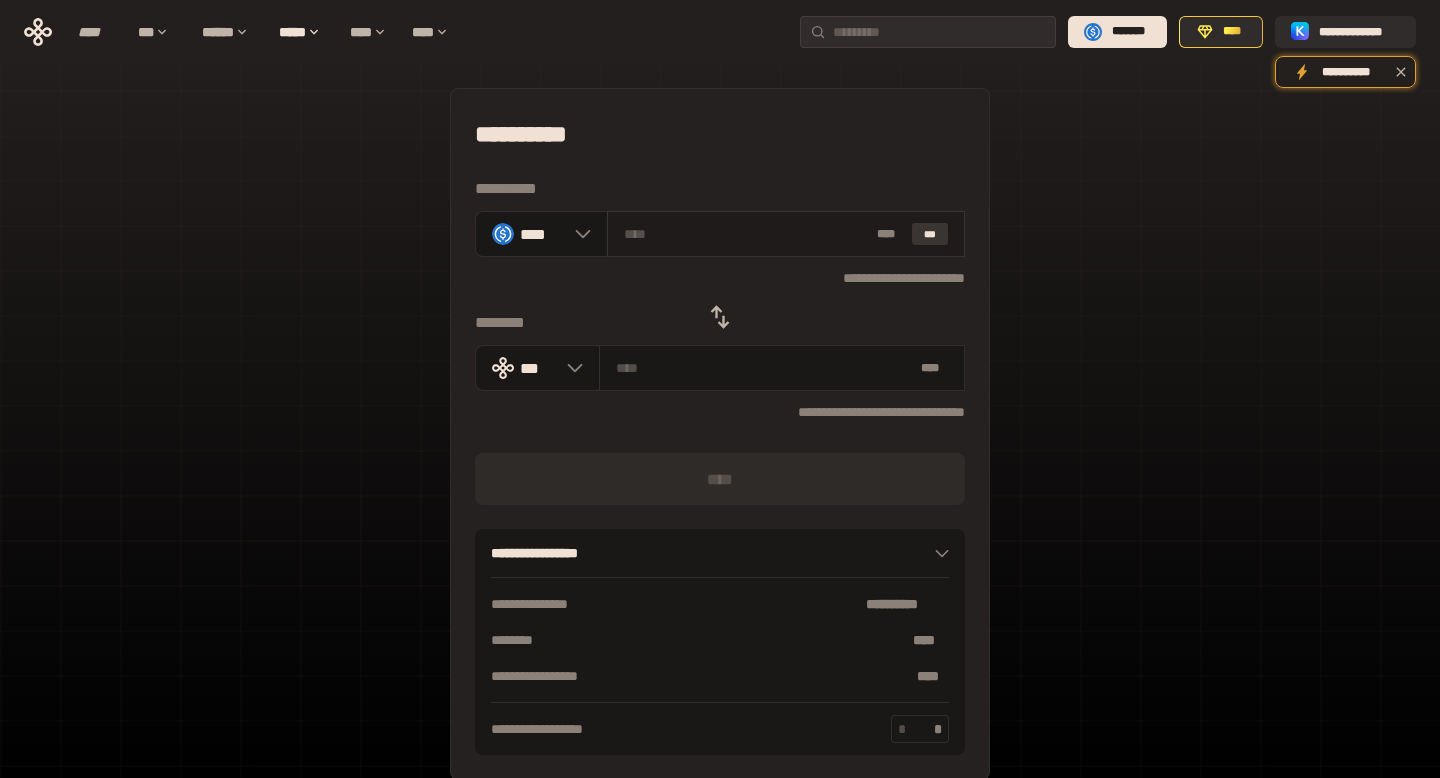 click on "***" at bounding box center [930, 234] 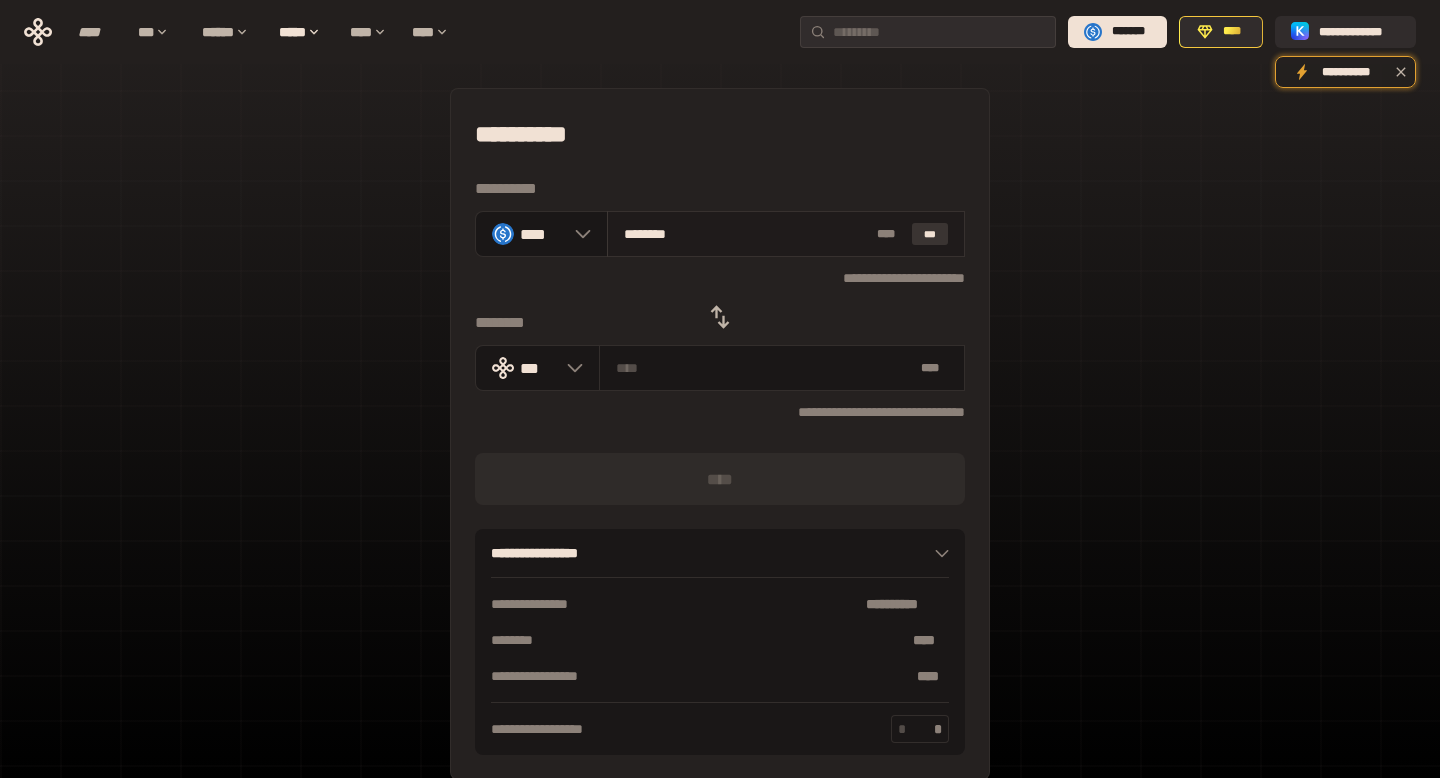 type on "**********" 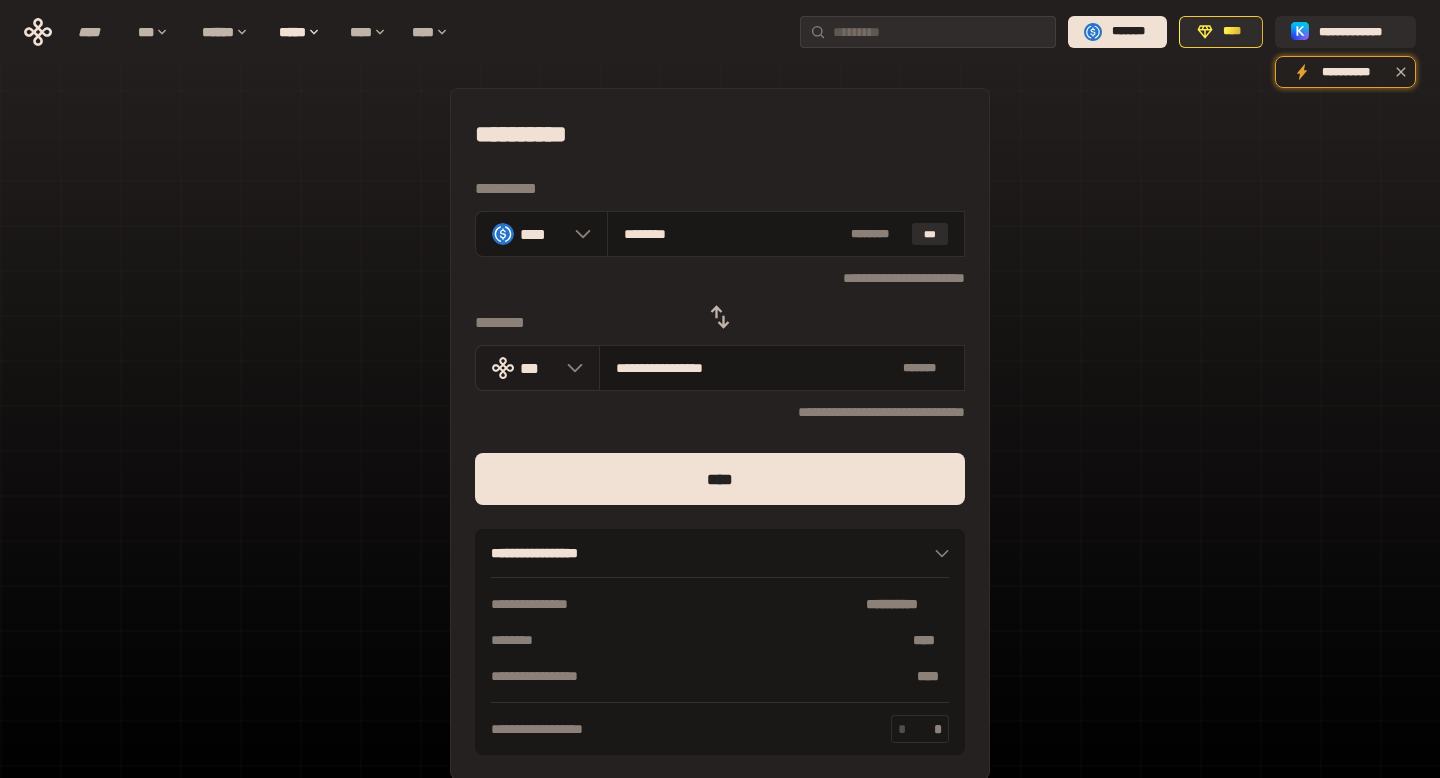 click on "***" at bounding box center [537, 368] 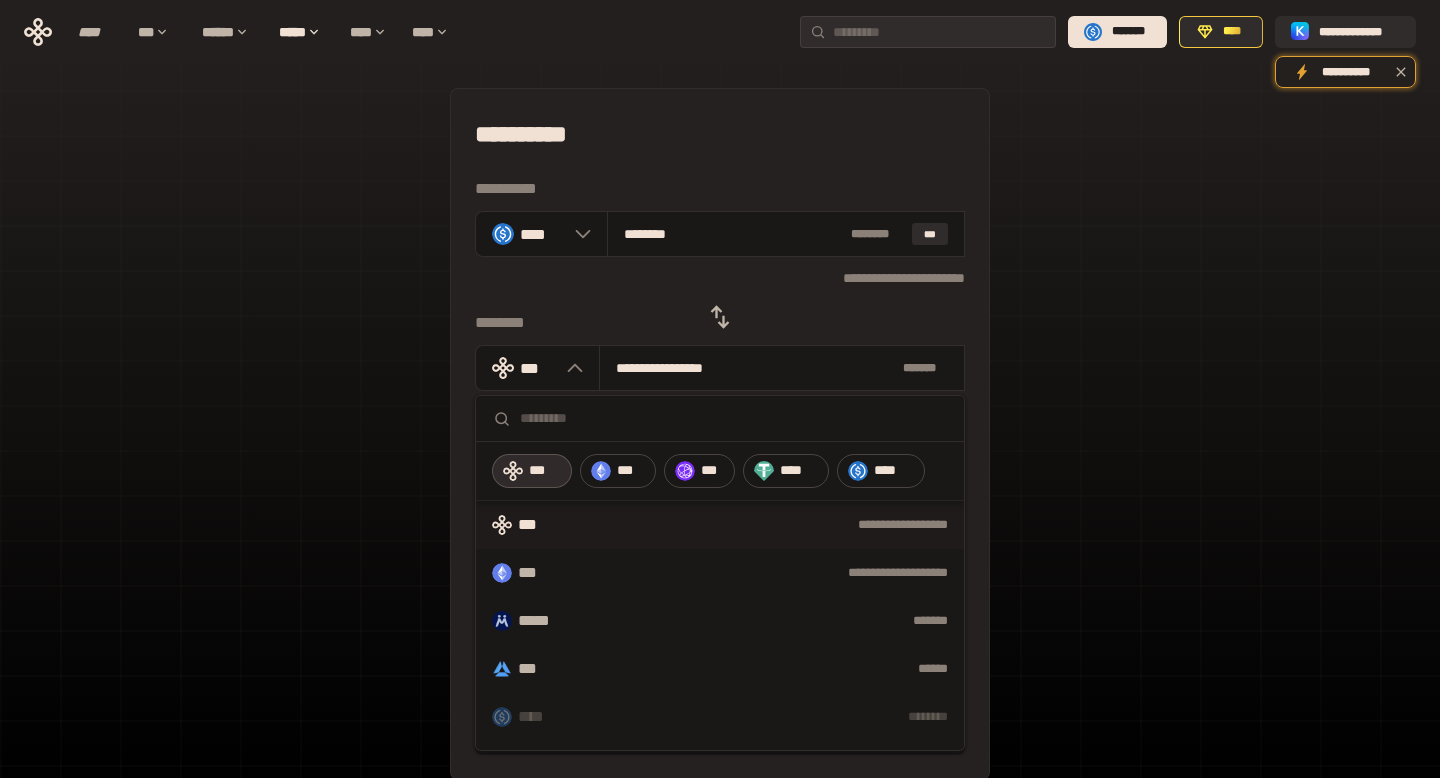 click on "**** [NAME]" at bounding box center (720, 444) 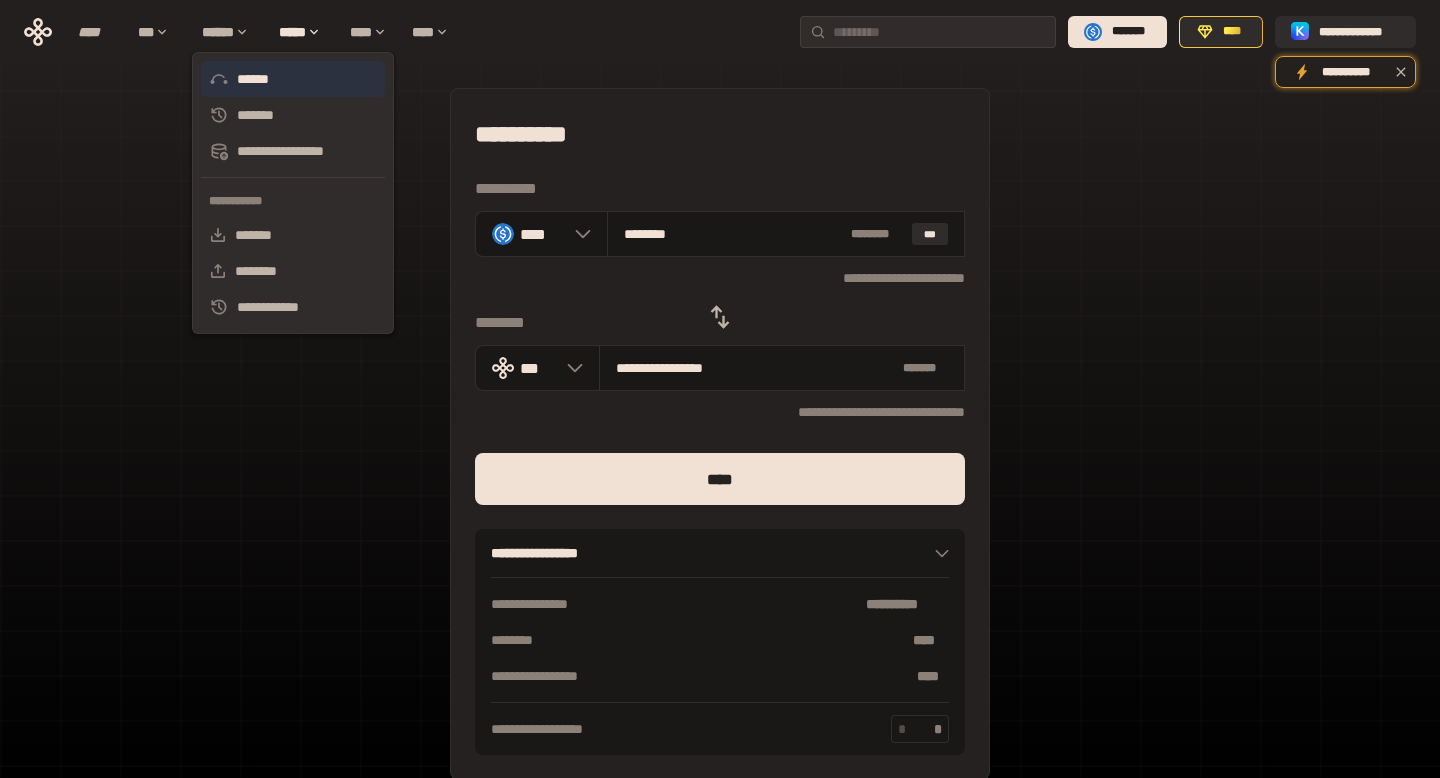click on "******" at bounding box center [293, 79] 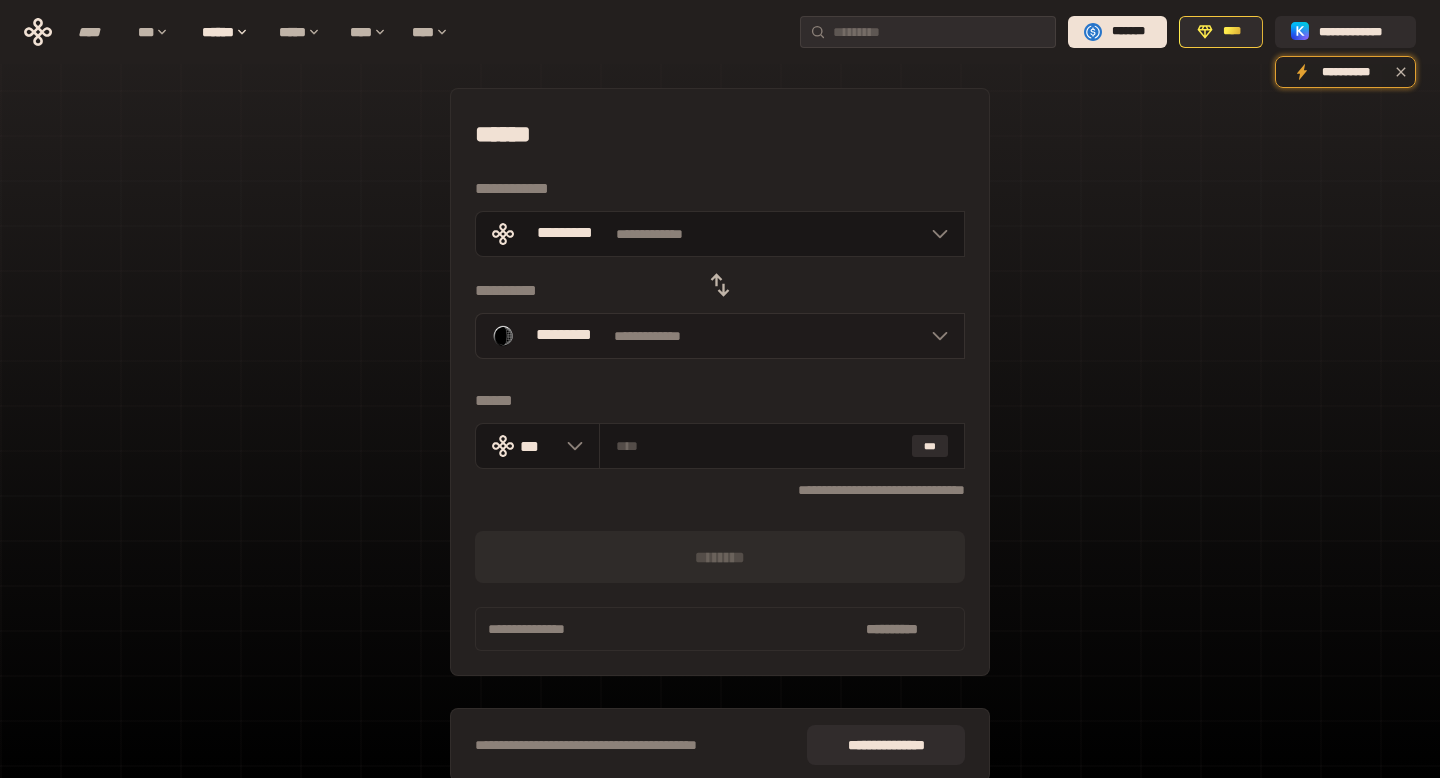 click on "**********" at bounding box center [720, 336] 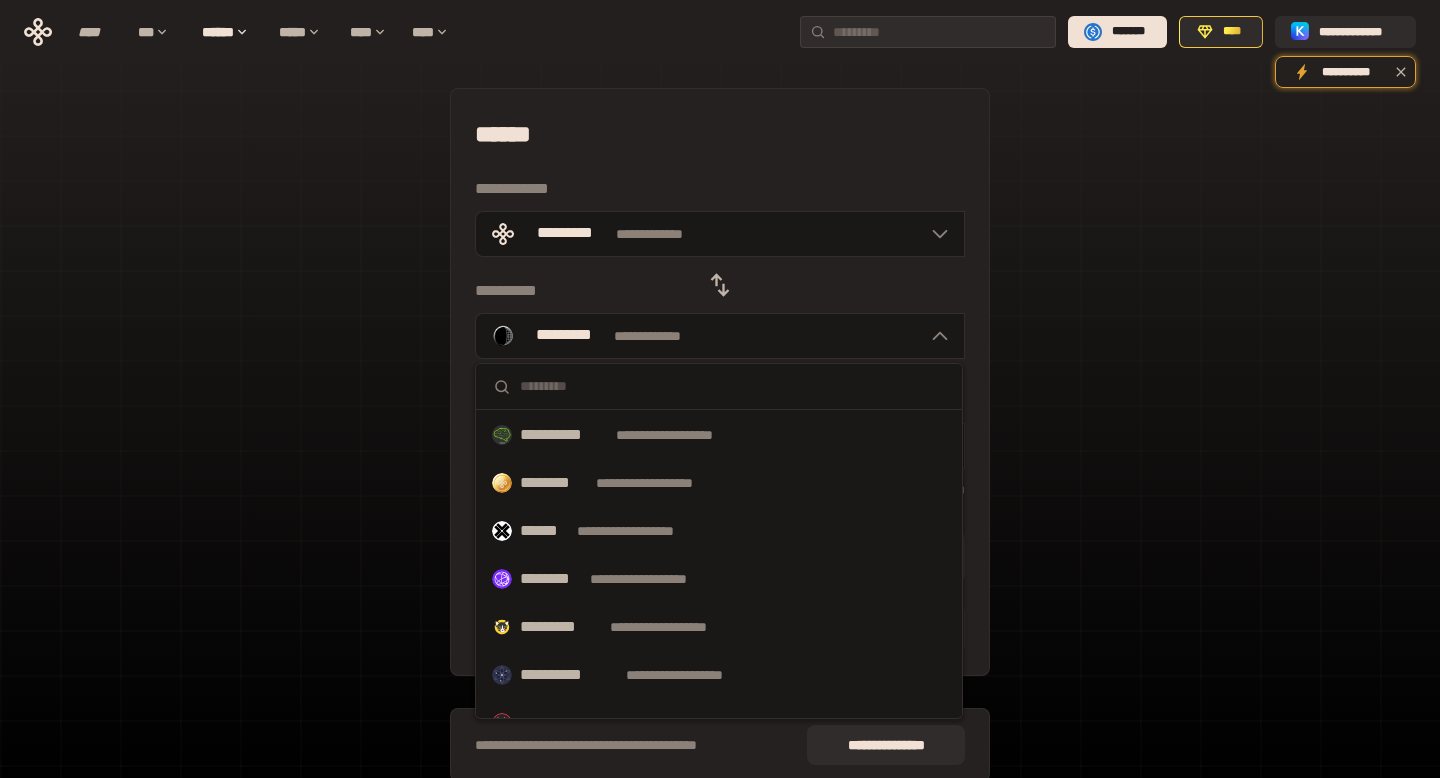 scroll, scrollTop: 556, scrollLeft: 0, axis: vertical 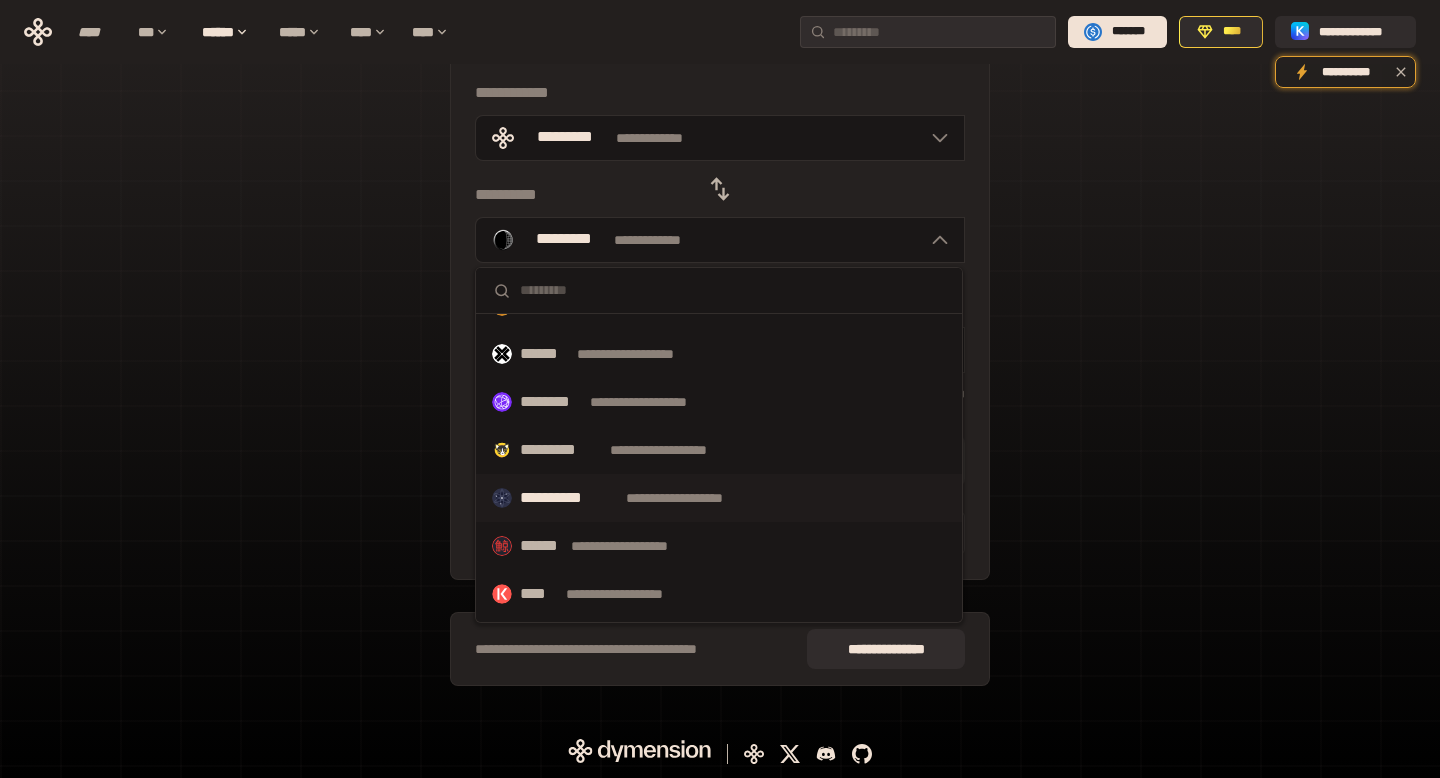 click on "**********" at bounding box center (693, 498) 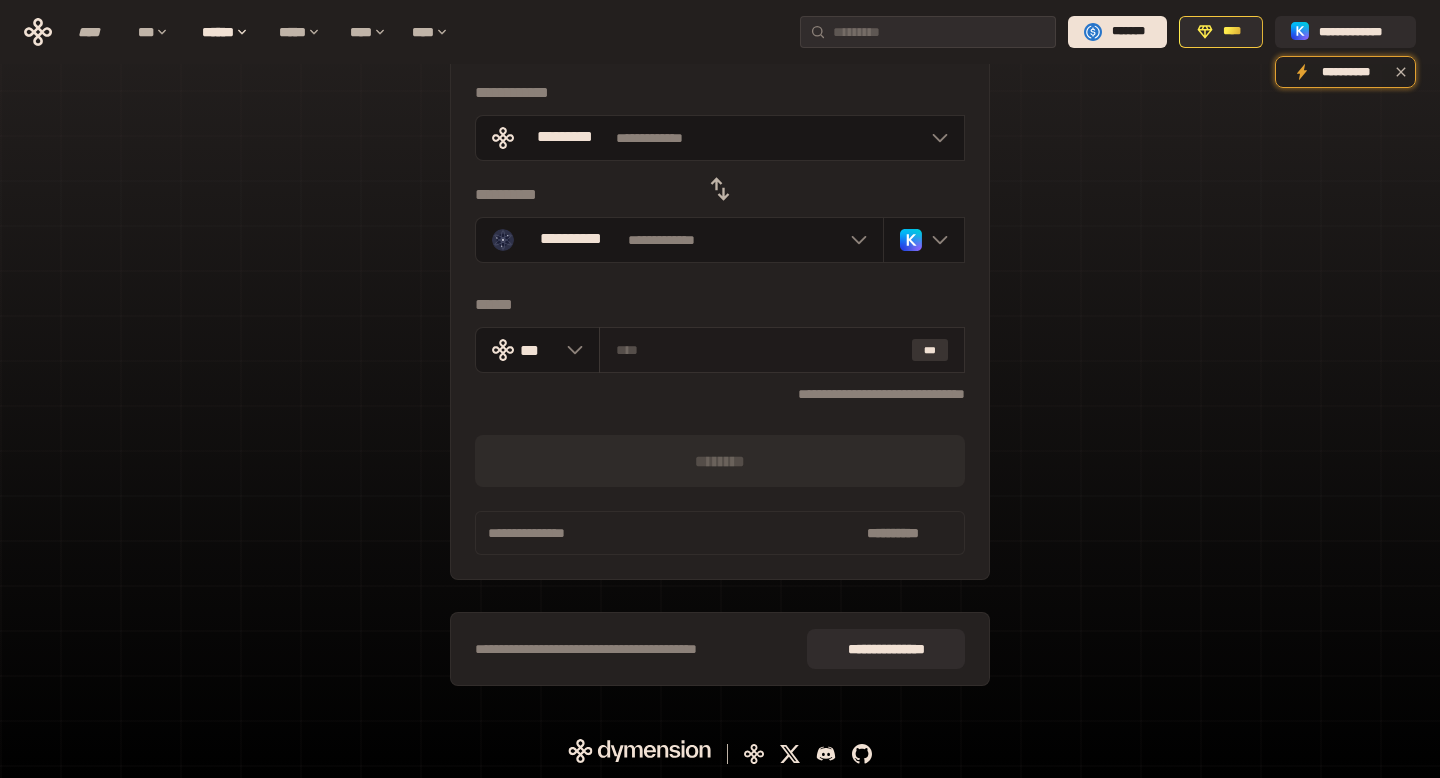 click on "***" at bounding box center [930, 350] 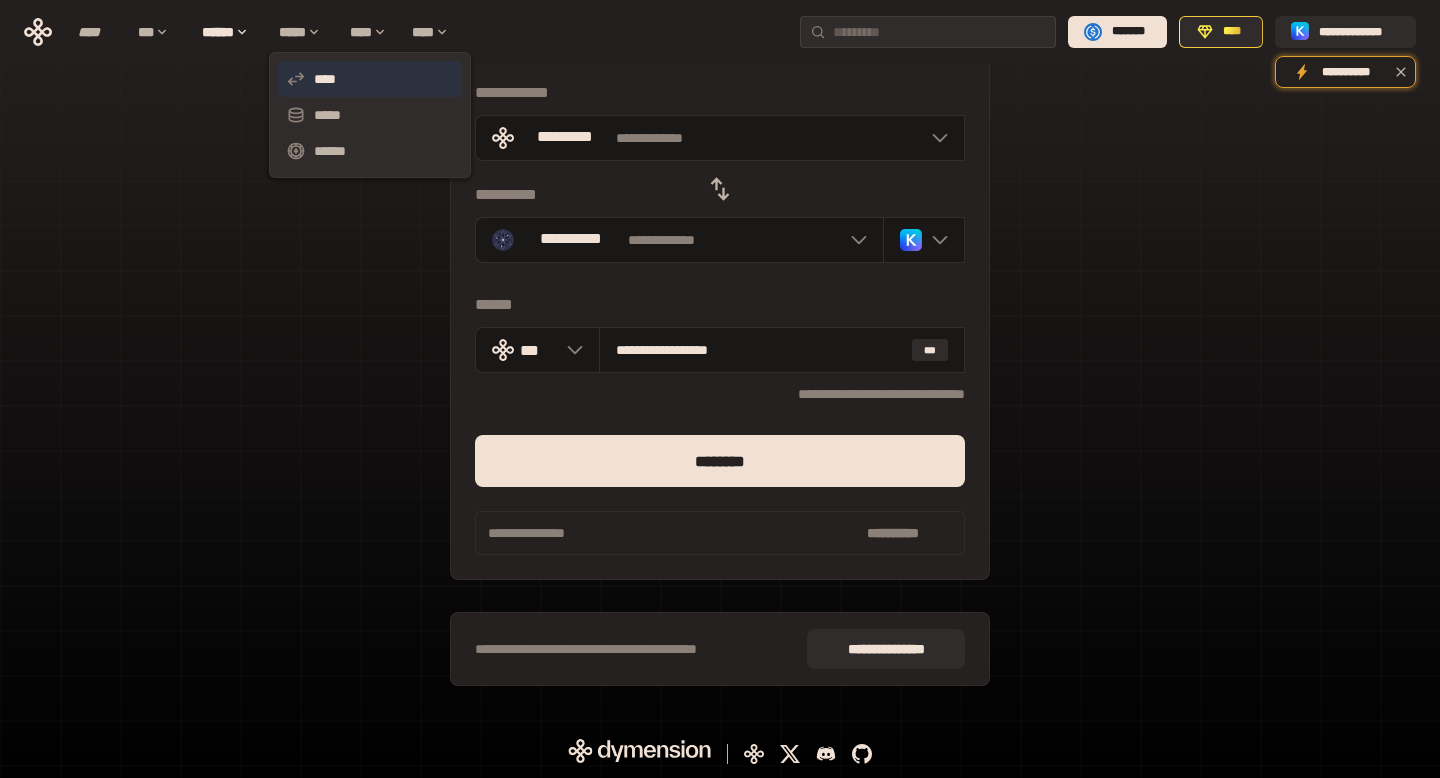 click on "****" at bounding box center (370, 79) 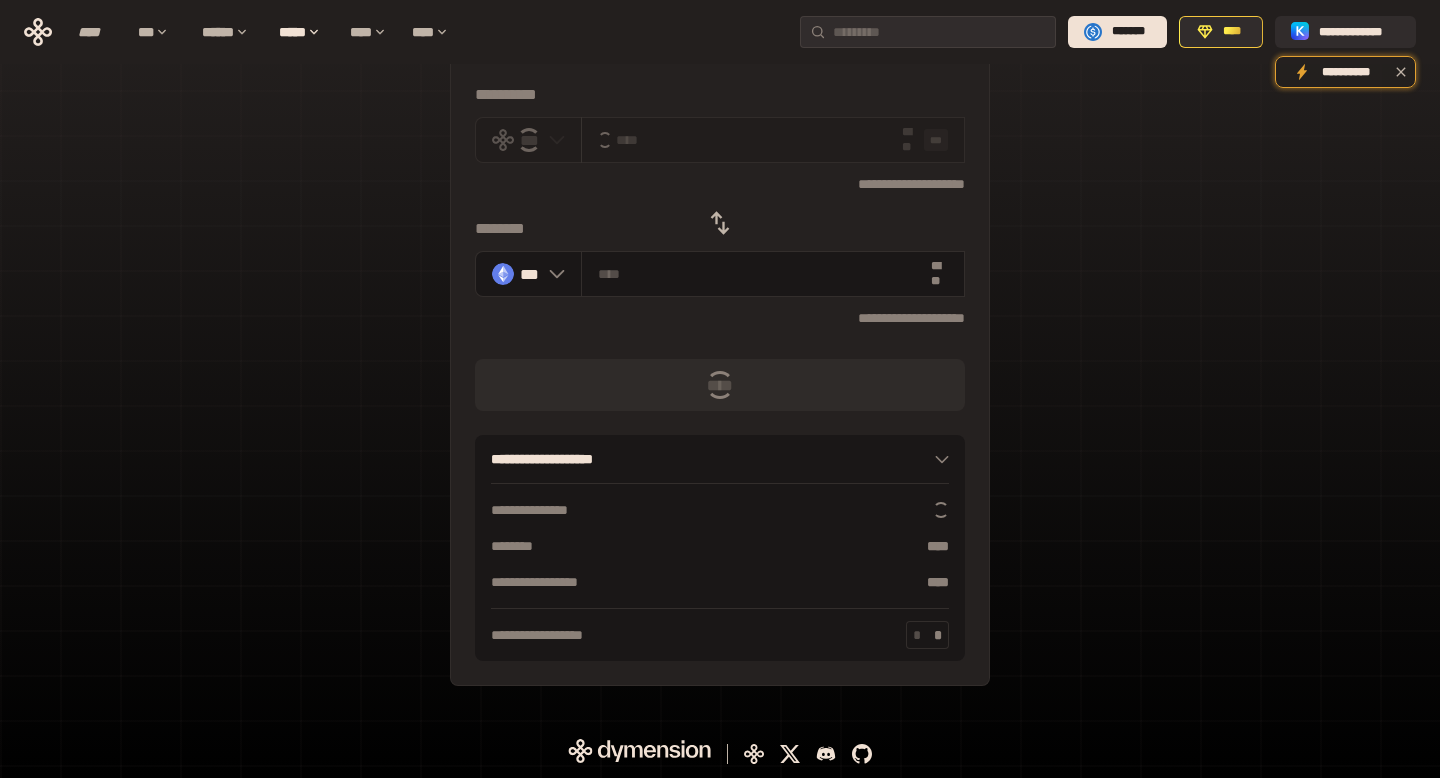 scroll, scrollTop: 0, scrollLeft: 0, axis: both 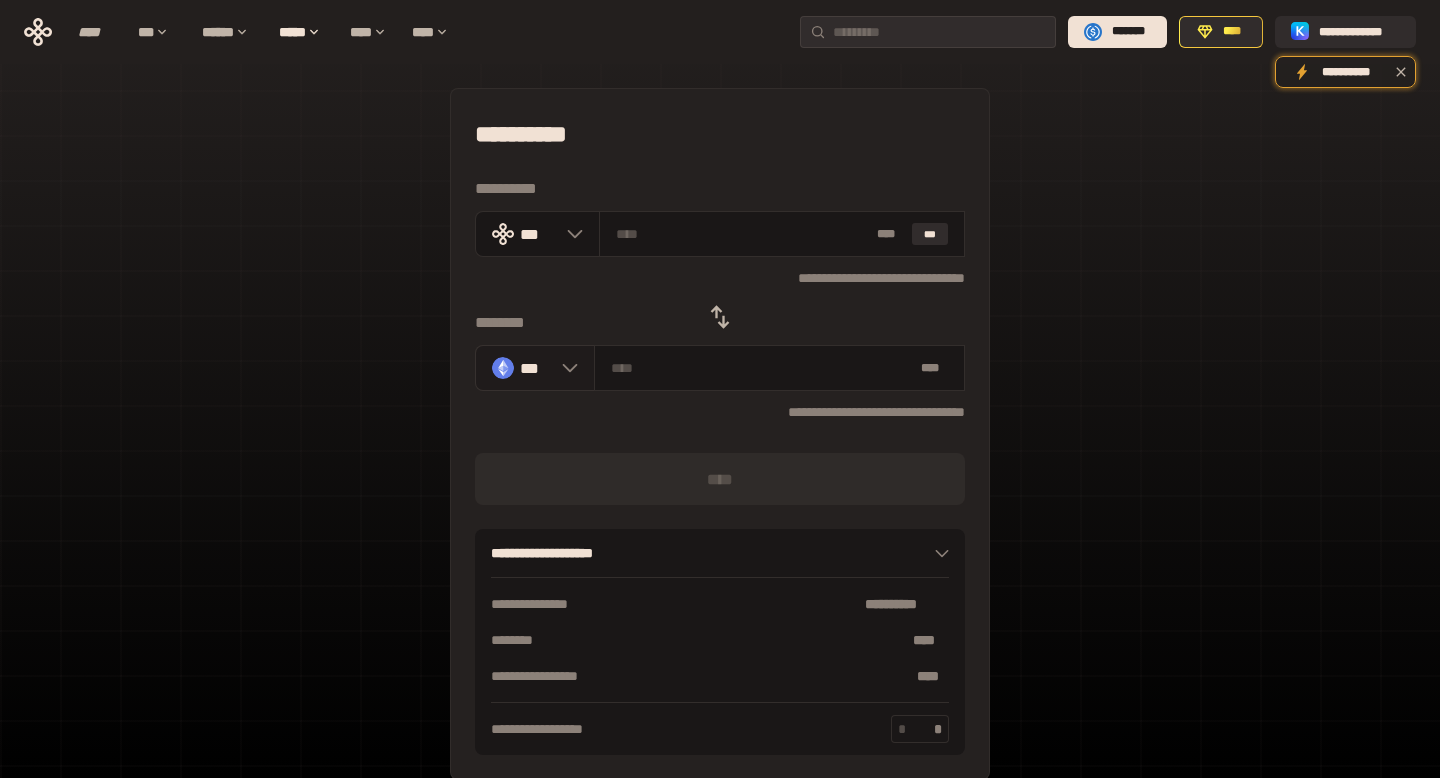 click at bounding box center (565, 368) 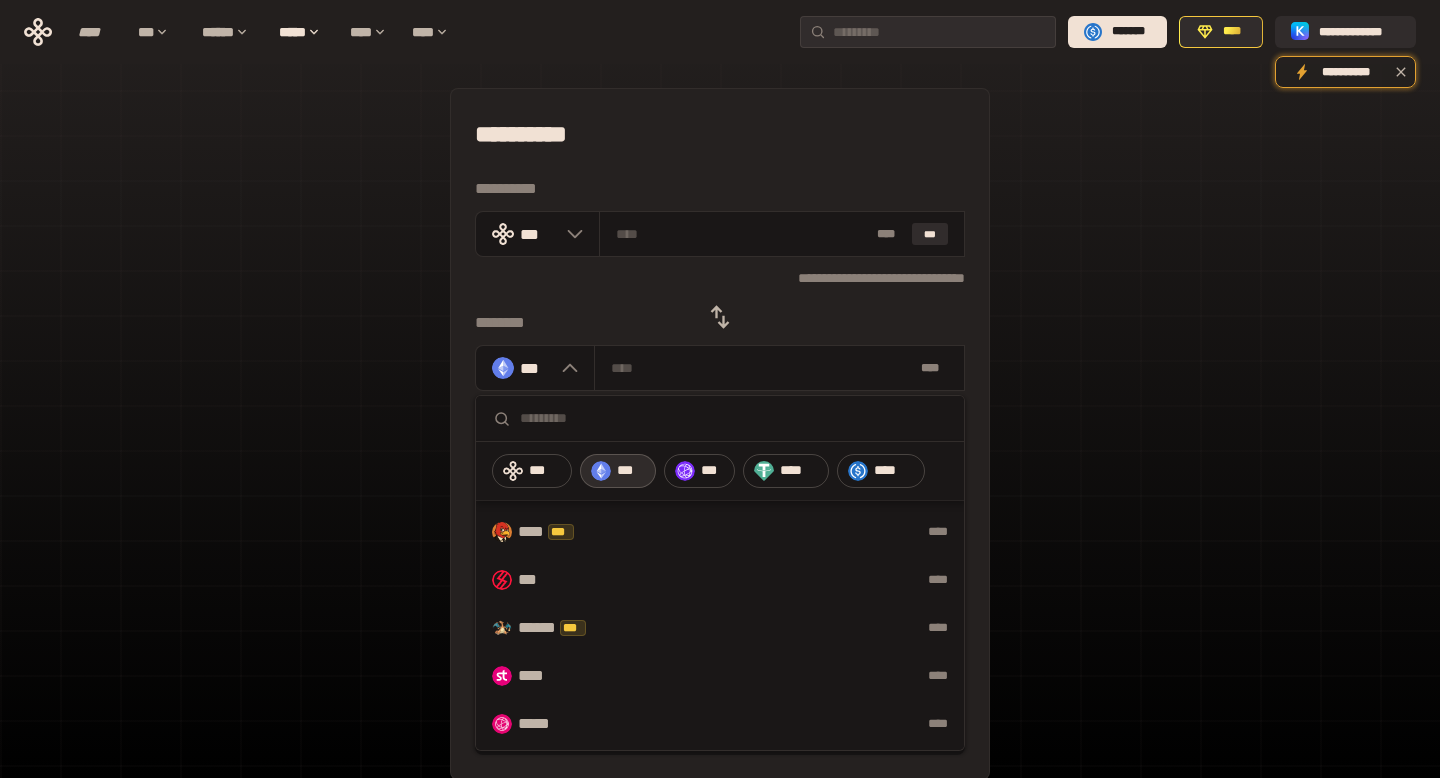 scroll, scrollTop: 1431, scrollLeft: 0, axis: vertical 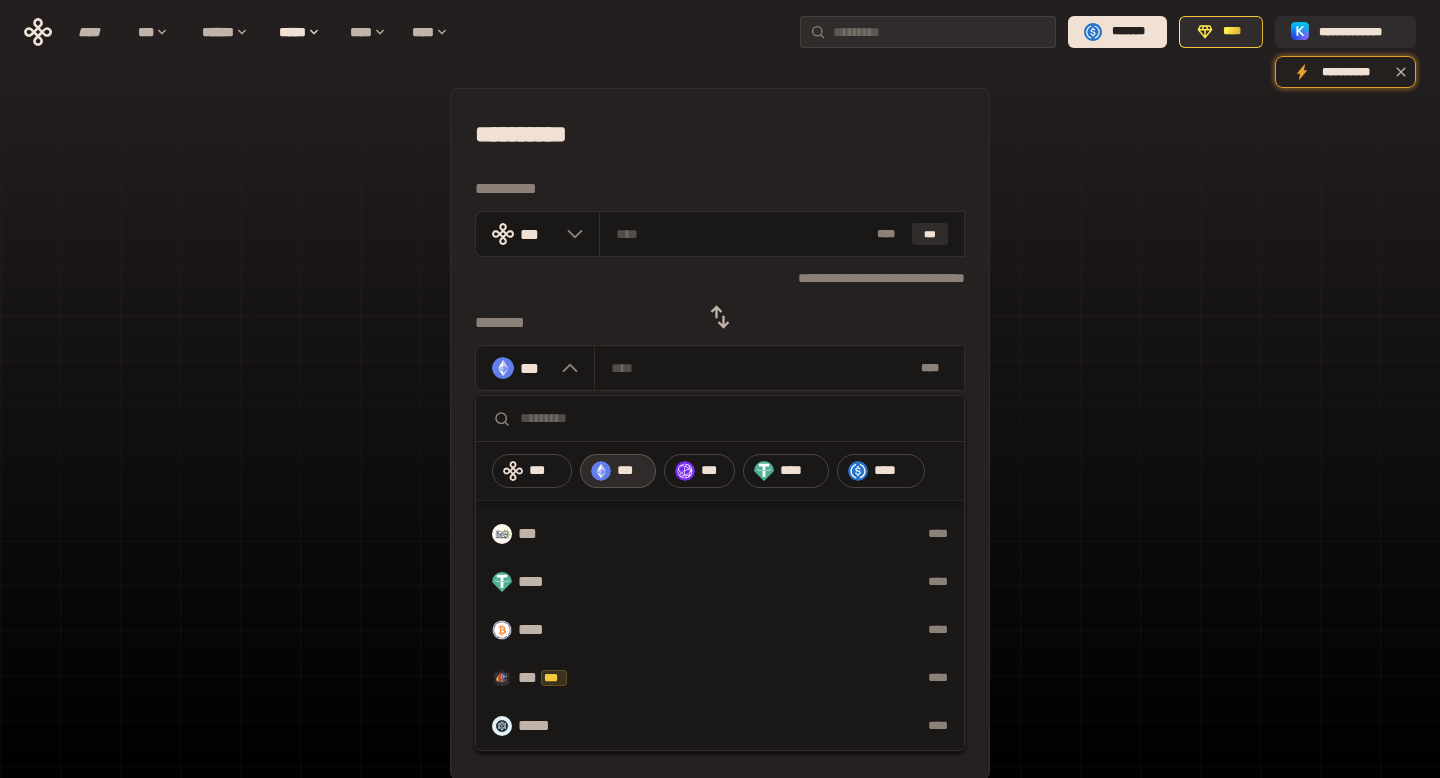 click at bounding box center (734, 418) 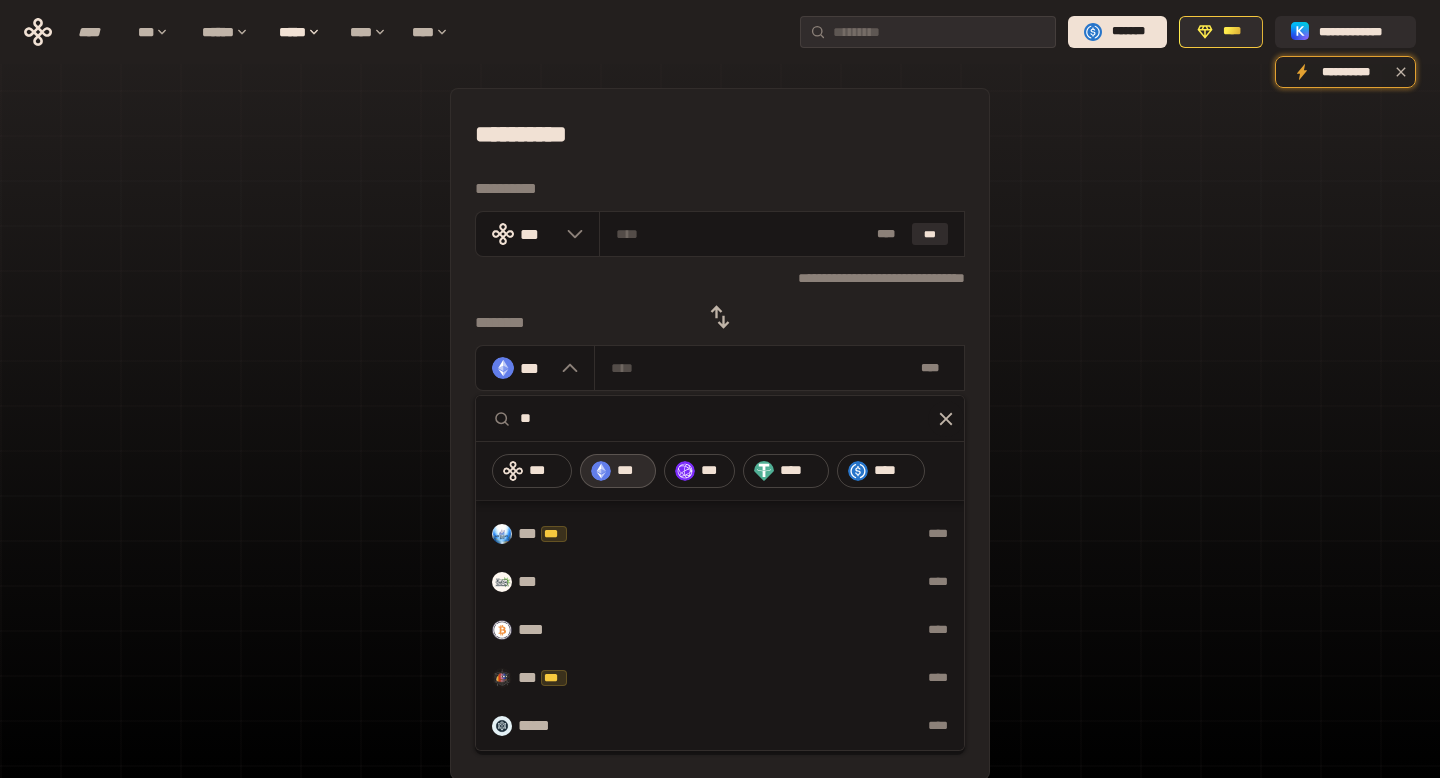 scroll, scrollTop: 0, scrollLeft: 0, axis: both 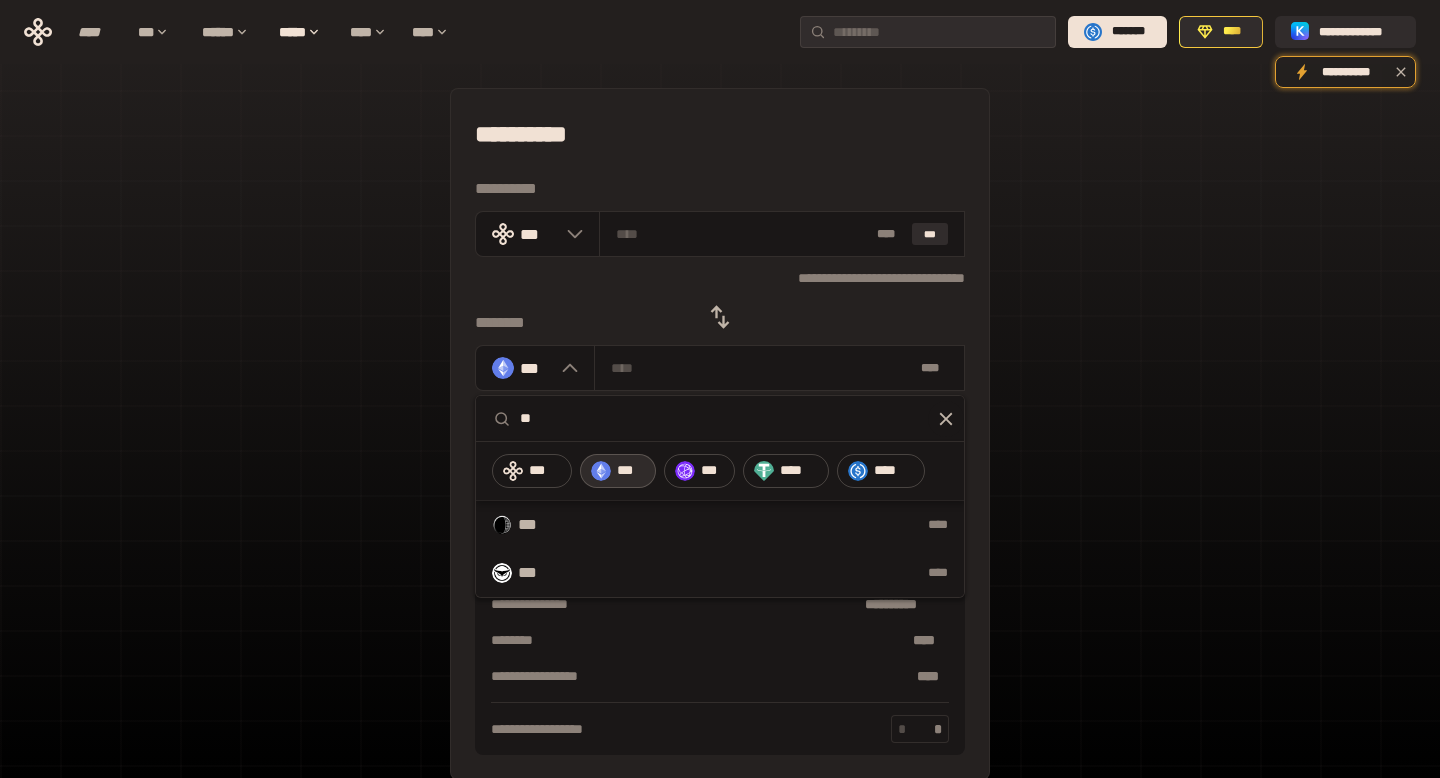 type on "*" 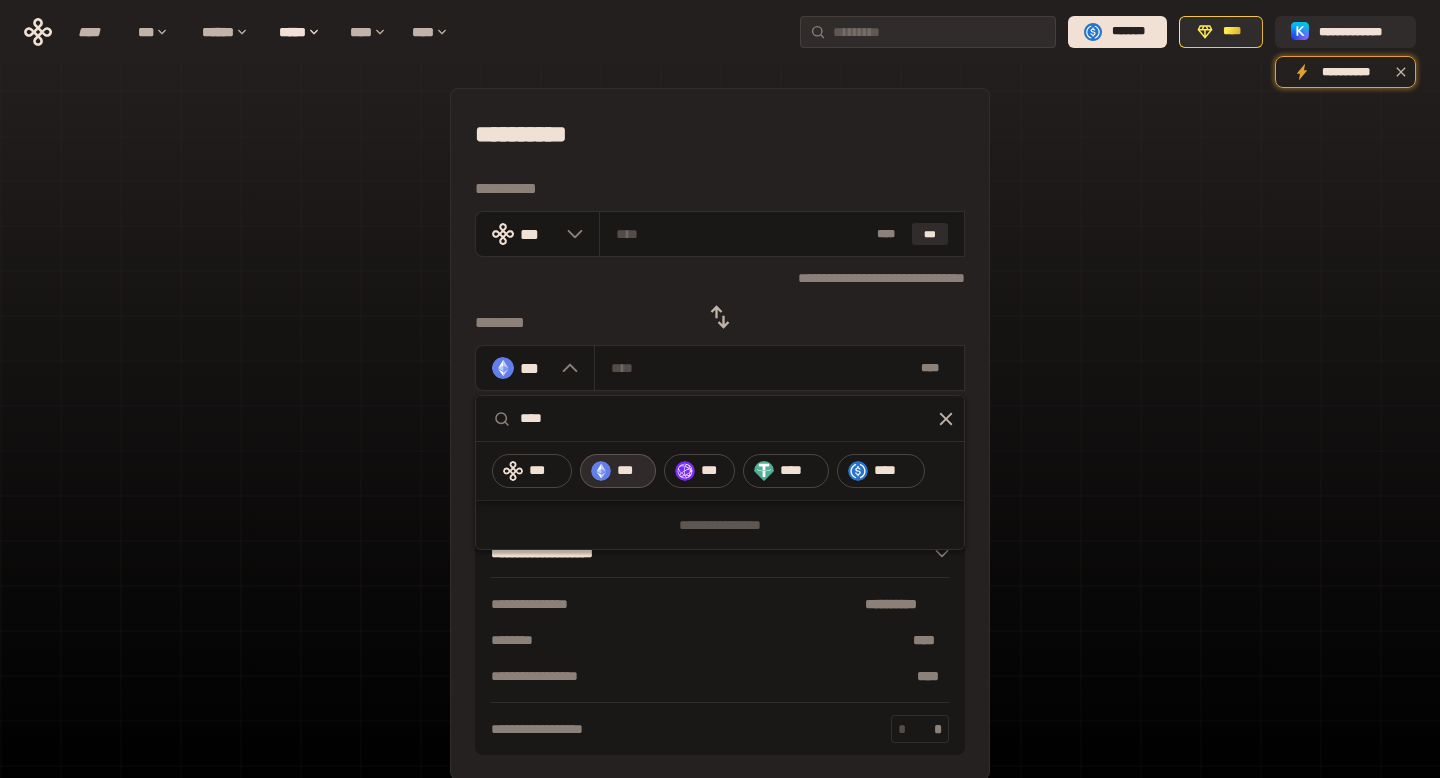 type on "****" 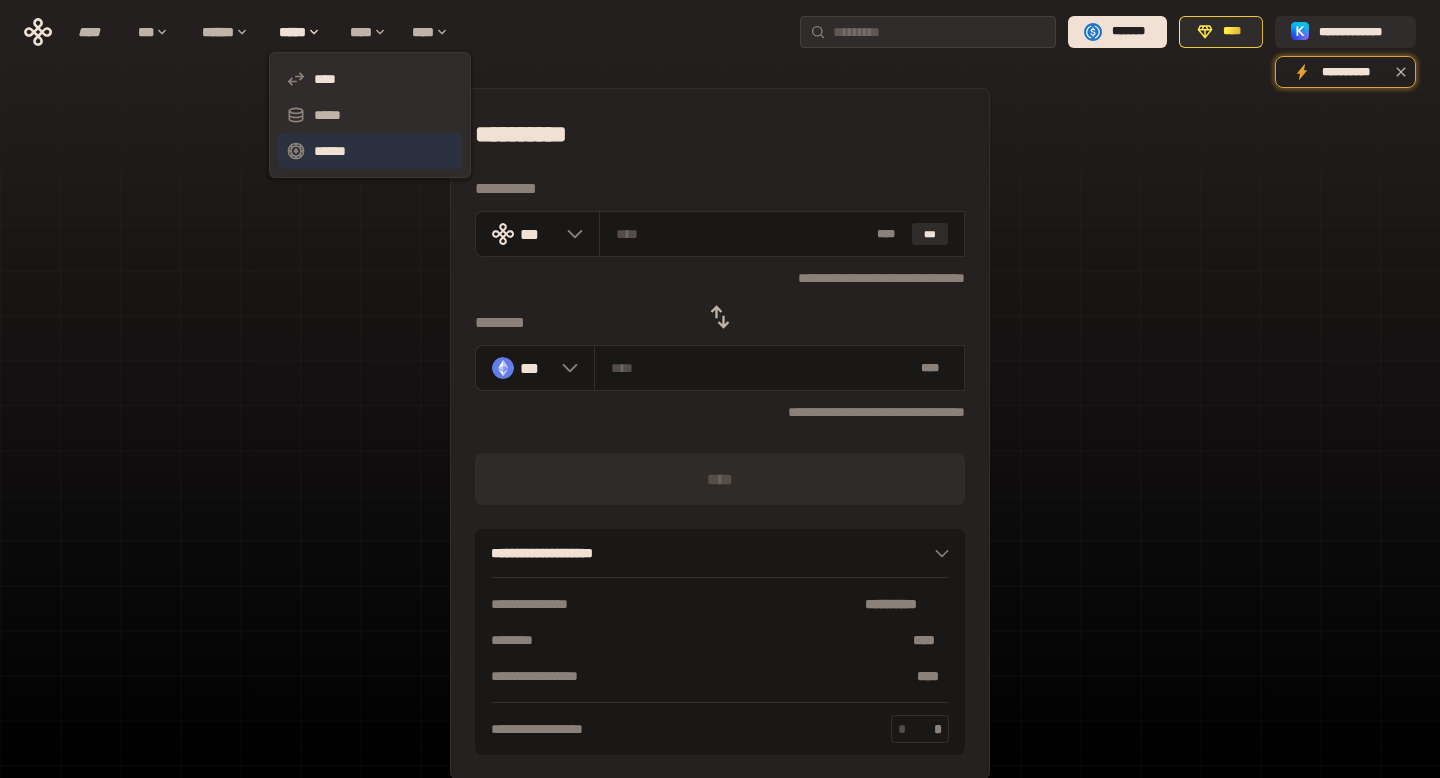 click on "******" at bounding box center [370, 151] 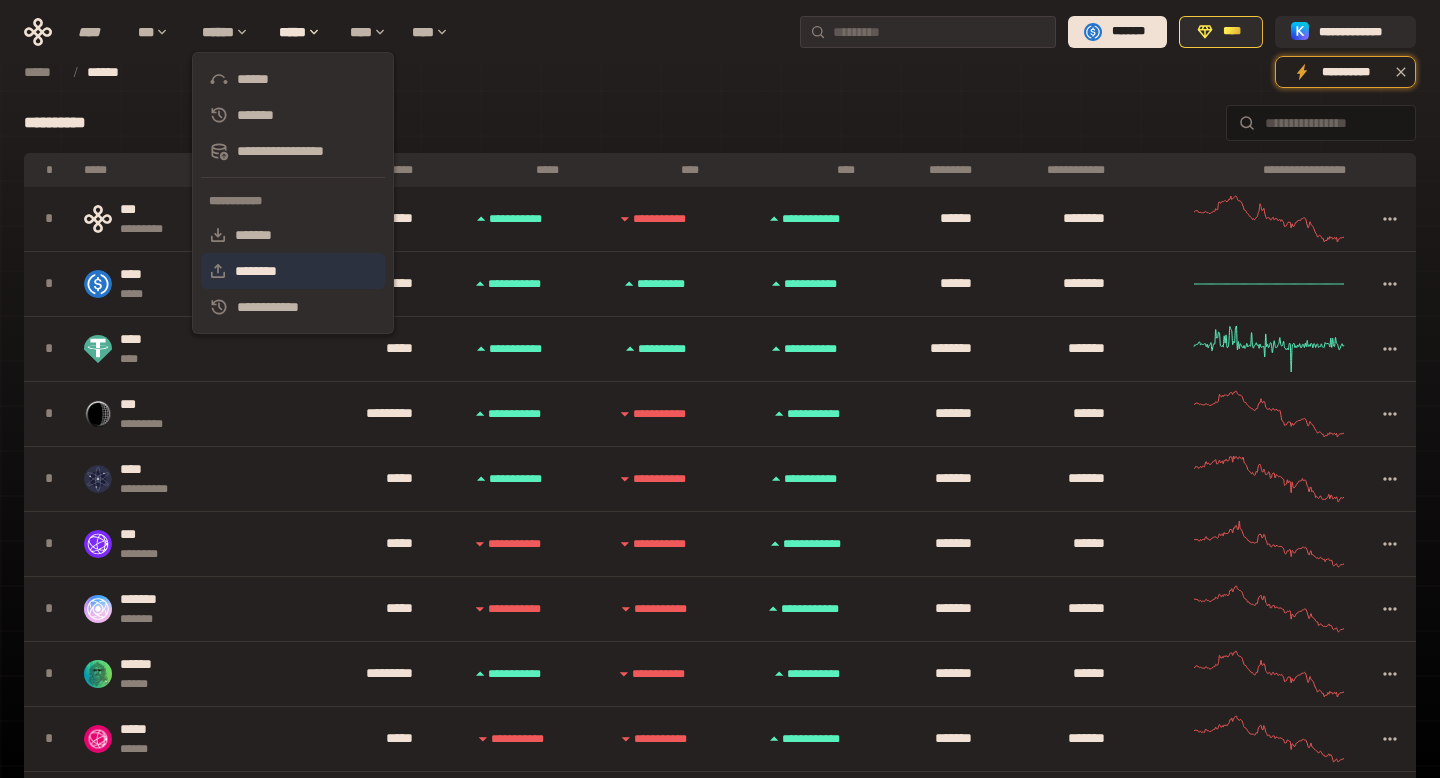 click on "********" at bounding box center (293, 271) 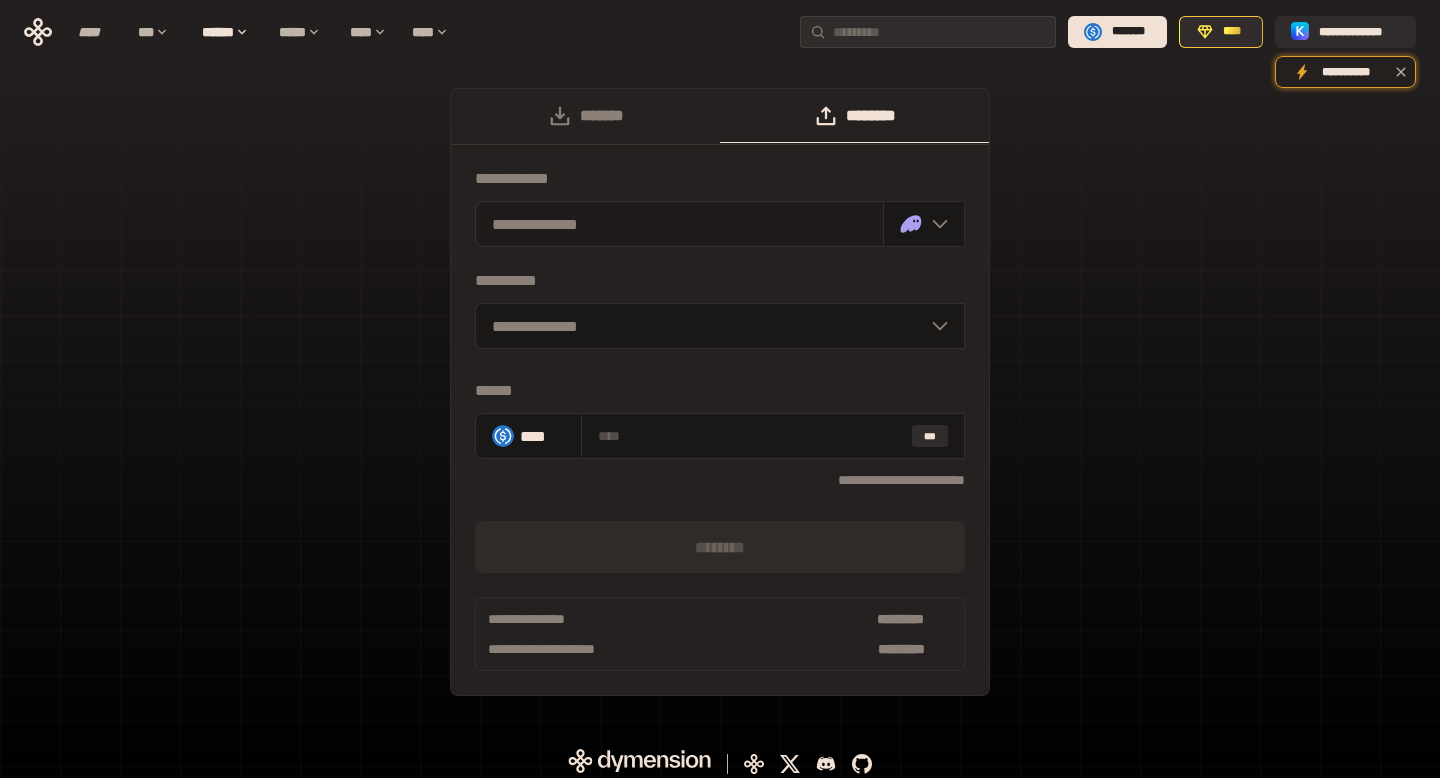 click on "**********" at bounding box center (679, 224) 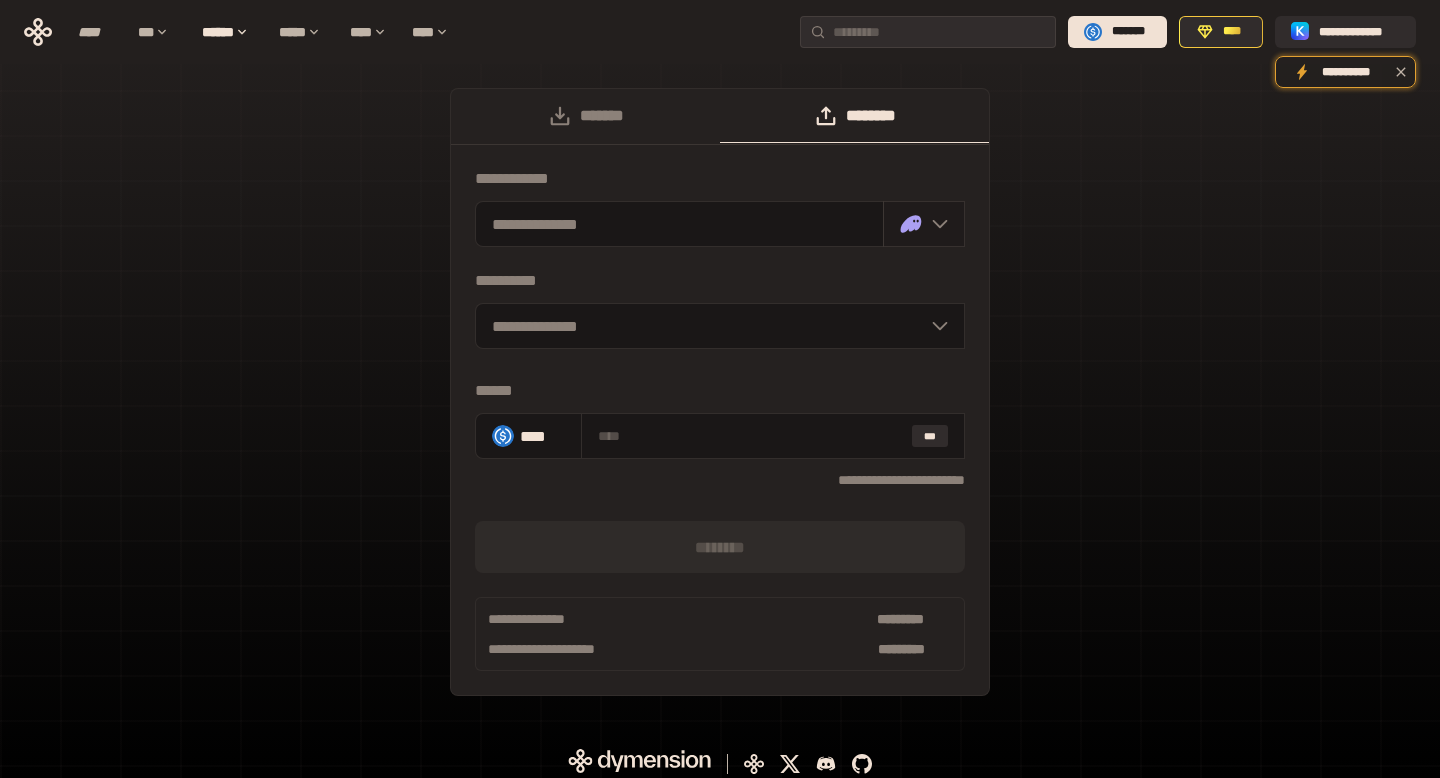 click 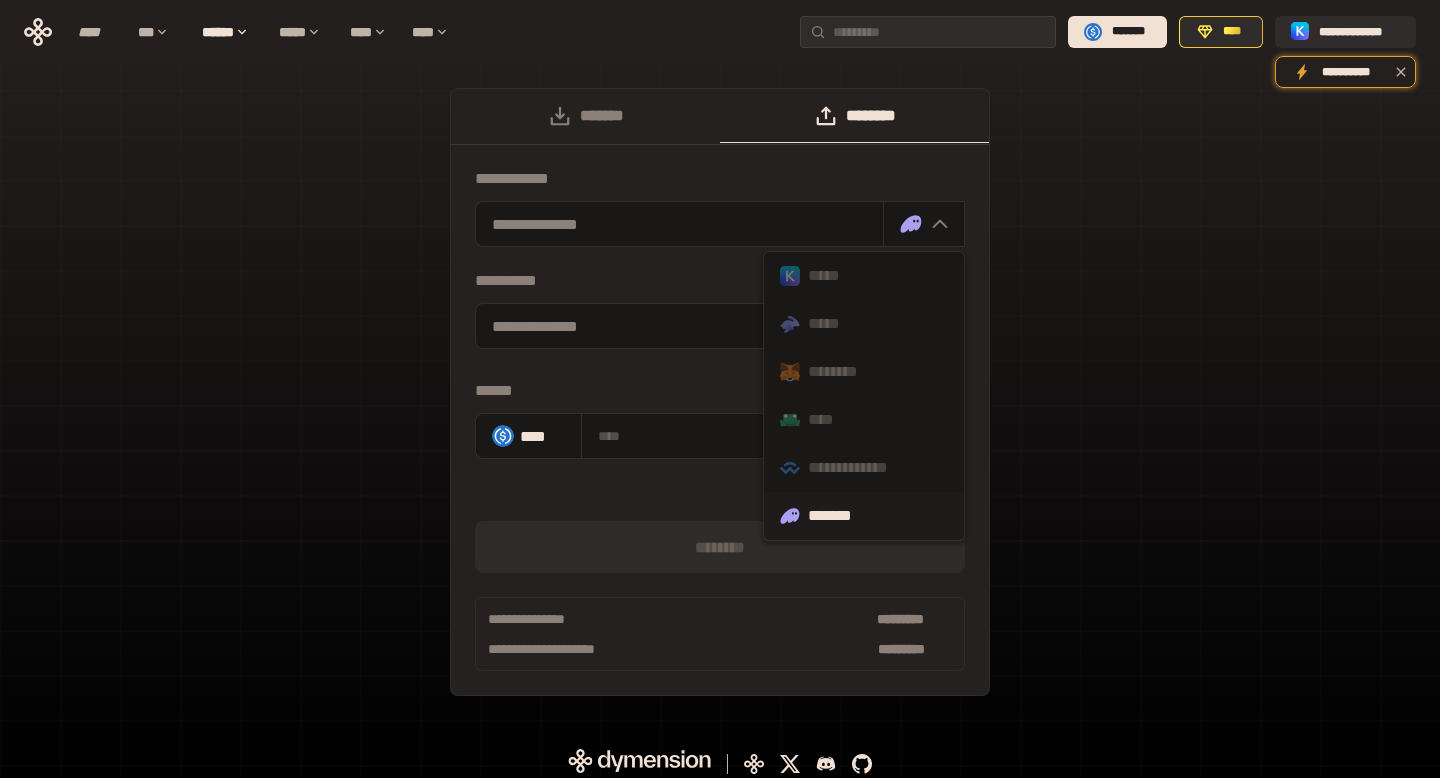 click on "**** [NAME]" at bounding box center [720, 392] 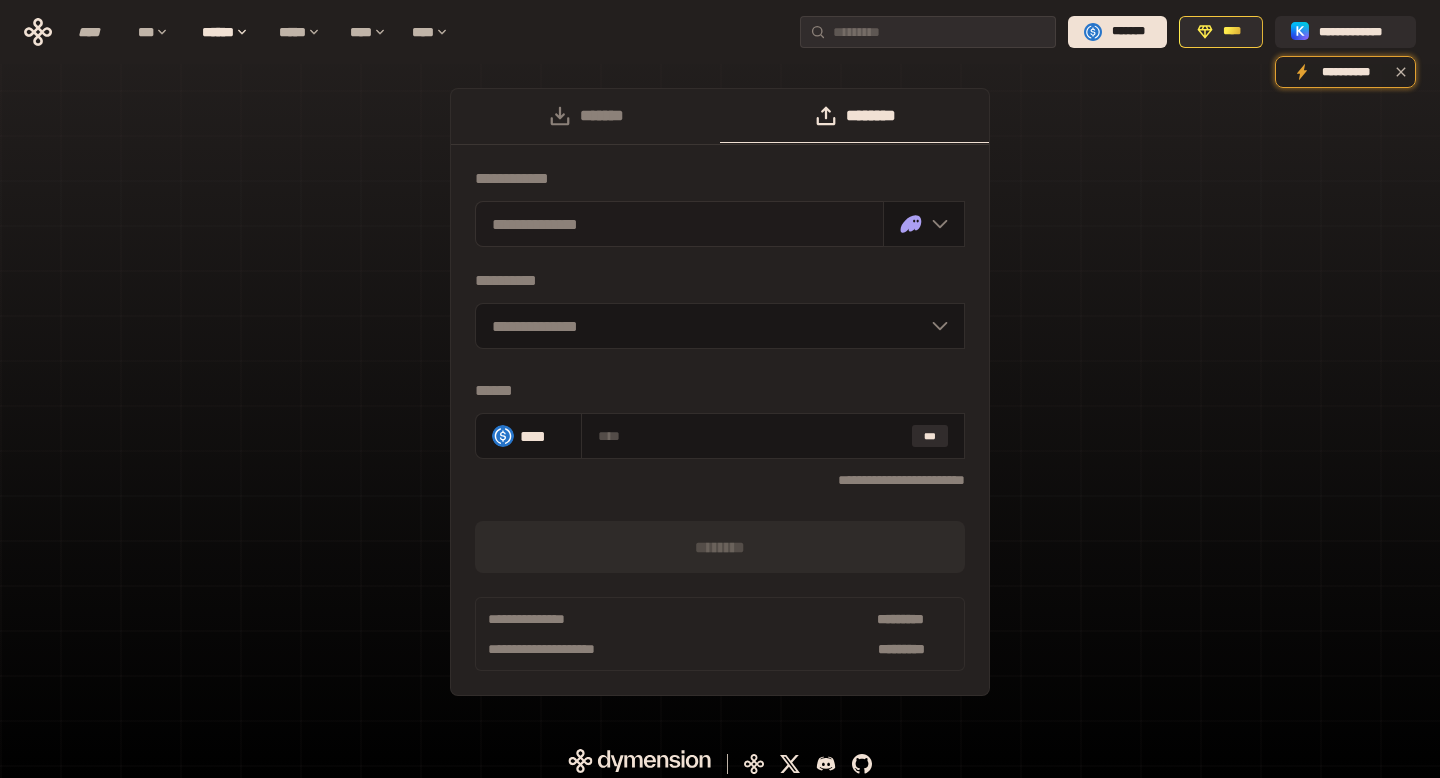 click on "**********" at bounding box center [679, 224] 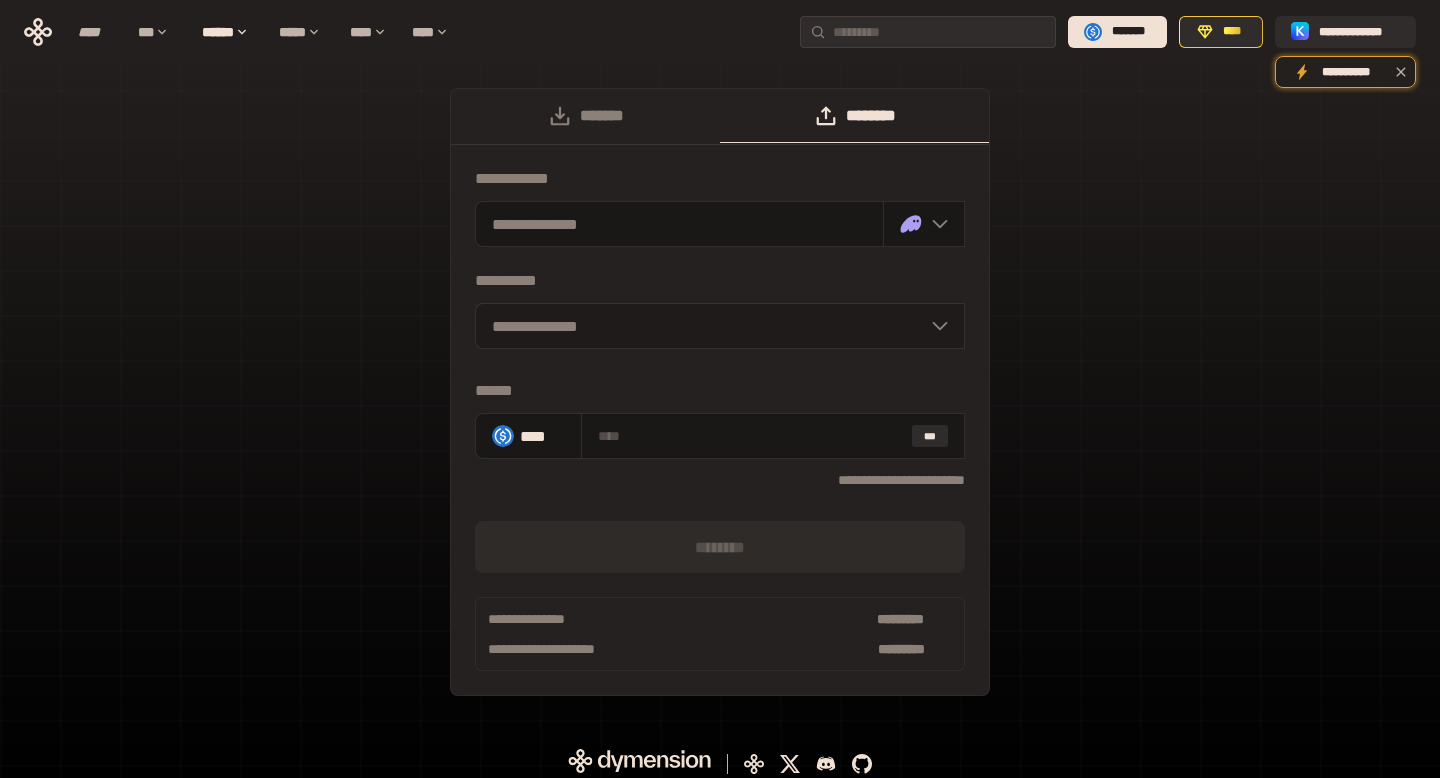 click 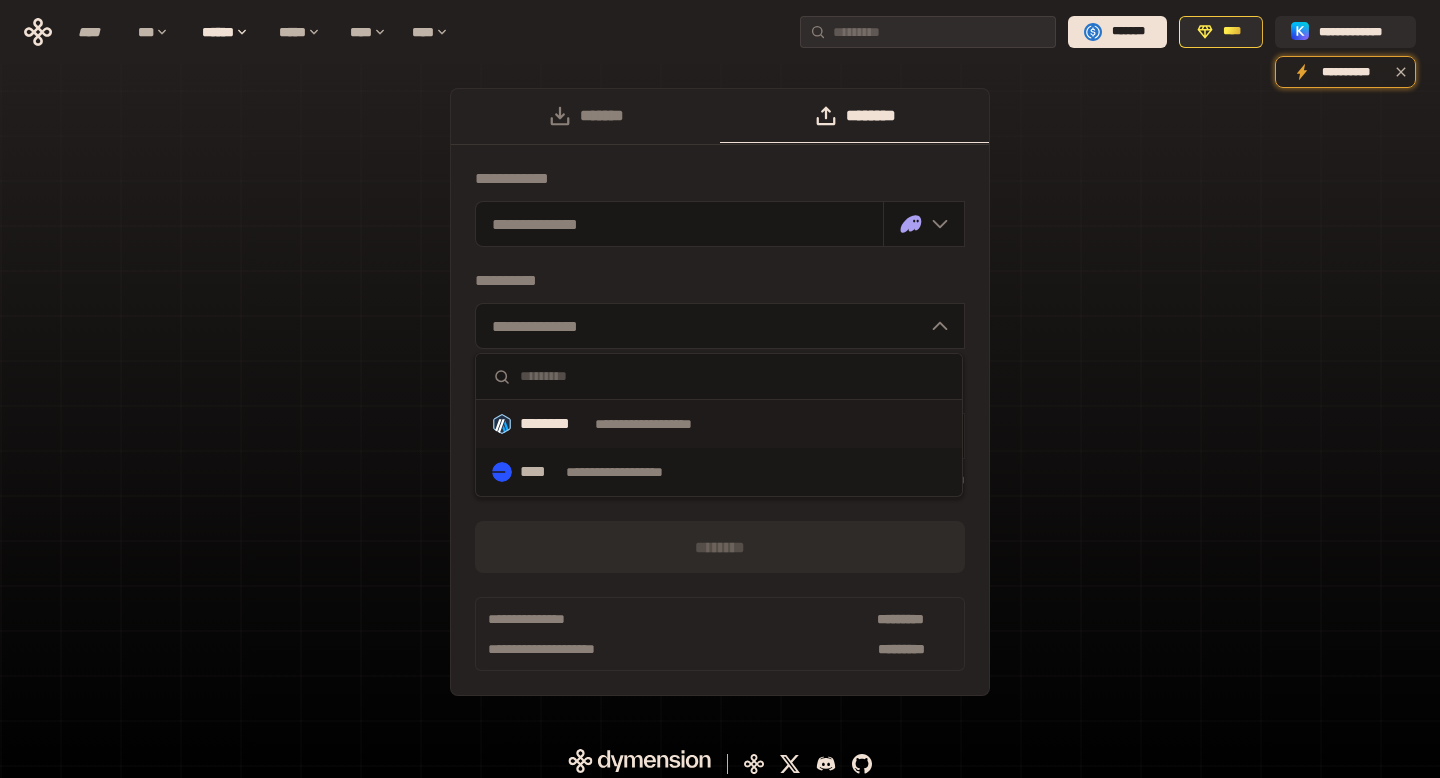 scroll, scrollTop: 10, scrollLeft: 0, axis: vertical 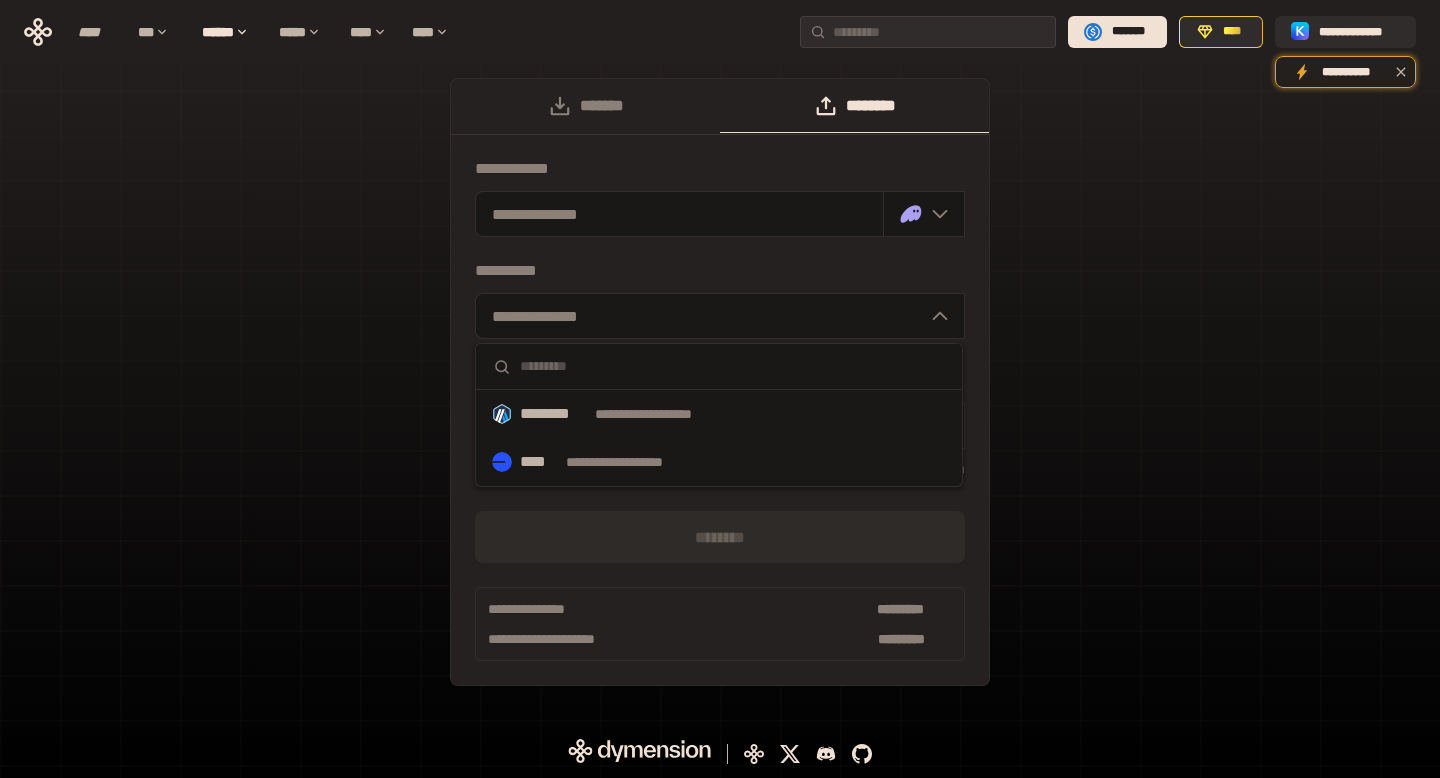 click on "**** [NAME]" at bounding box center [720, 392] 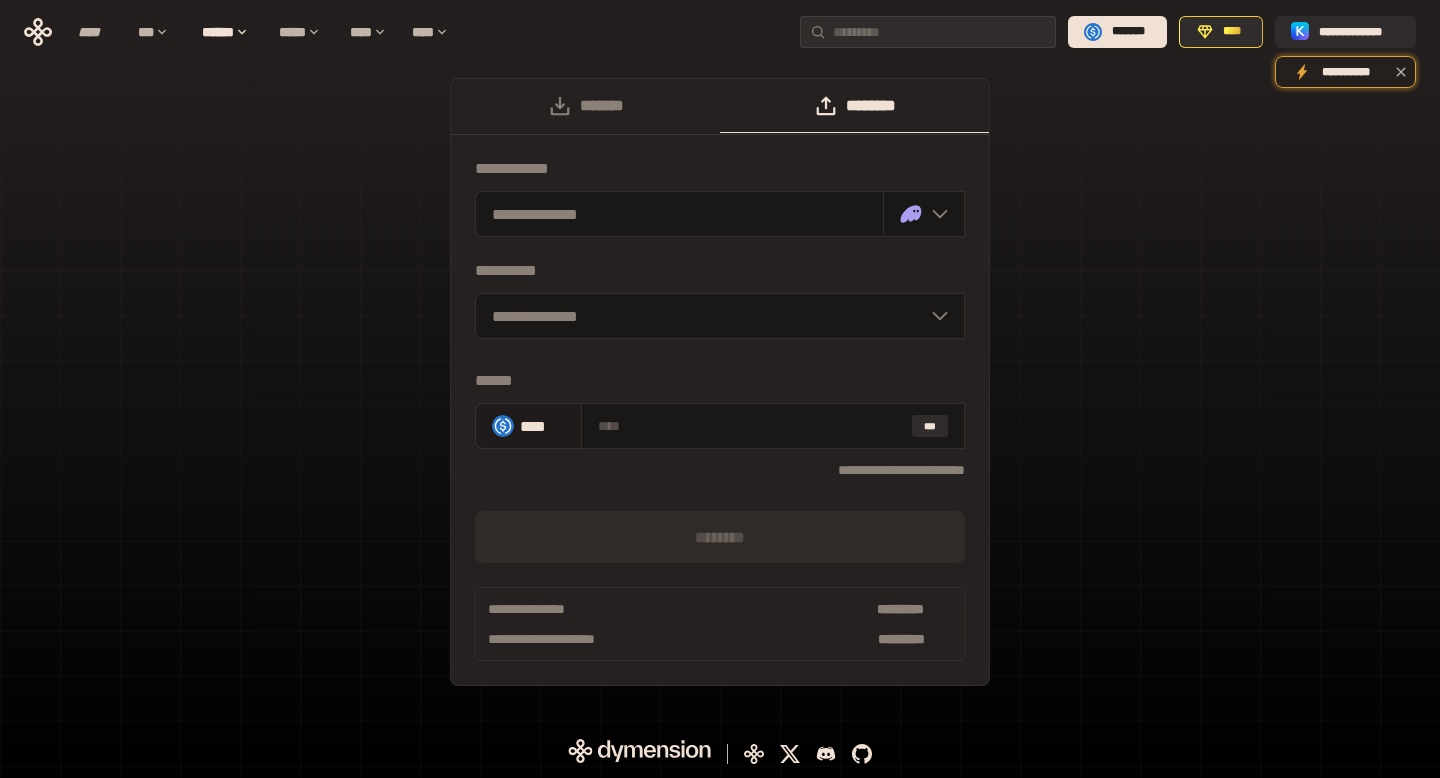 click on "****" at bounding box center [528, 426] 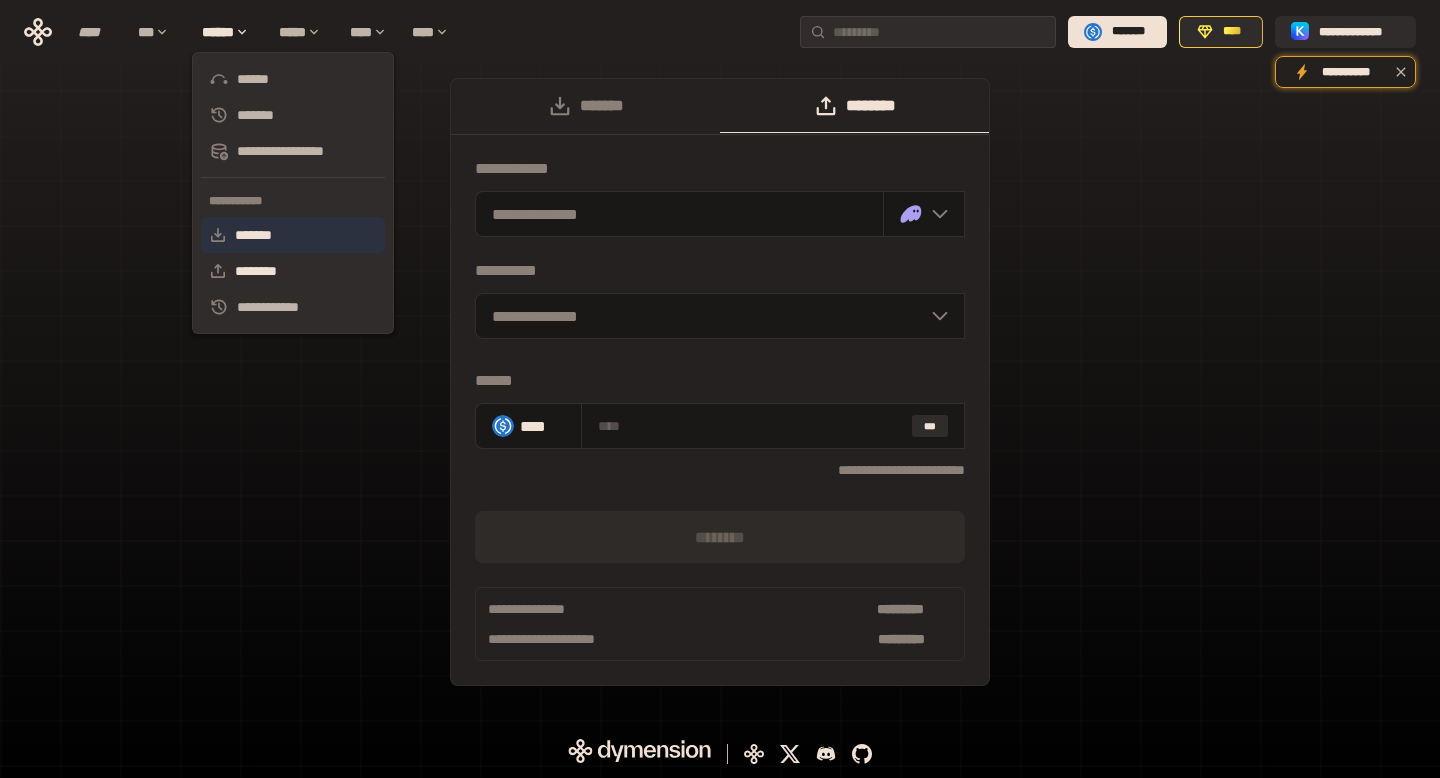 click on "*******" at bounding box center (293, 235) 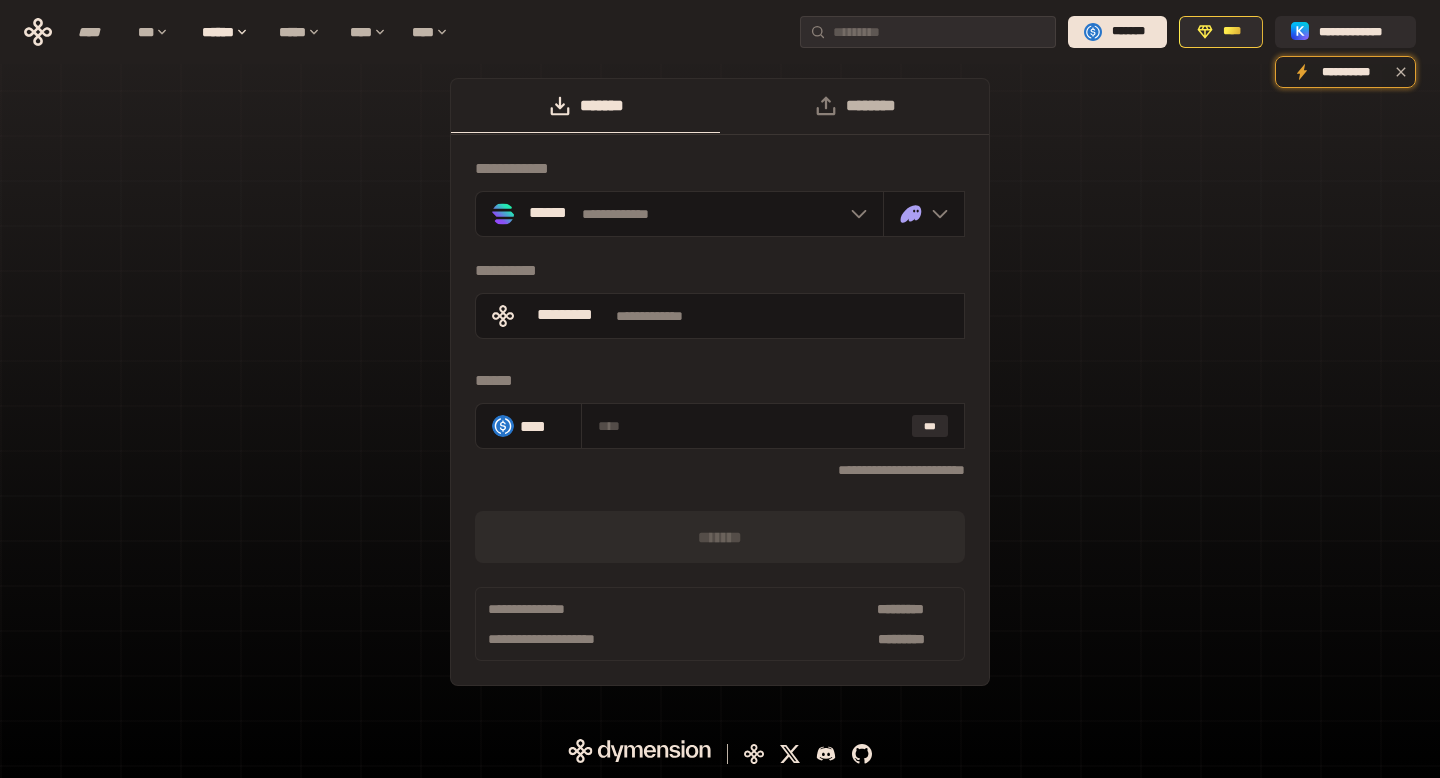 click on "********" at bounding box center [854, 106] 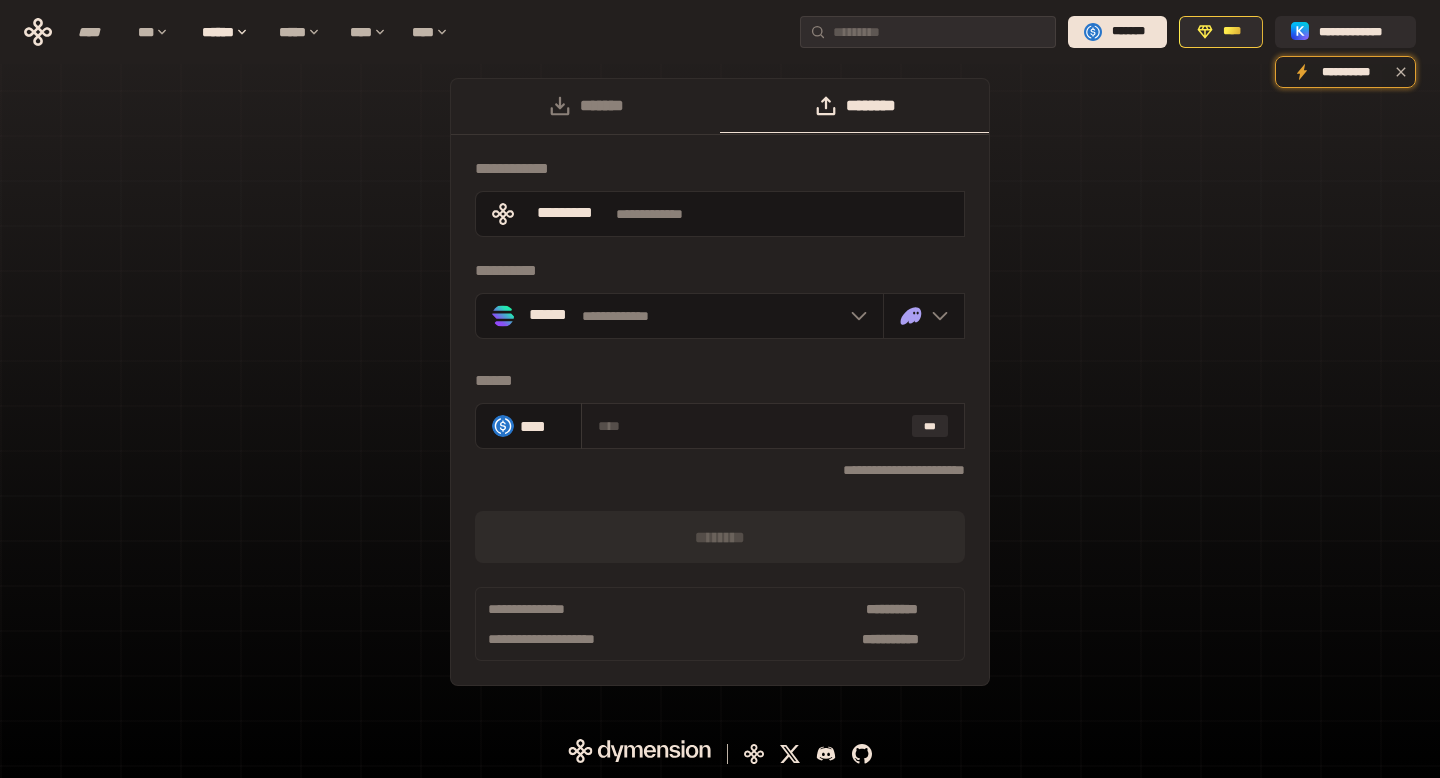 click on "***" at bounding box center (773, 426) 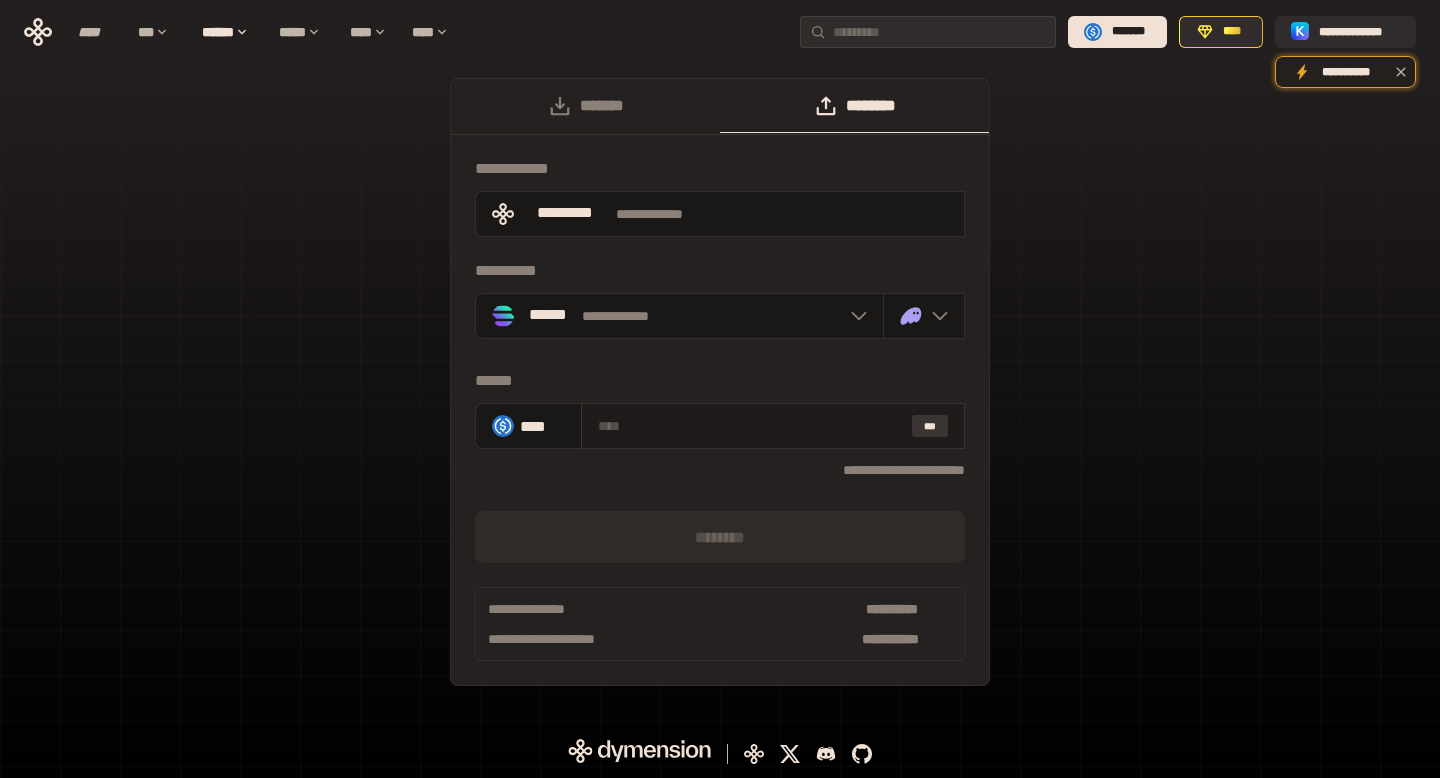 click on "***" at bounding box center (930, 426) 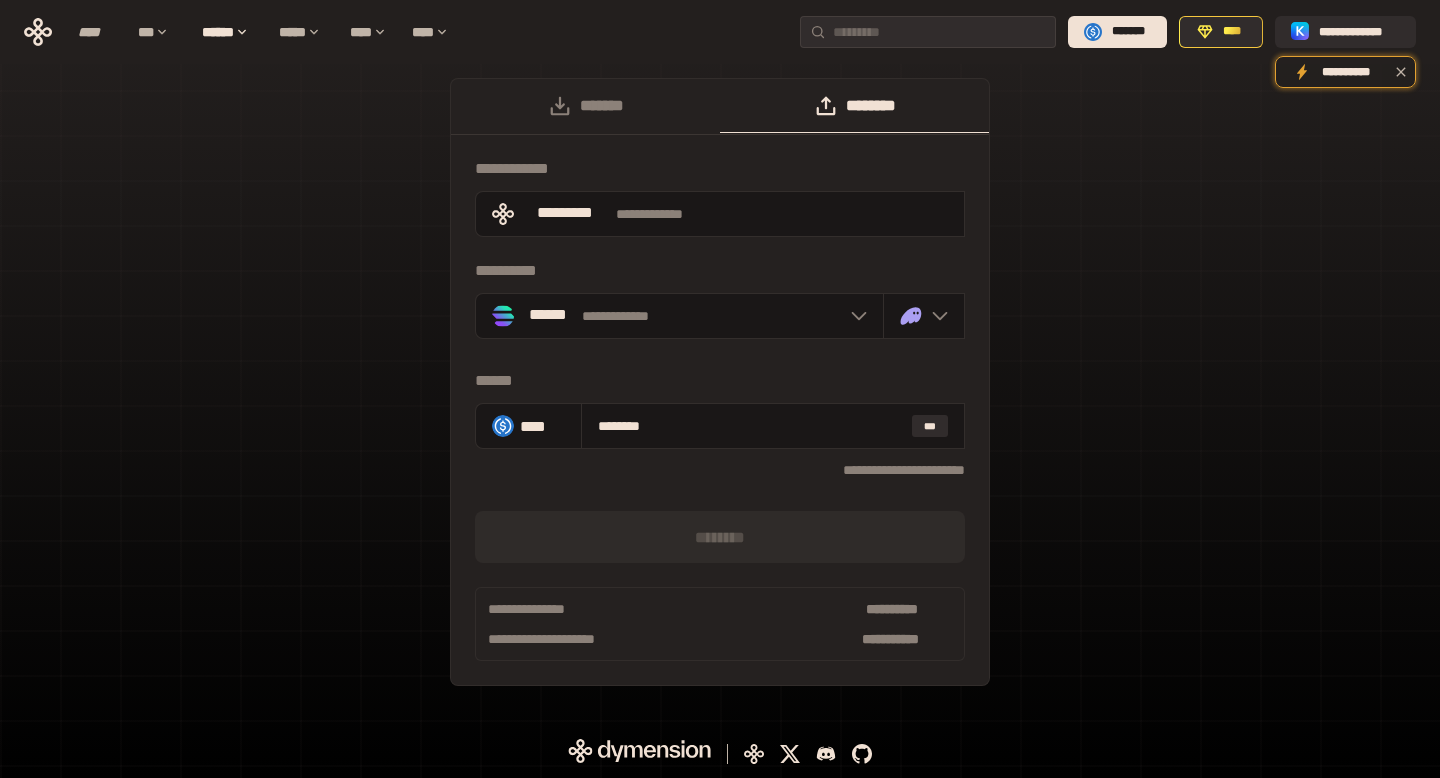 click on "**** [NAME]" at bounding box center [720, 532] 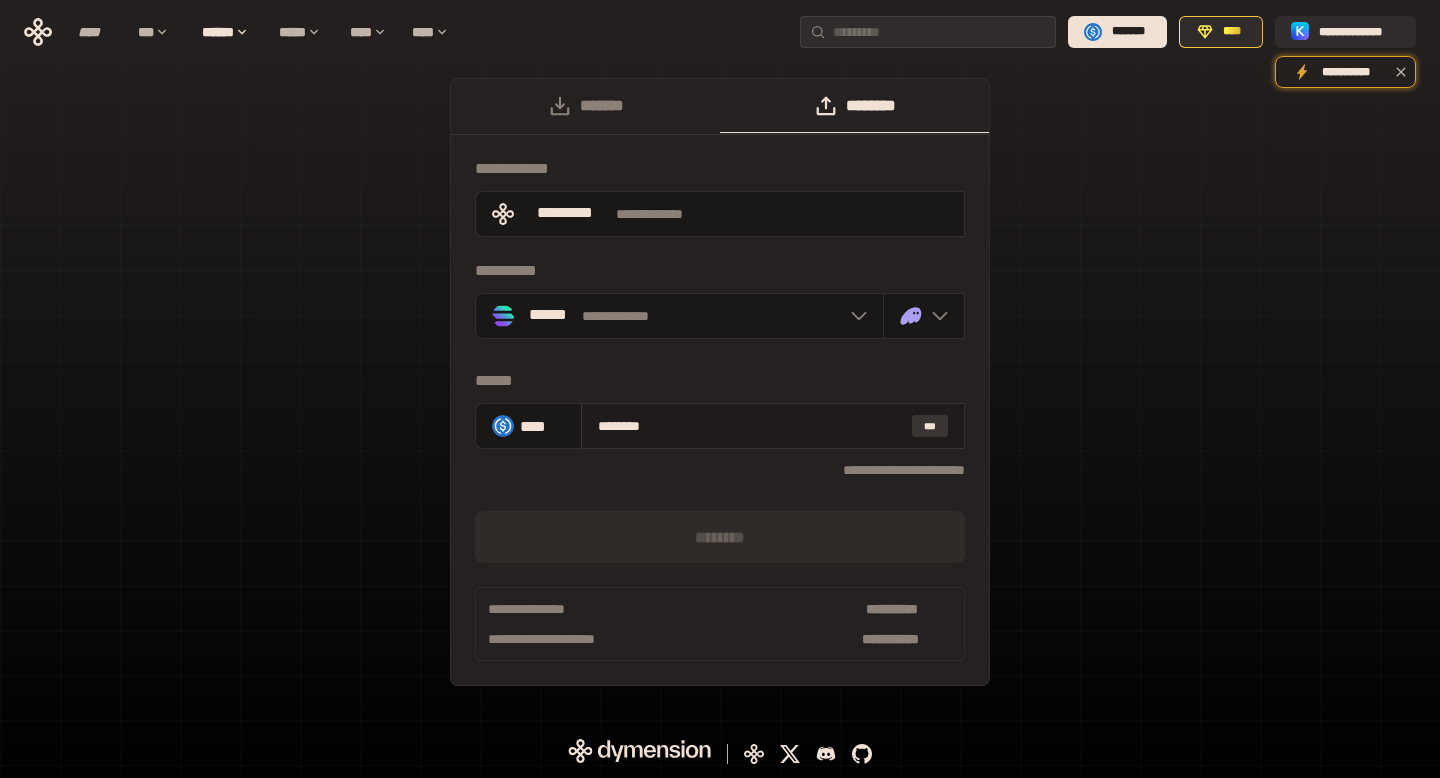 click on "***" at bounding box center [930, 426] 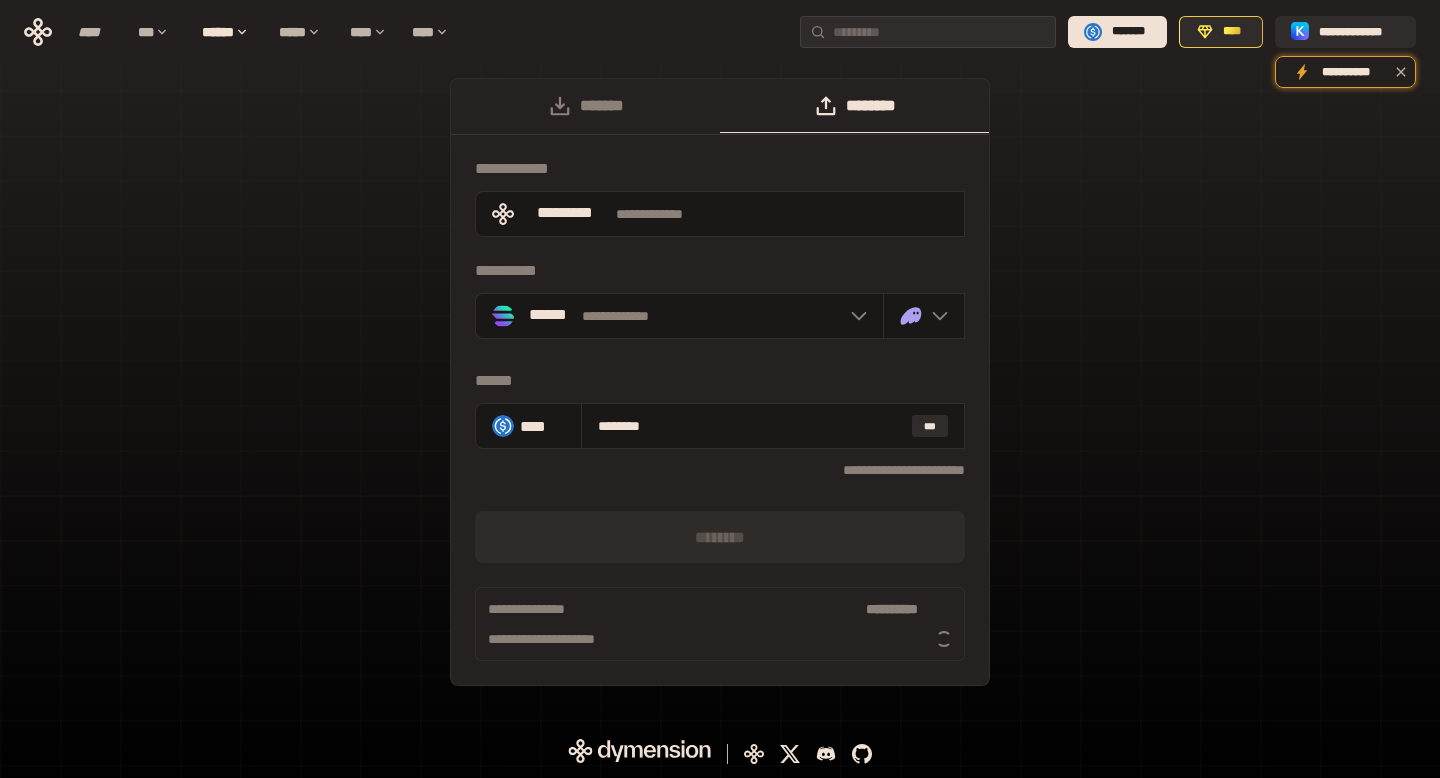 click on "**** [NAME]" at bounding box center [720, 392] 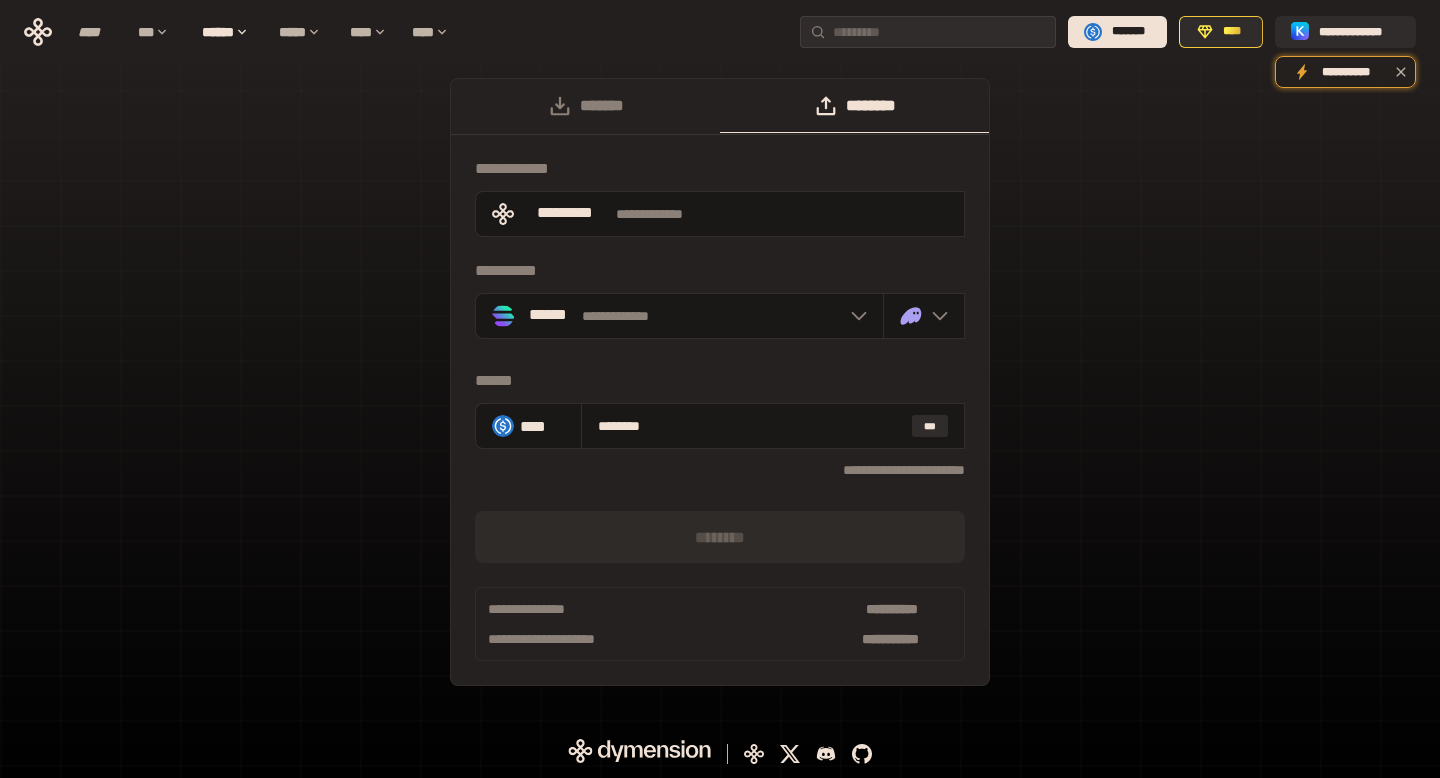 click on "**** [NAME]" at bounding box center [720, 532] 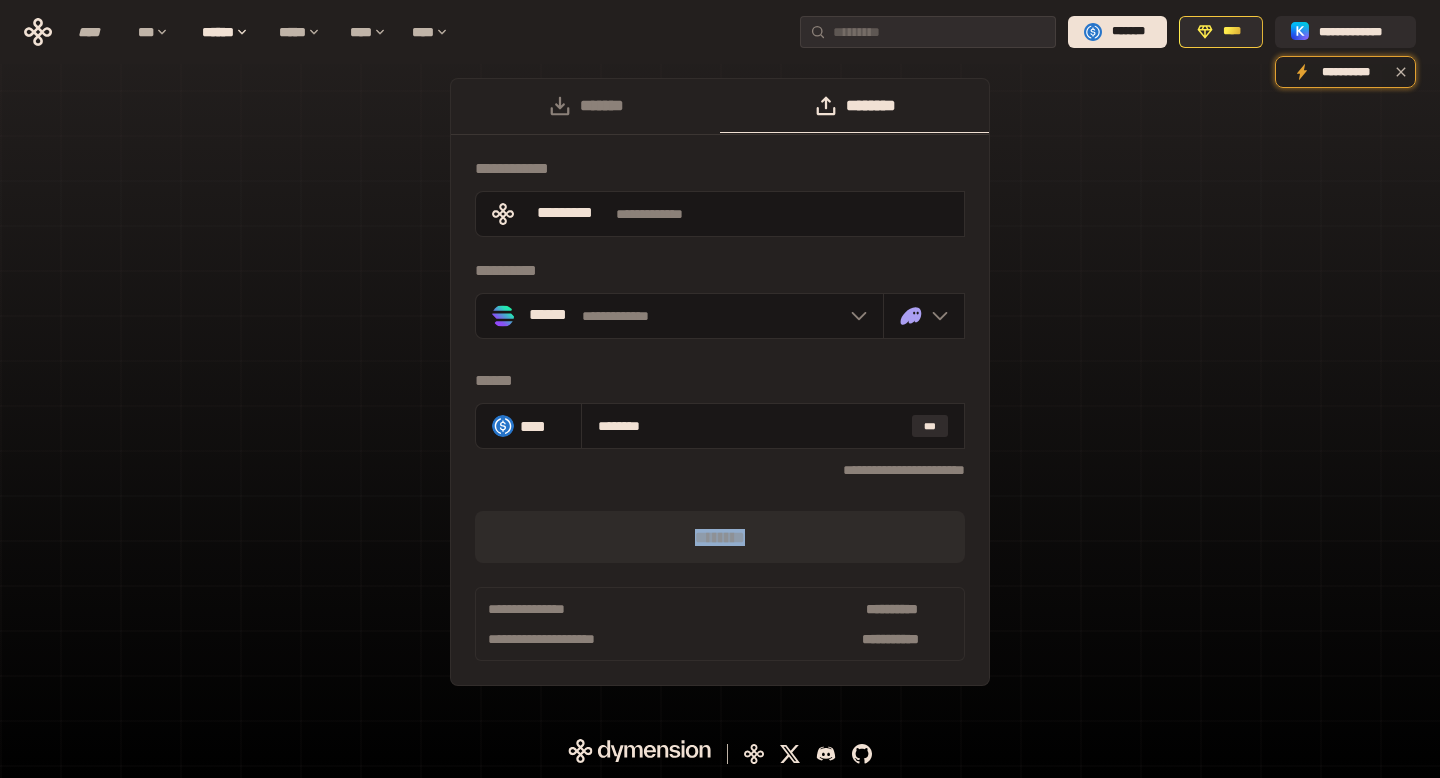 click on "**** [NAME]" at bounding box center [720, 532] 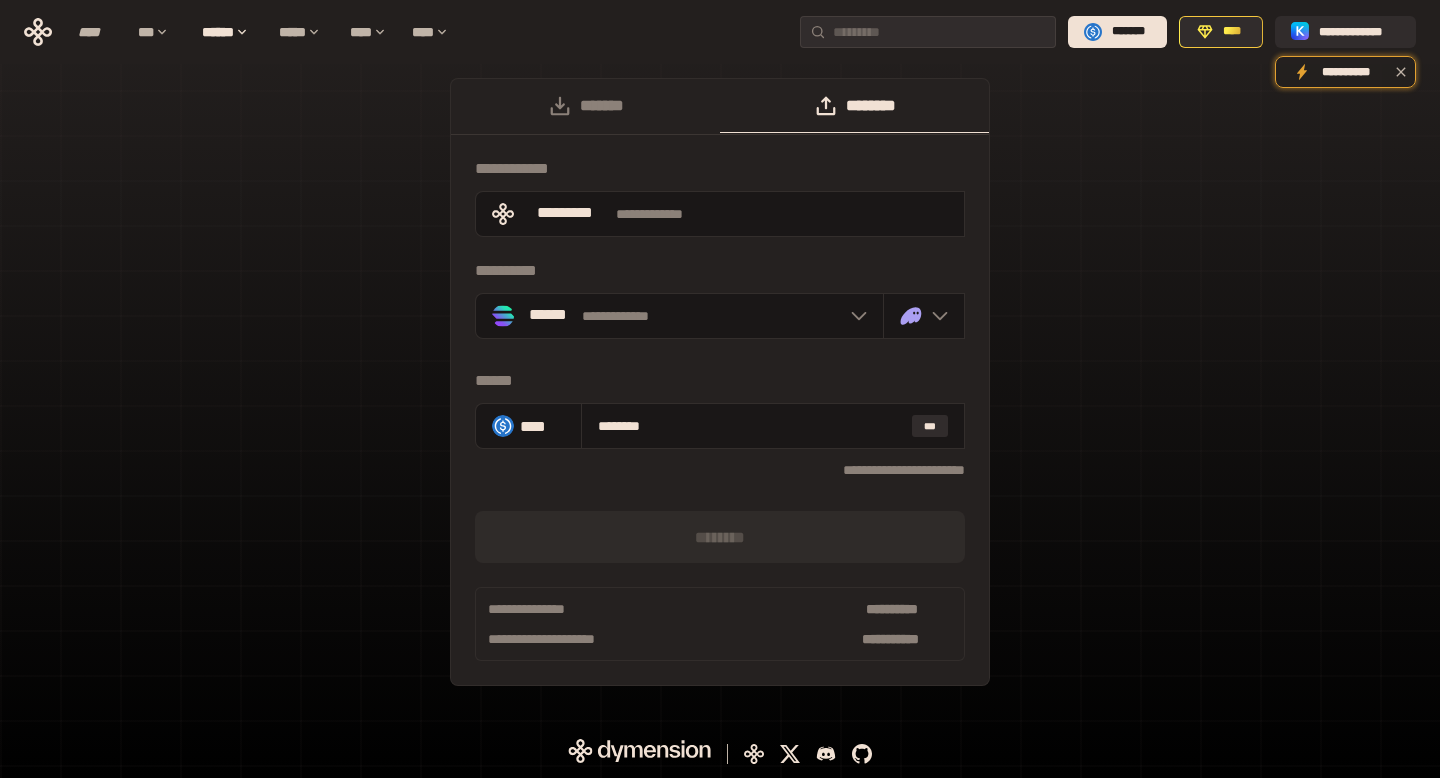 click on "**********" at bounding box center [720, 470] 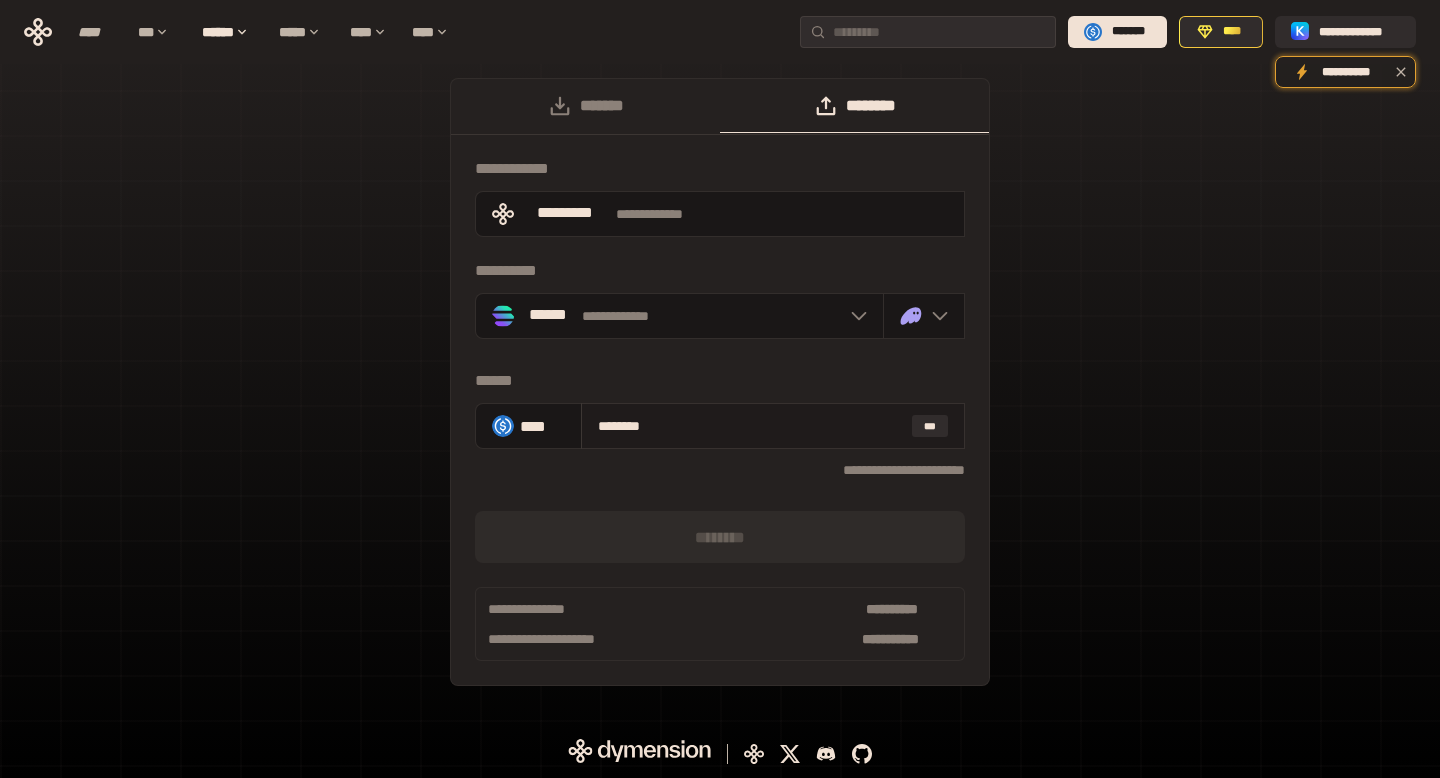 click on "********" at bounding box center [751, 426] 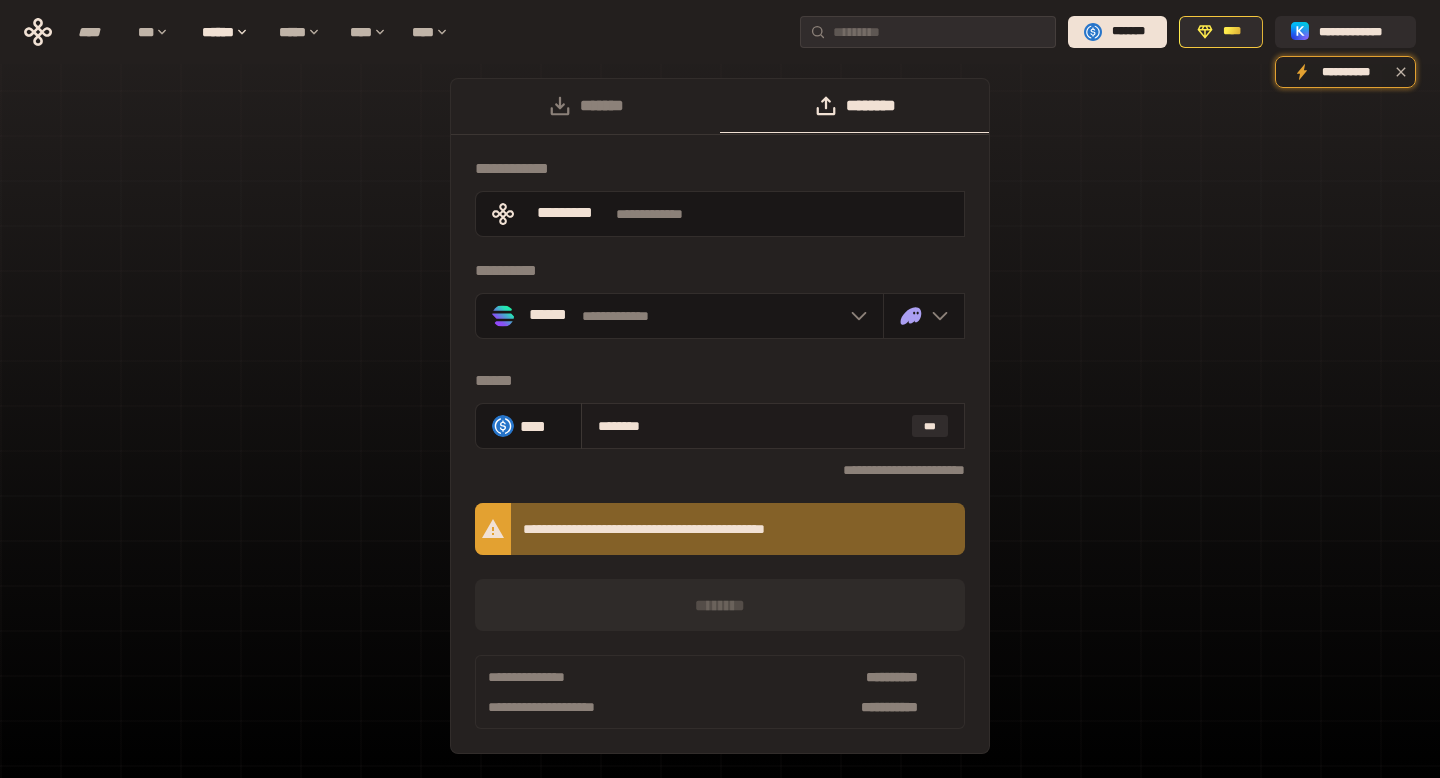 click on "******** ***" at bounding box center [773, 426] 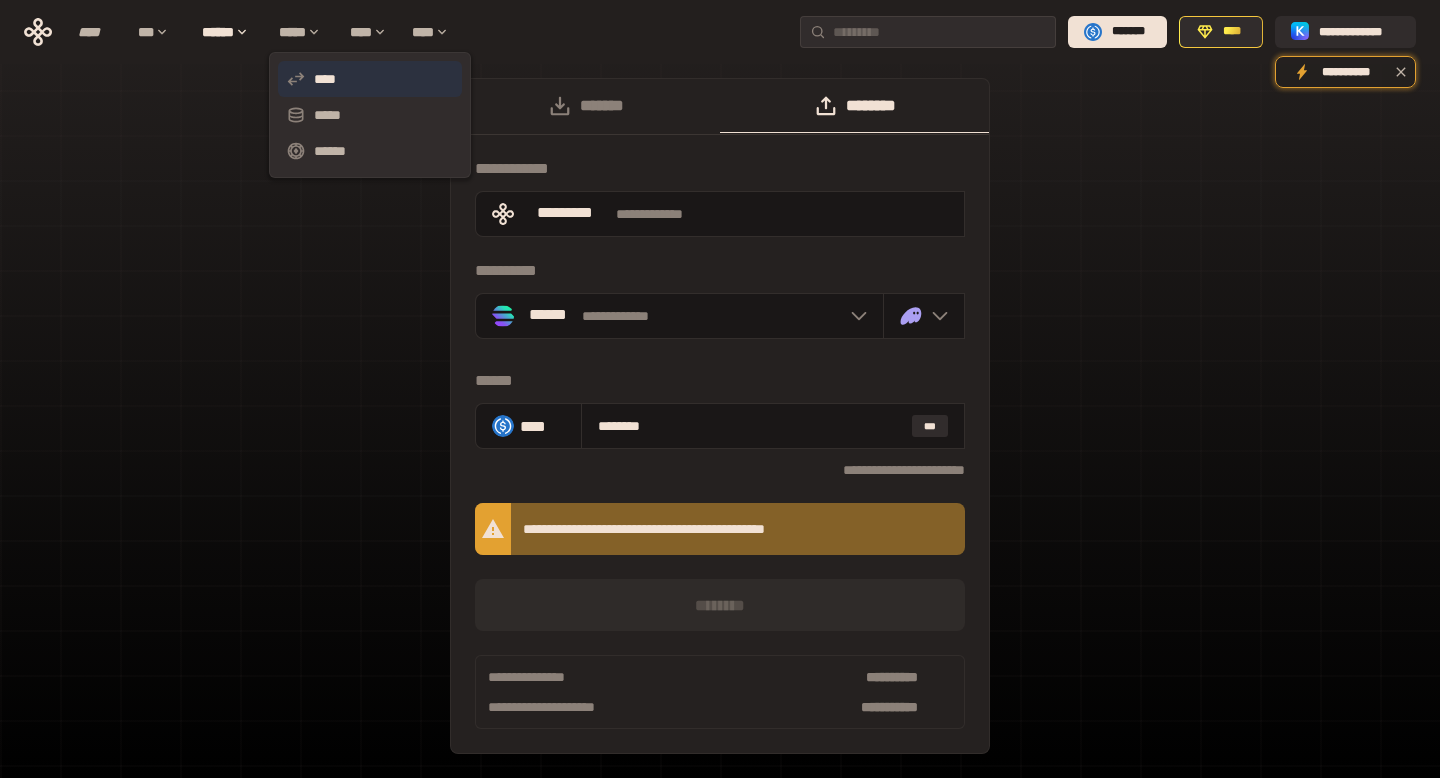 click on "****" at bounding box center (370, 79) 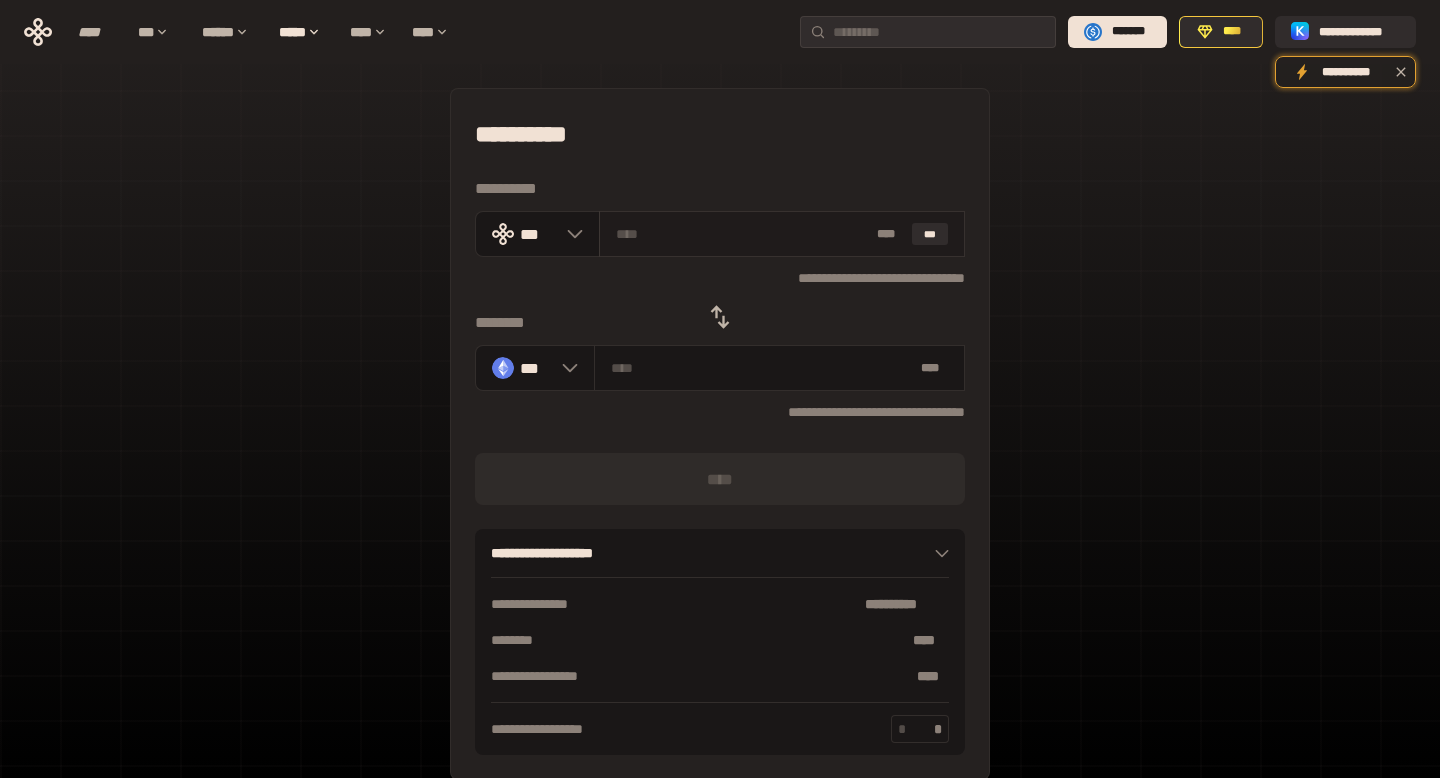 click at bounding box center (743, 234) 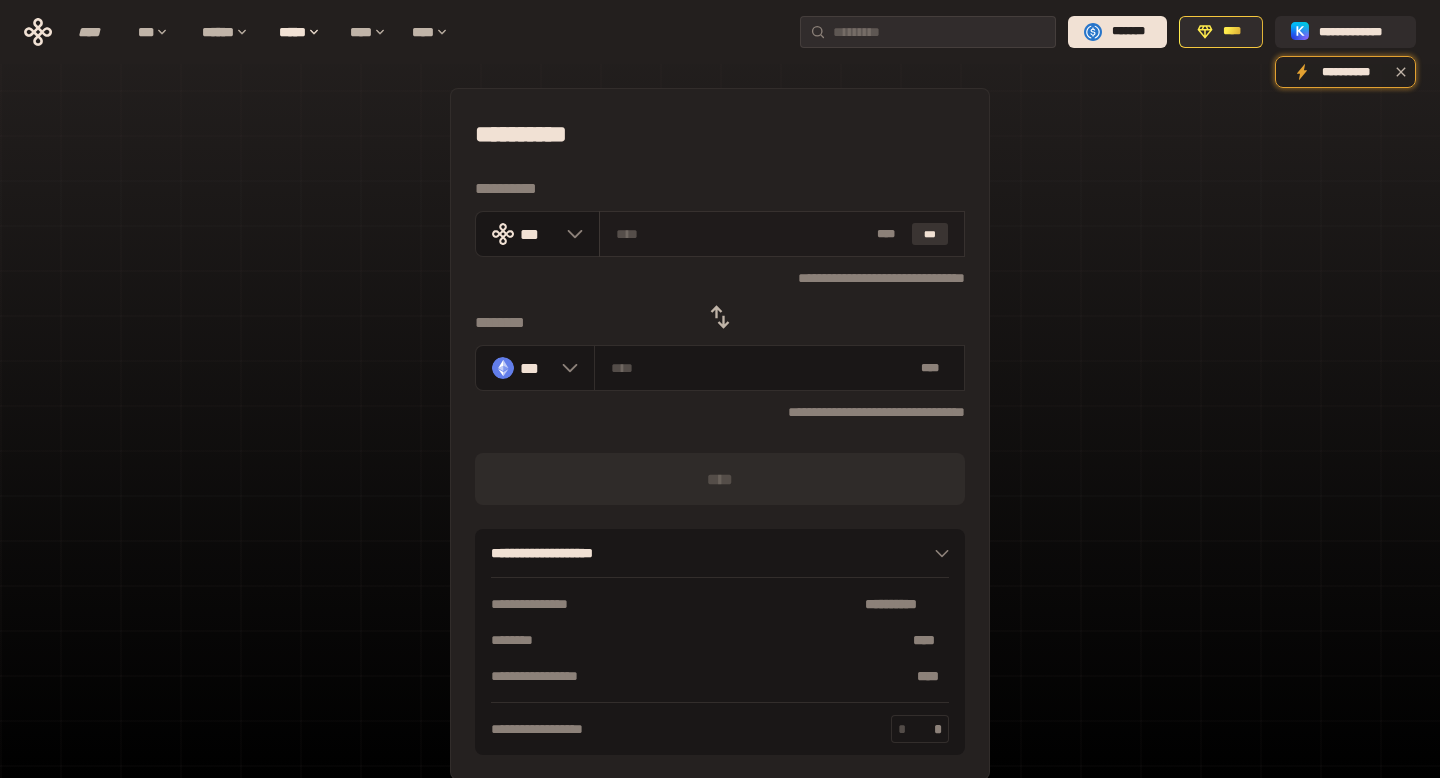 click on "***" at bounding box center [930, 234] 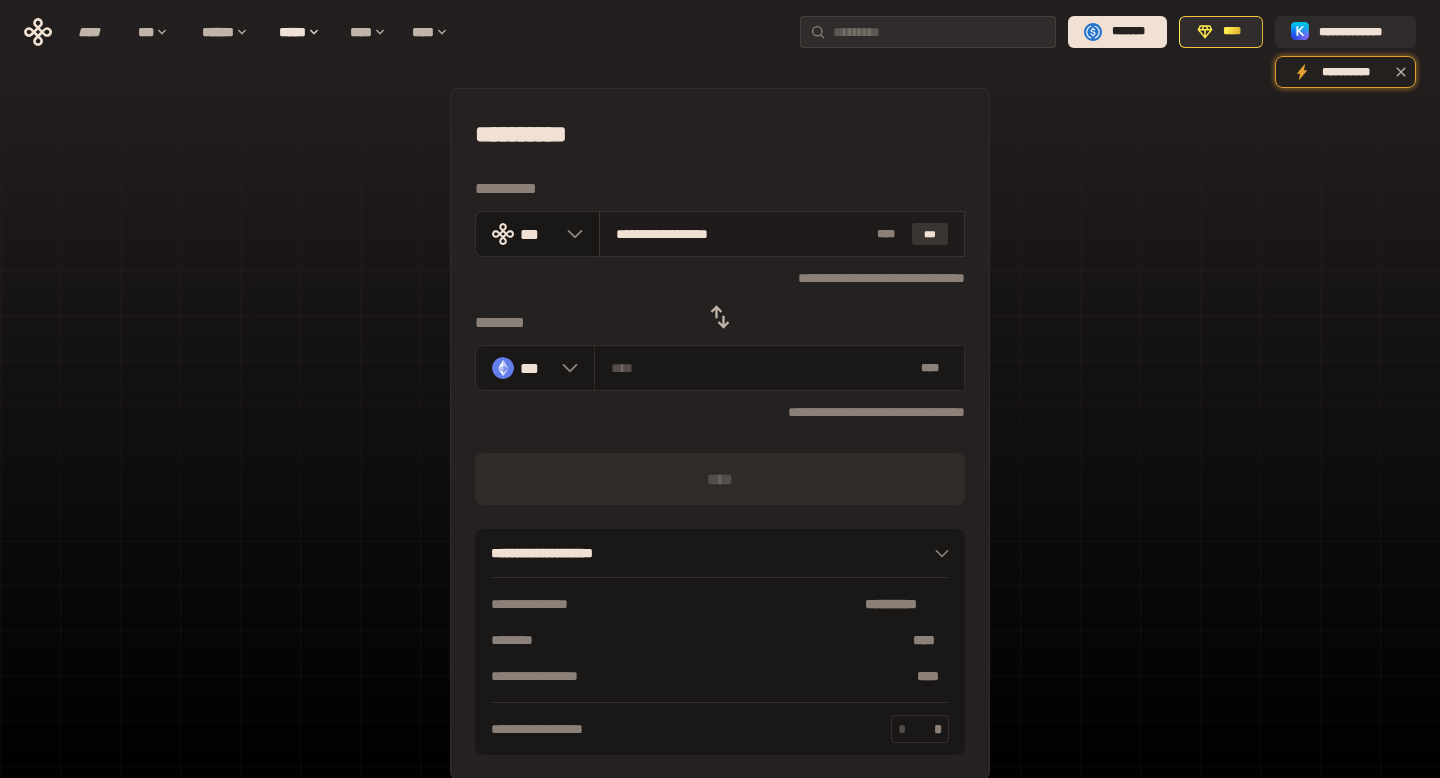 type on "**********" 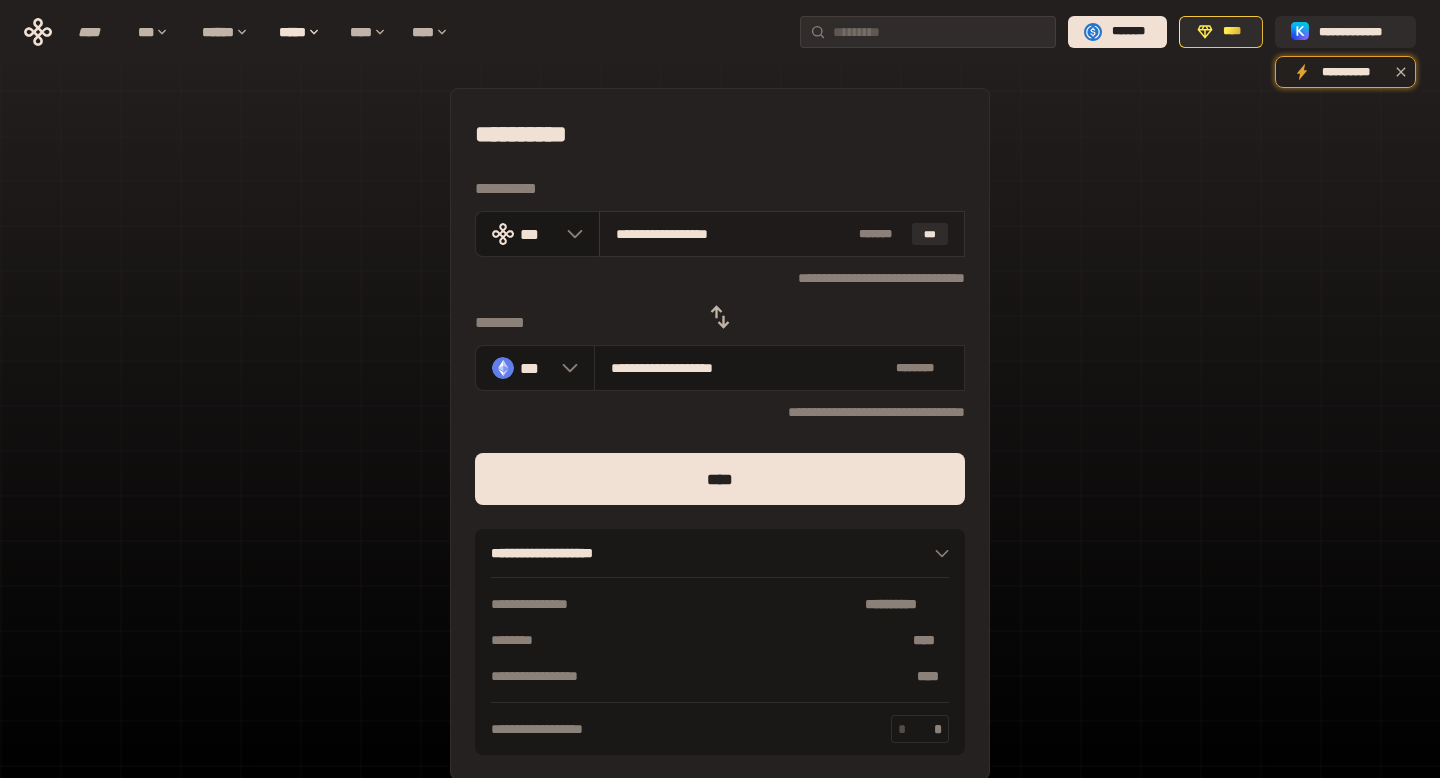 click on "**********" at bounding box center [733, 234] 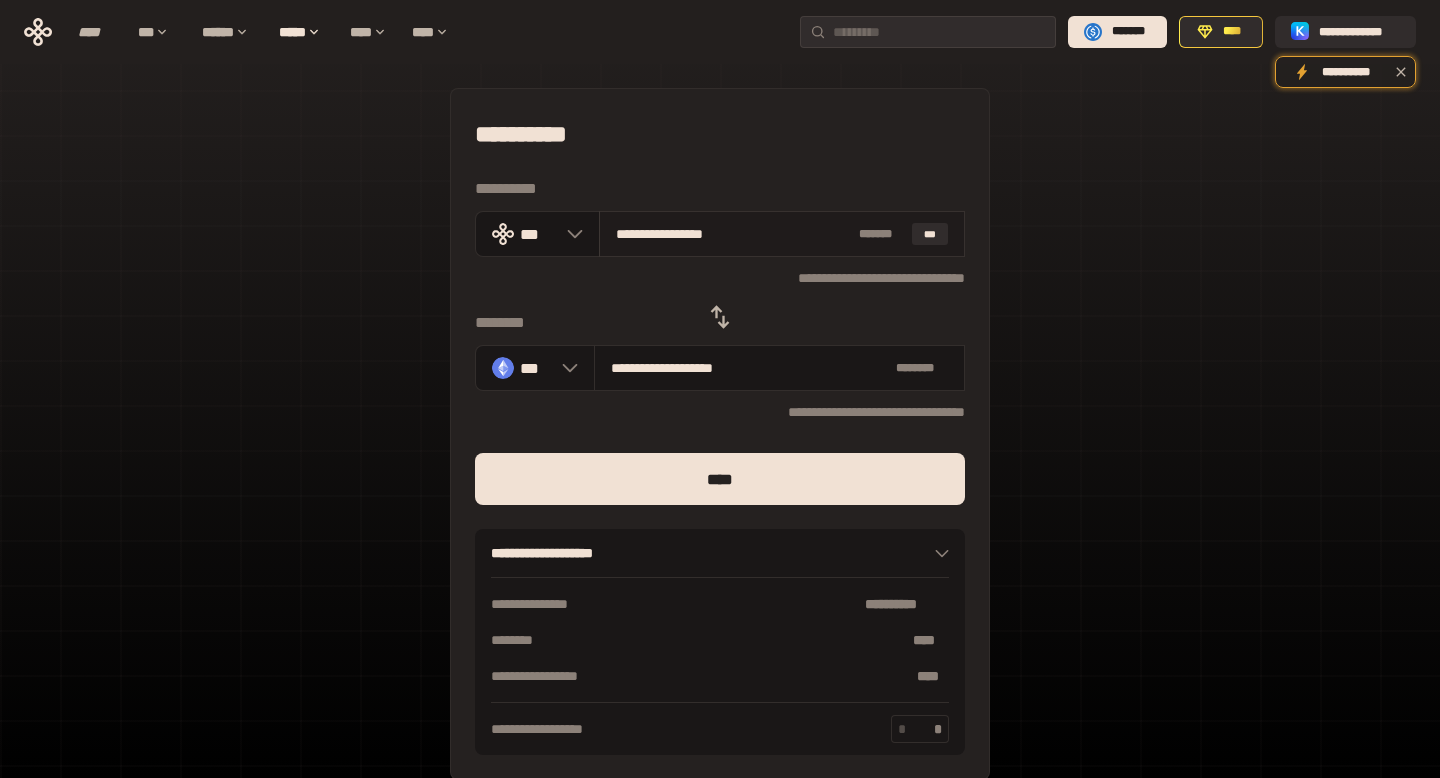 type on "**********" 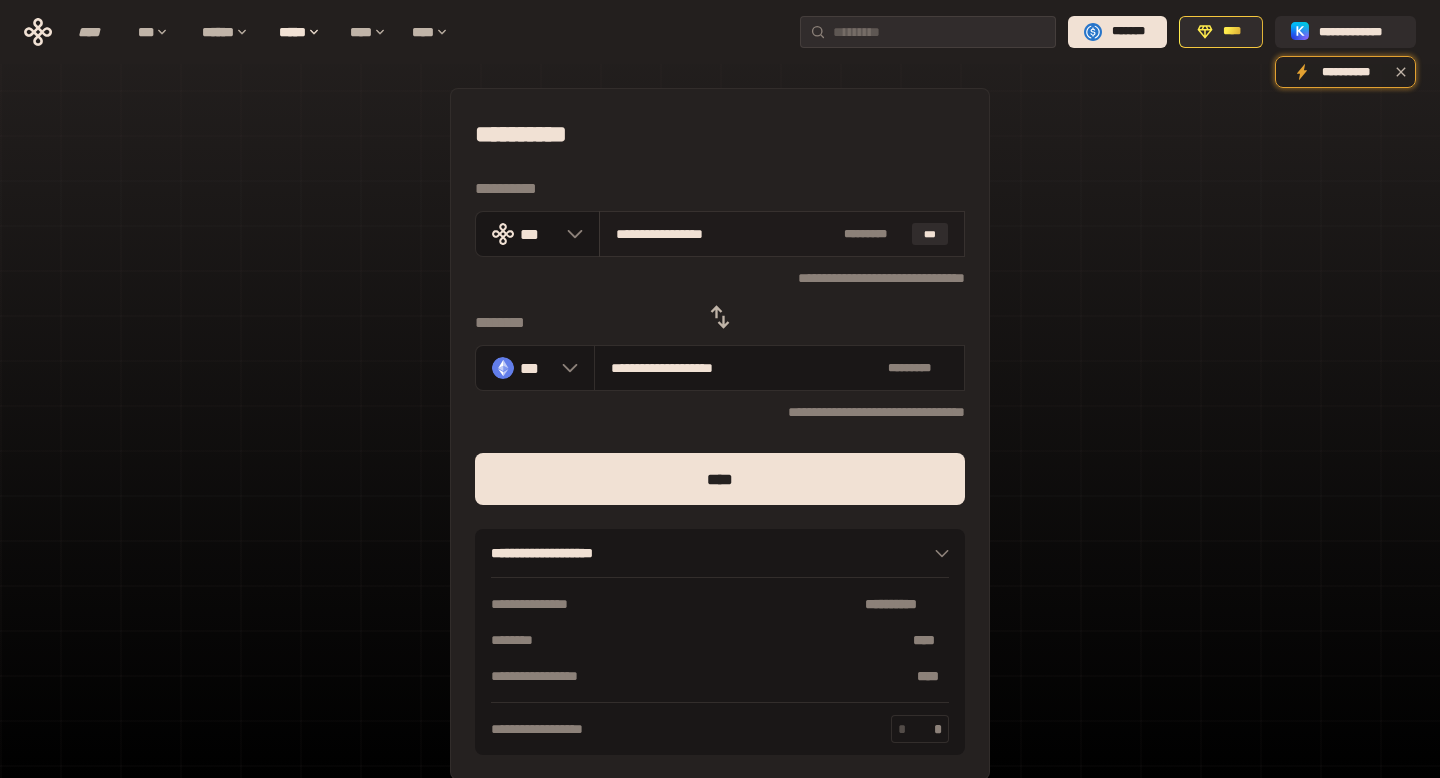 type on "**********" 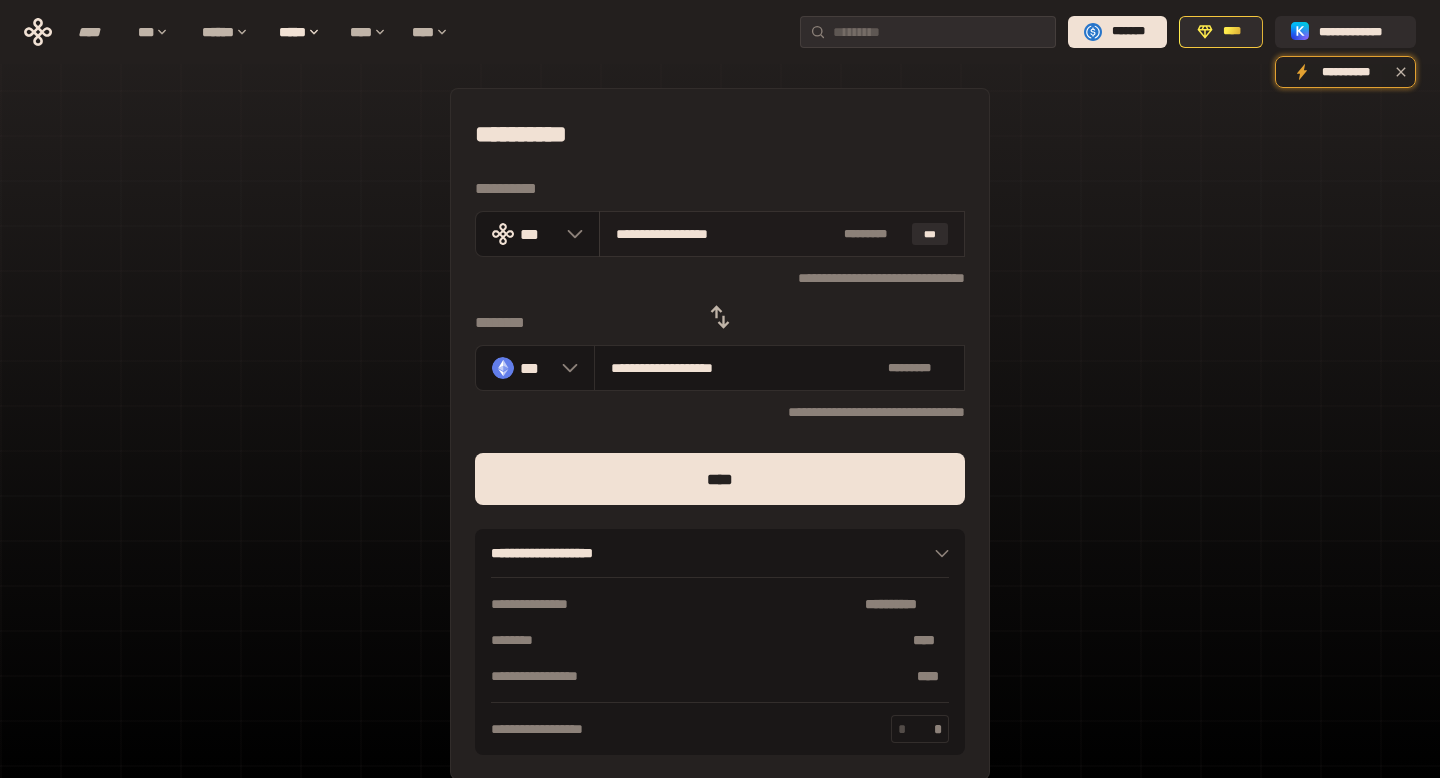 type on "**********" 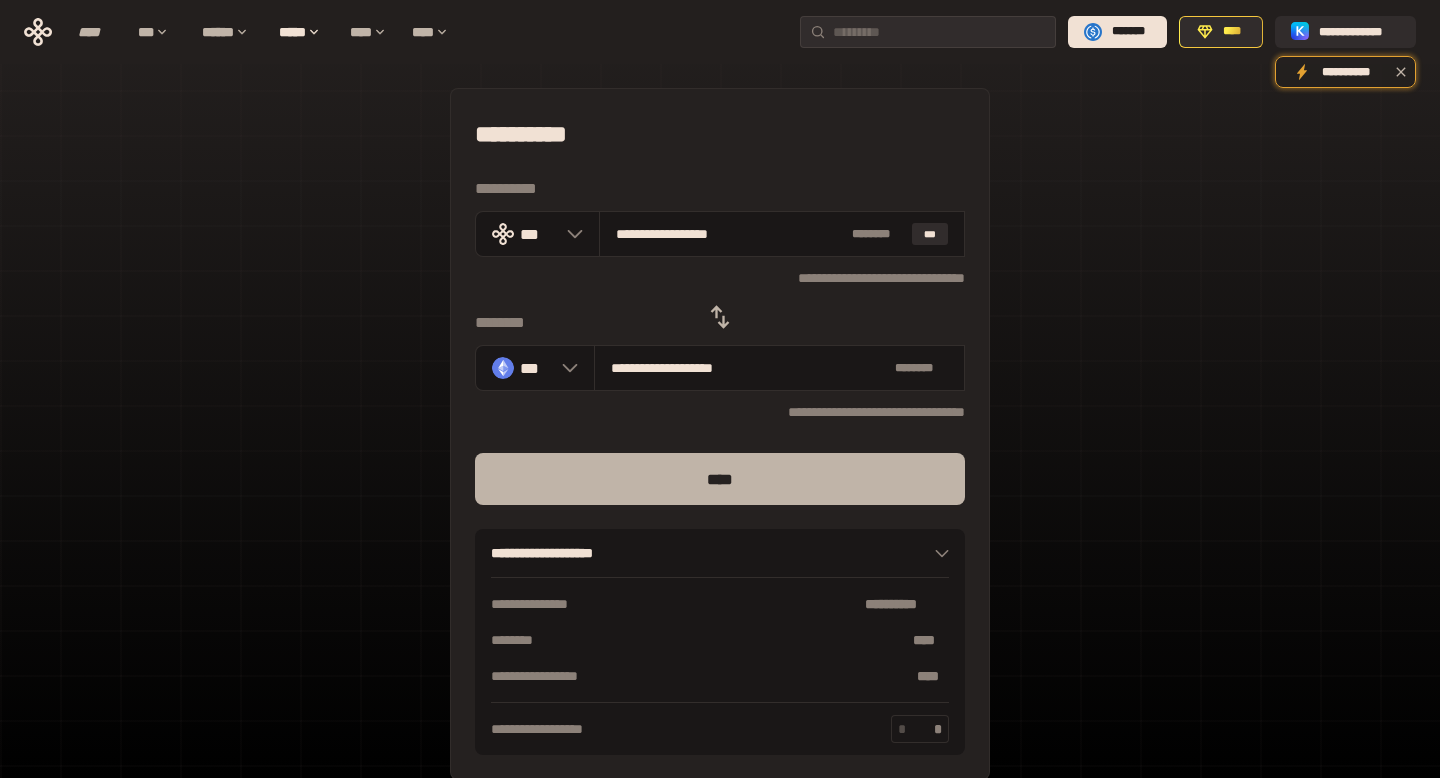 type on "**********" 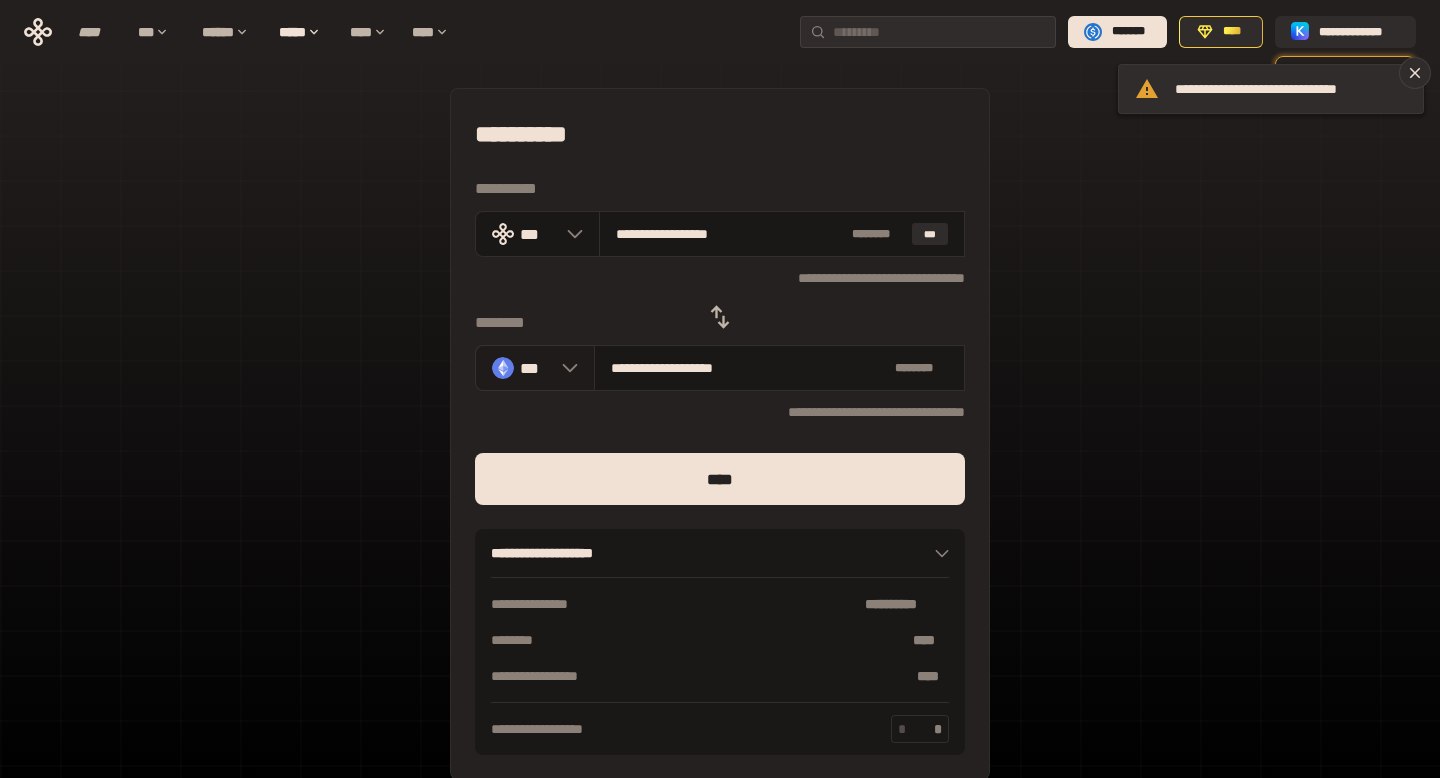 click on "***" at bounding box center (535, 368) 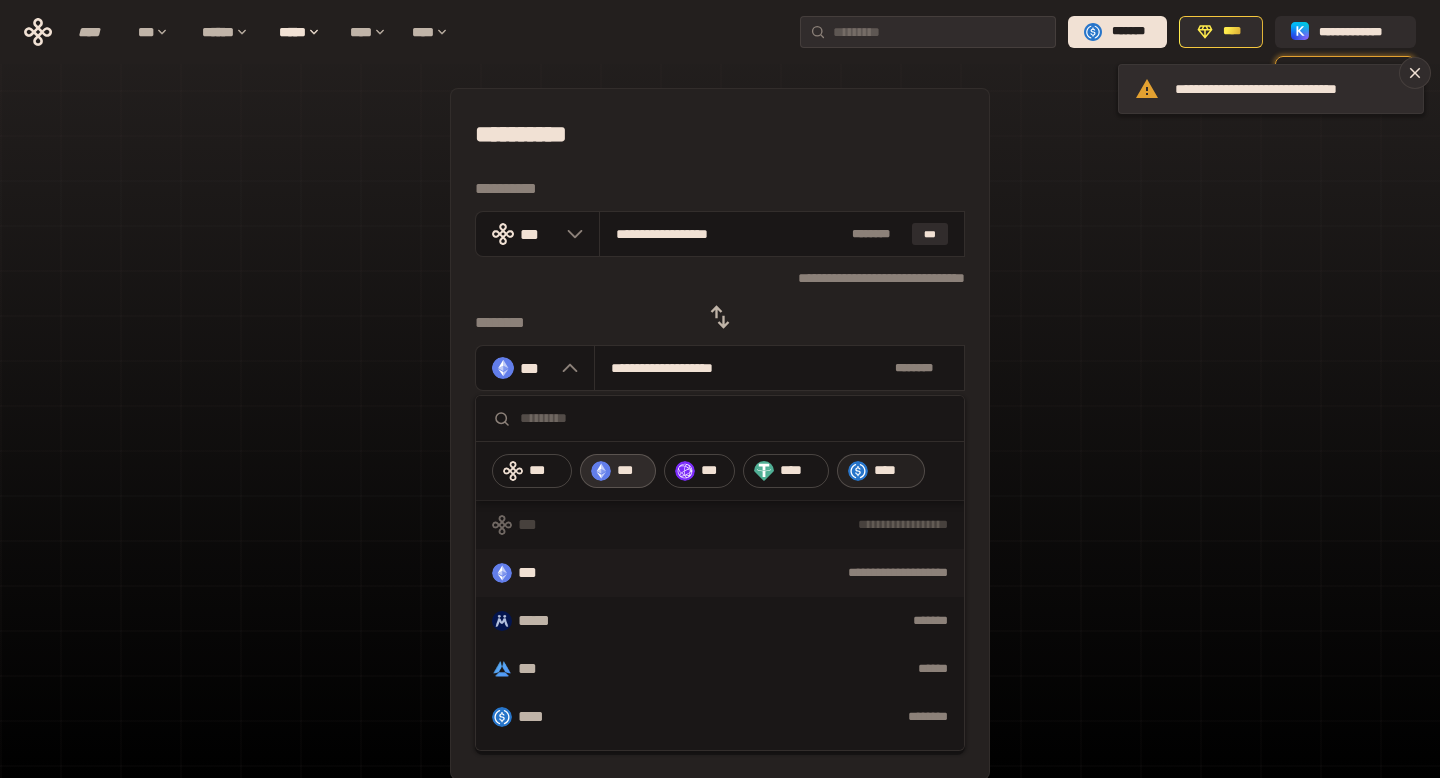 click at bounding box center (858, 471) 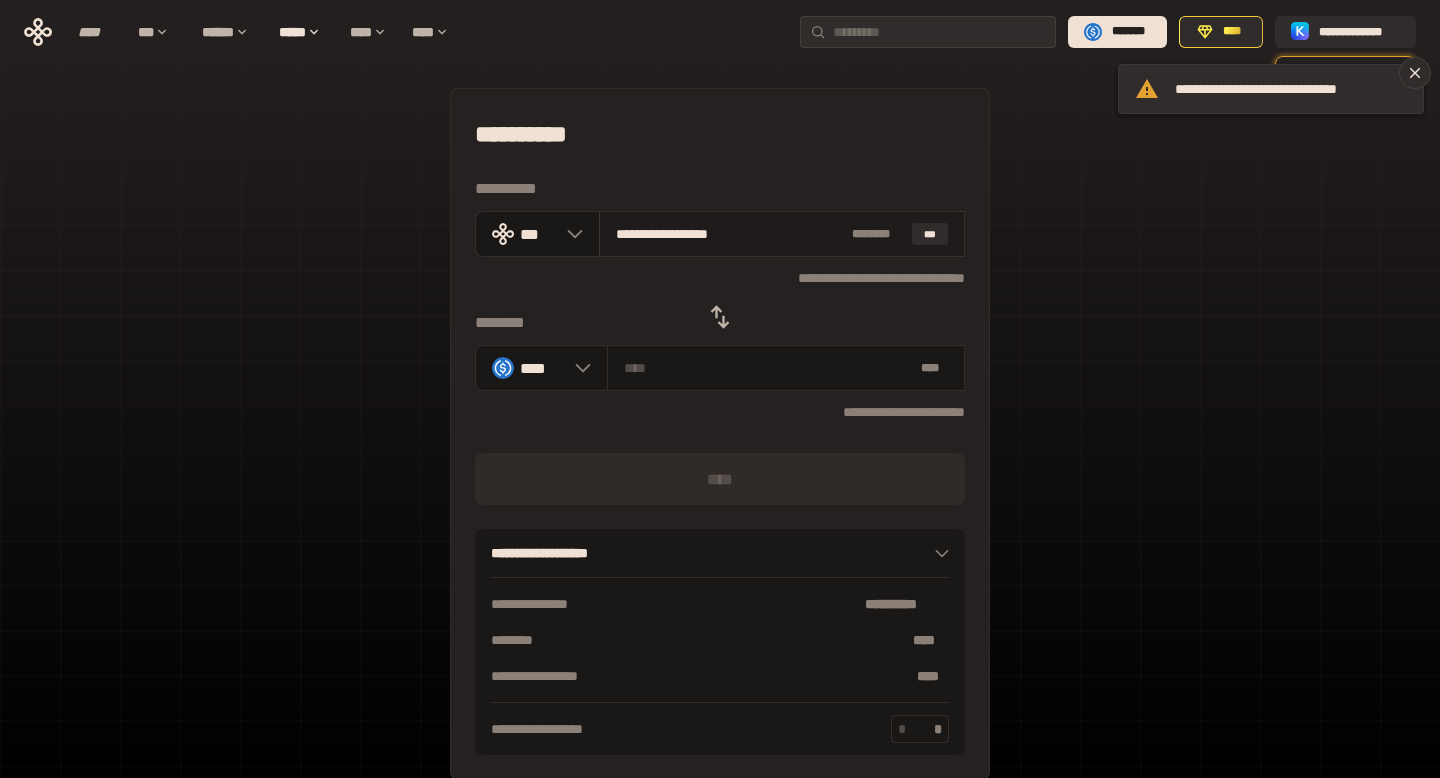 click on "**********" at bounding box center [730, 234] 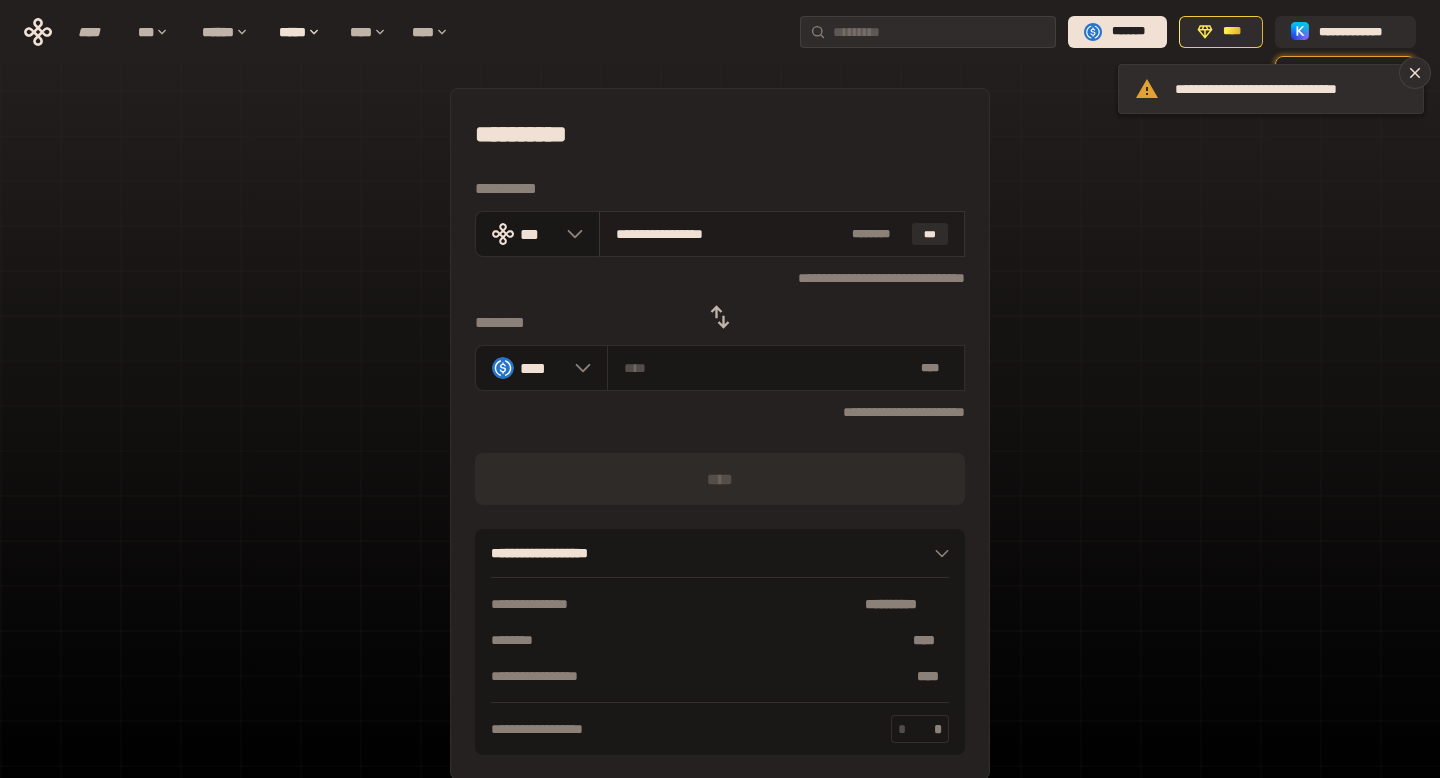 type on "*******" 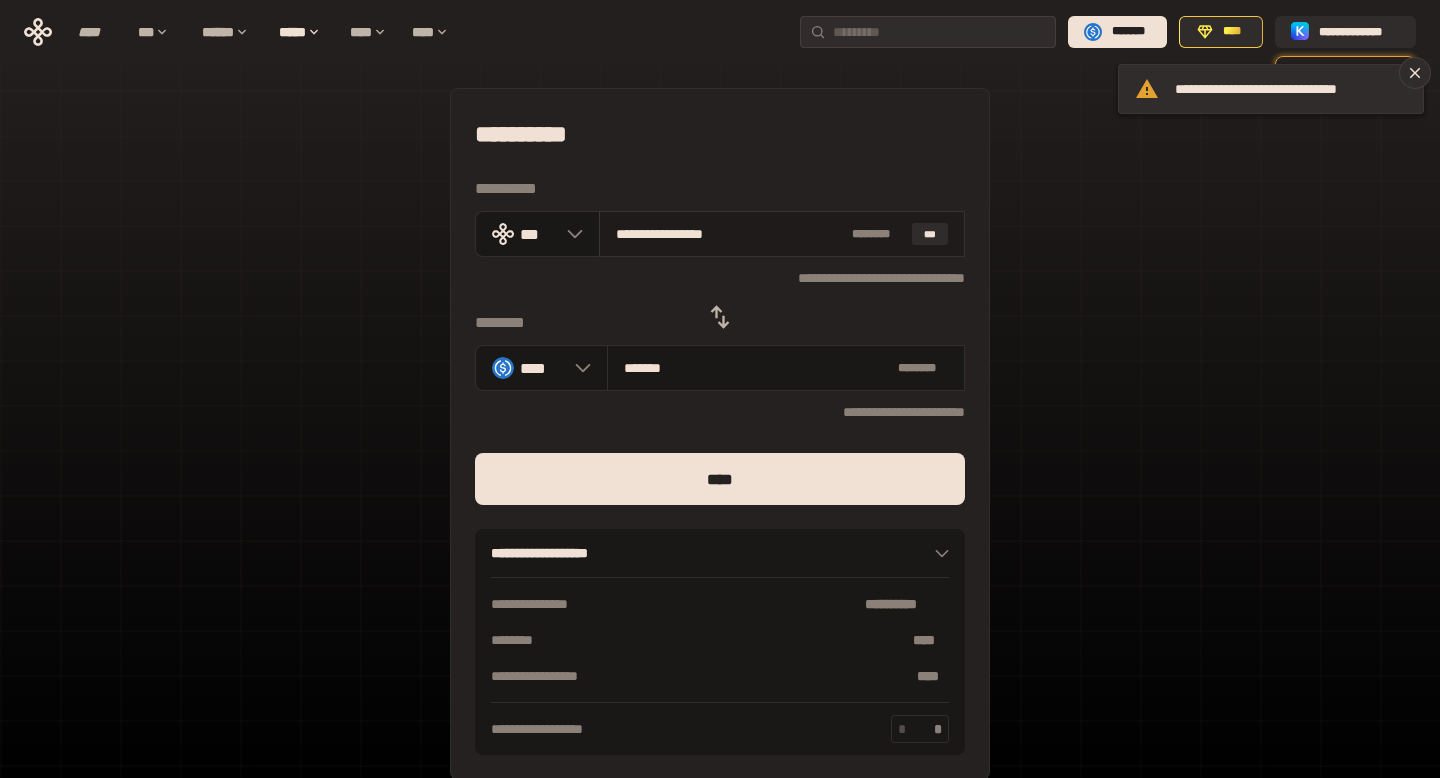 type on "**********" 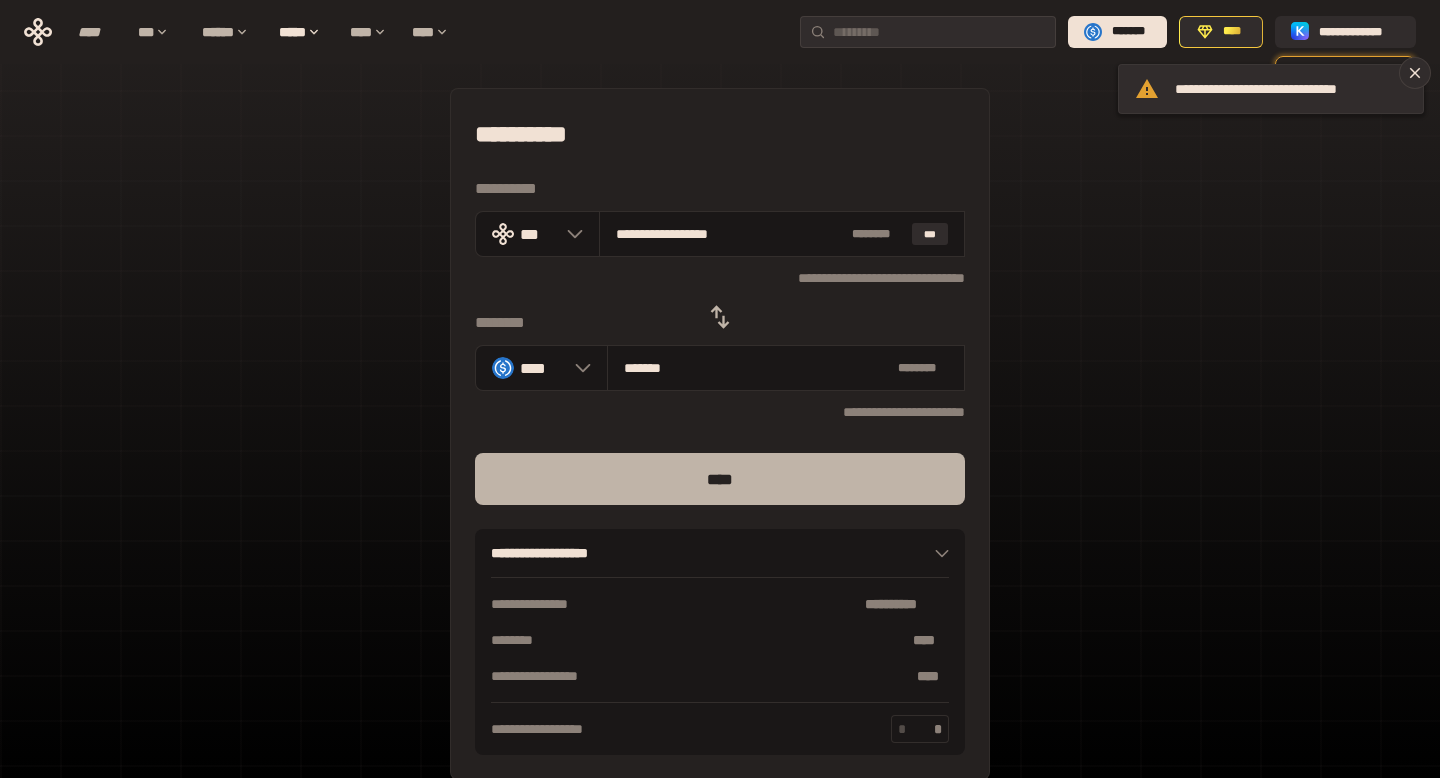 click on "****" at bounding box center [720, 479] 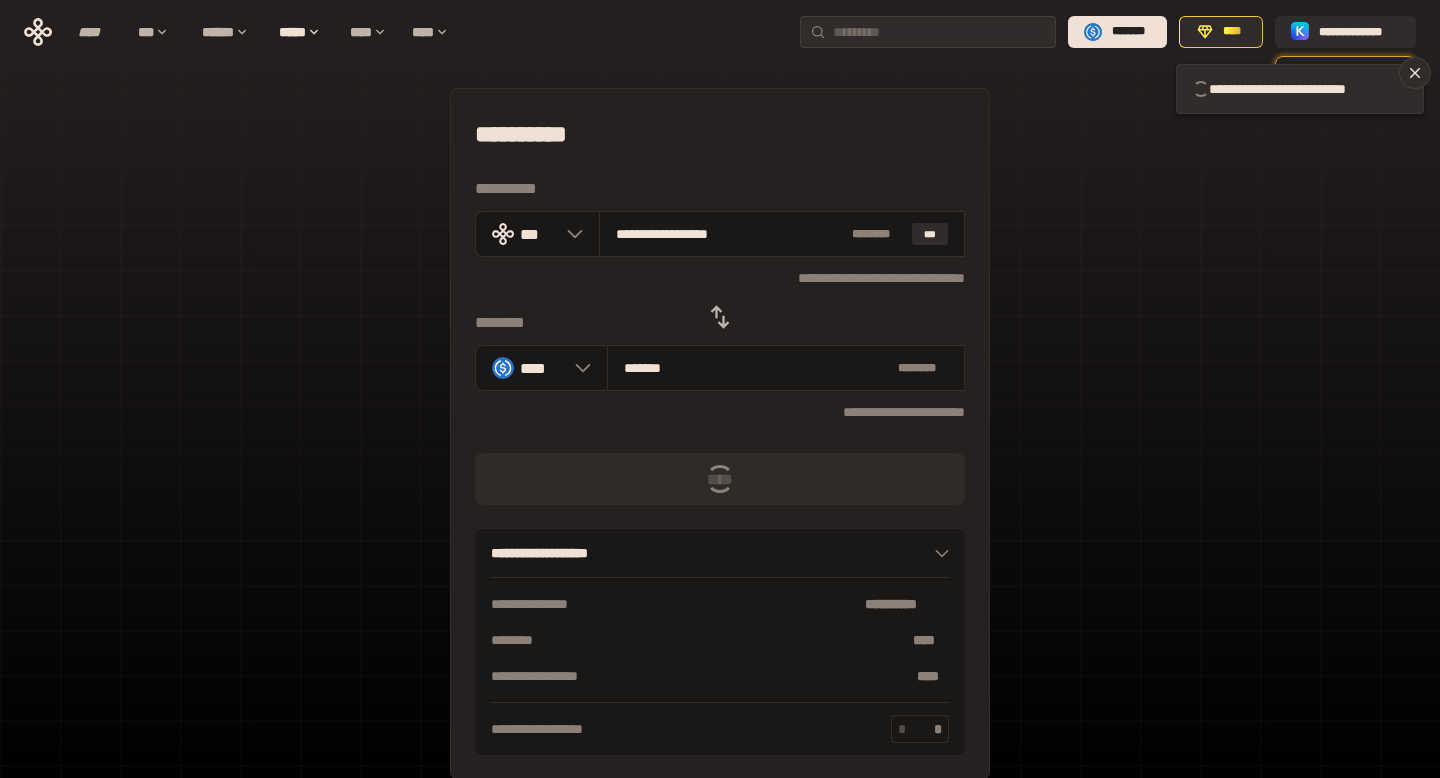 type 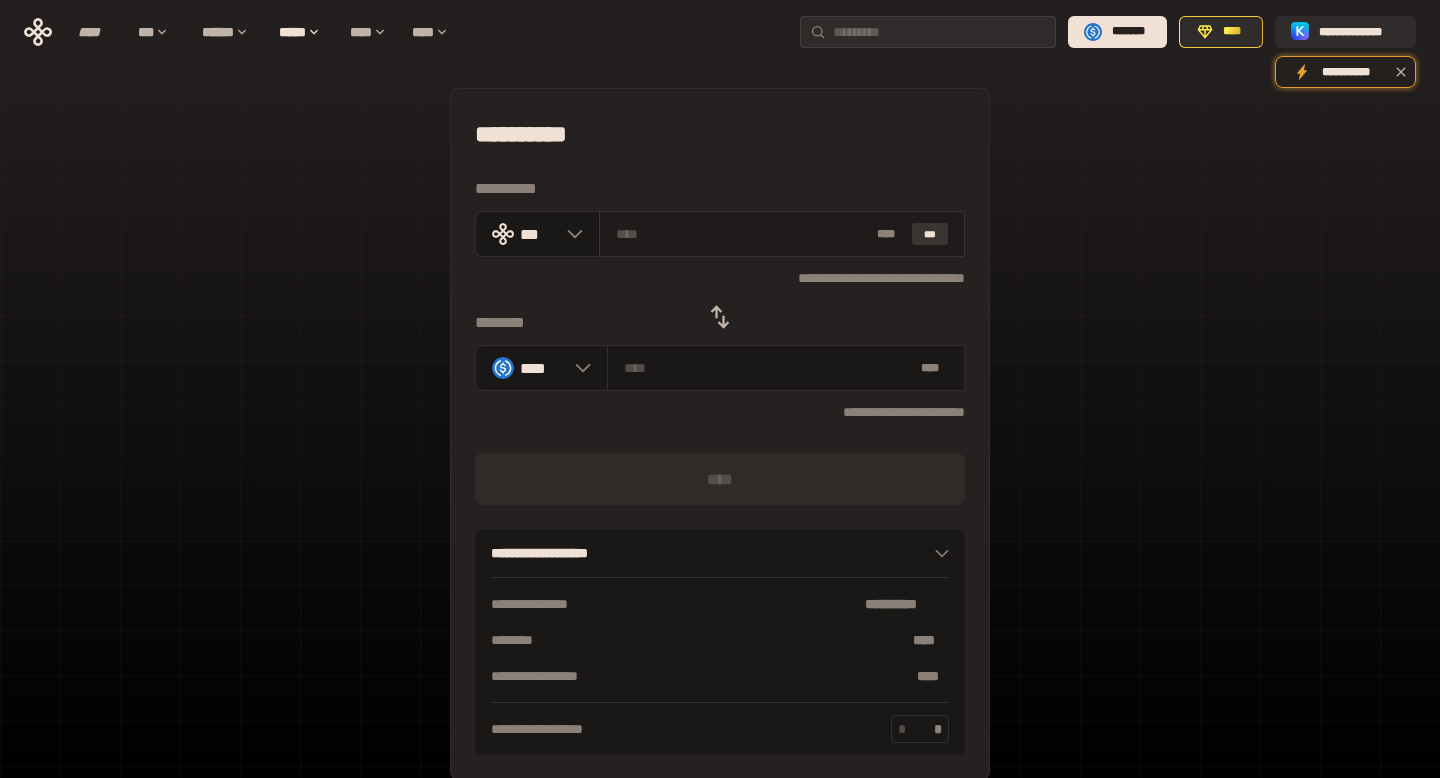 click on "***" at bounding box center (930, 234) 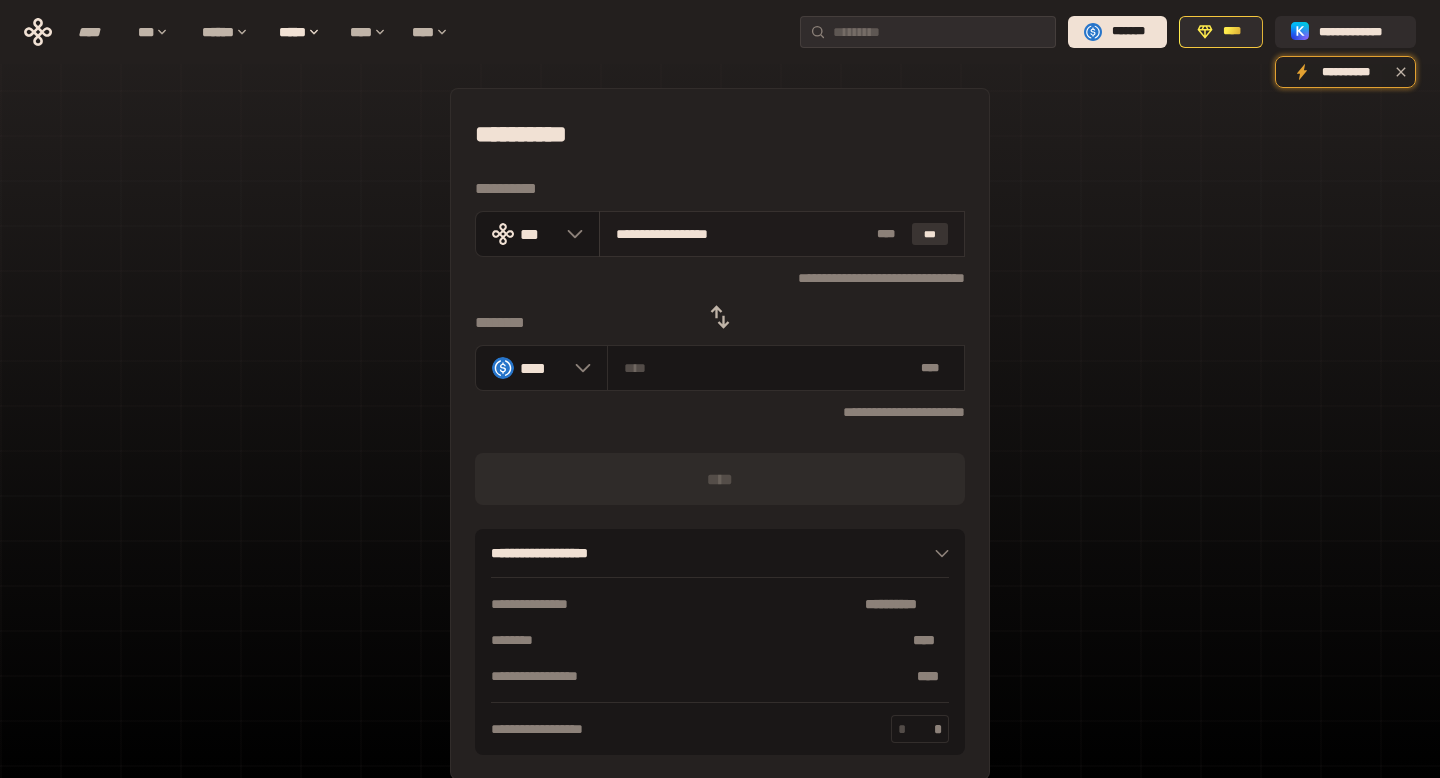 type on "********" 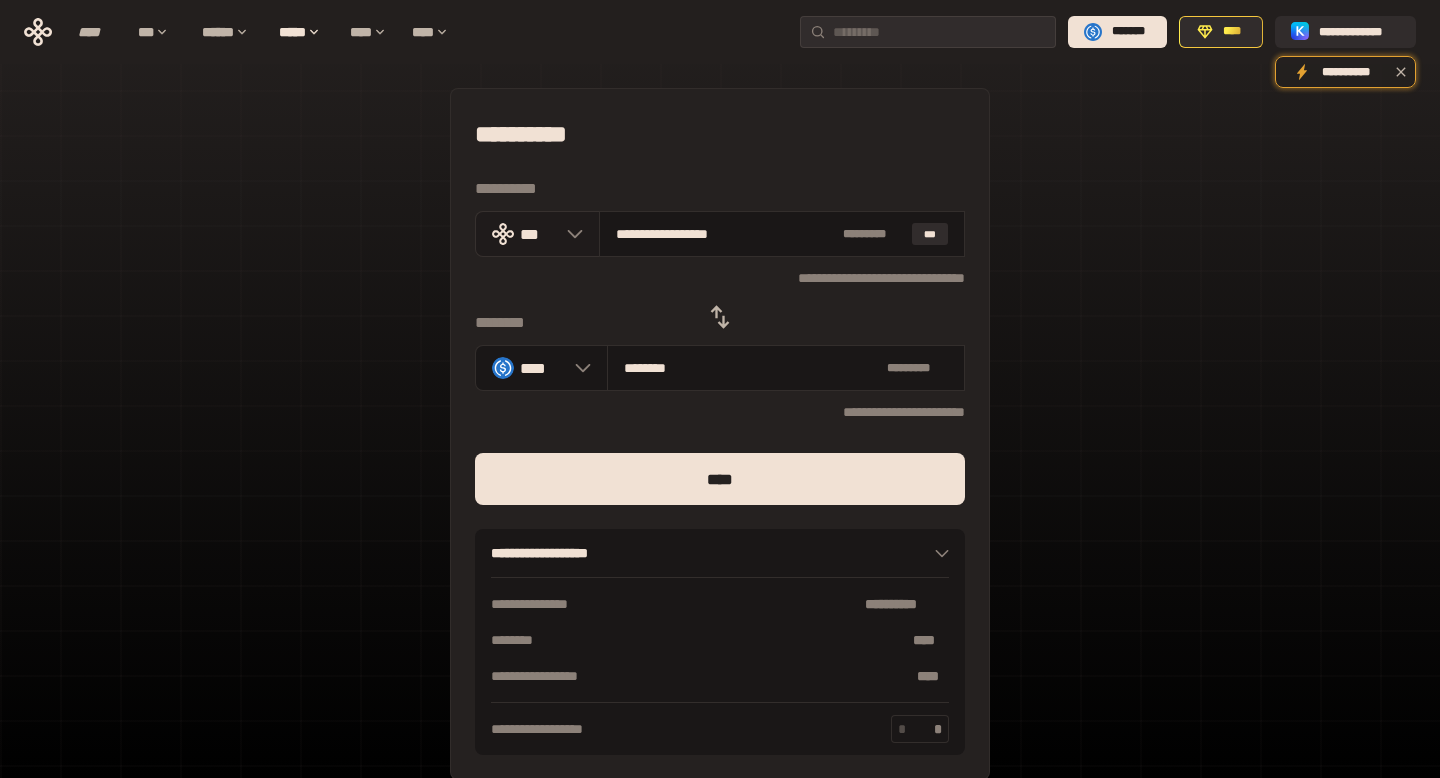 click 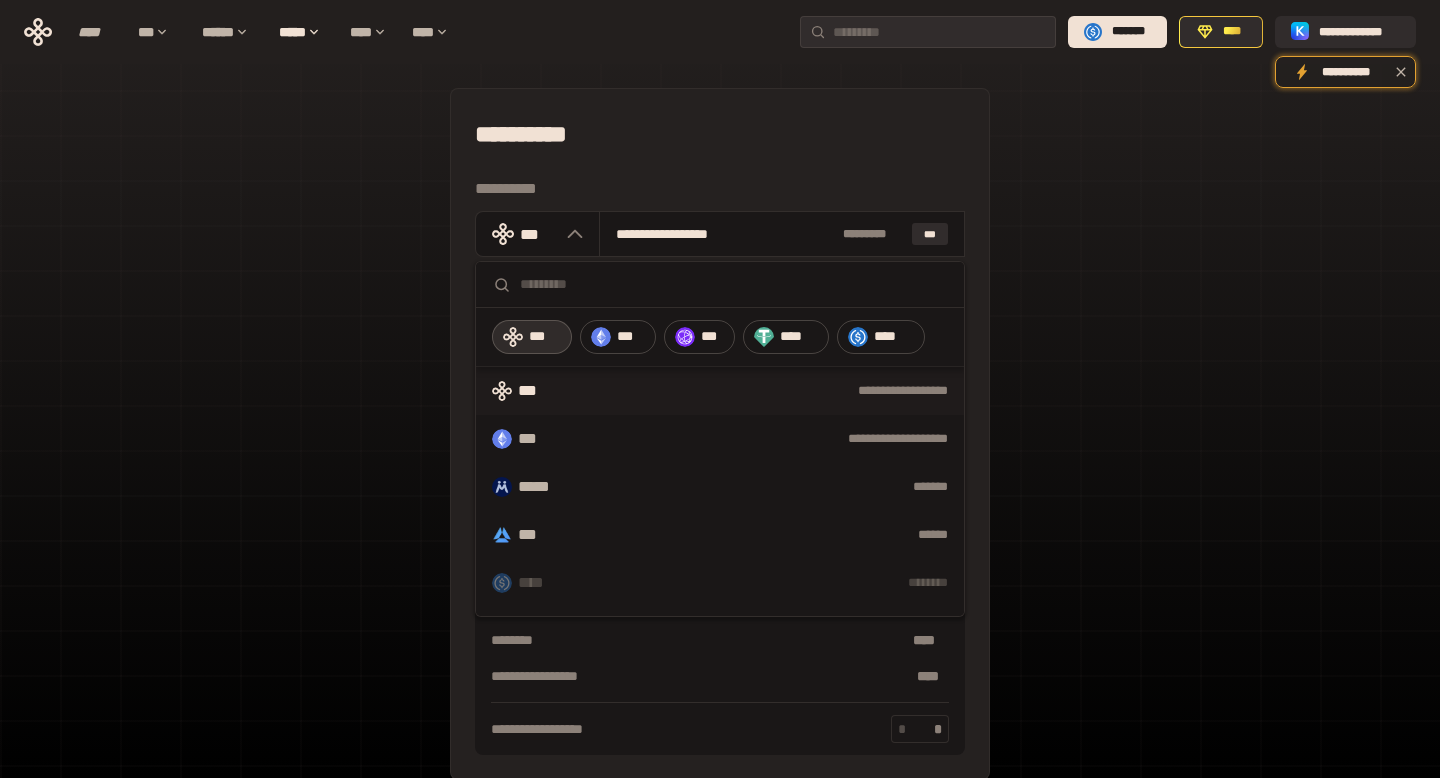 click on "**** [NAME]" at bounding box center (720, 434) 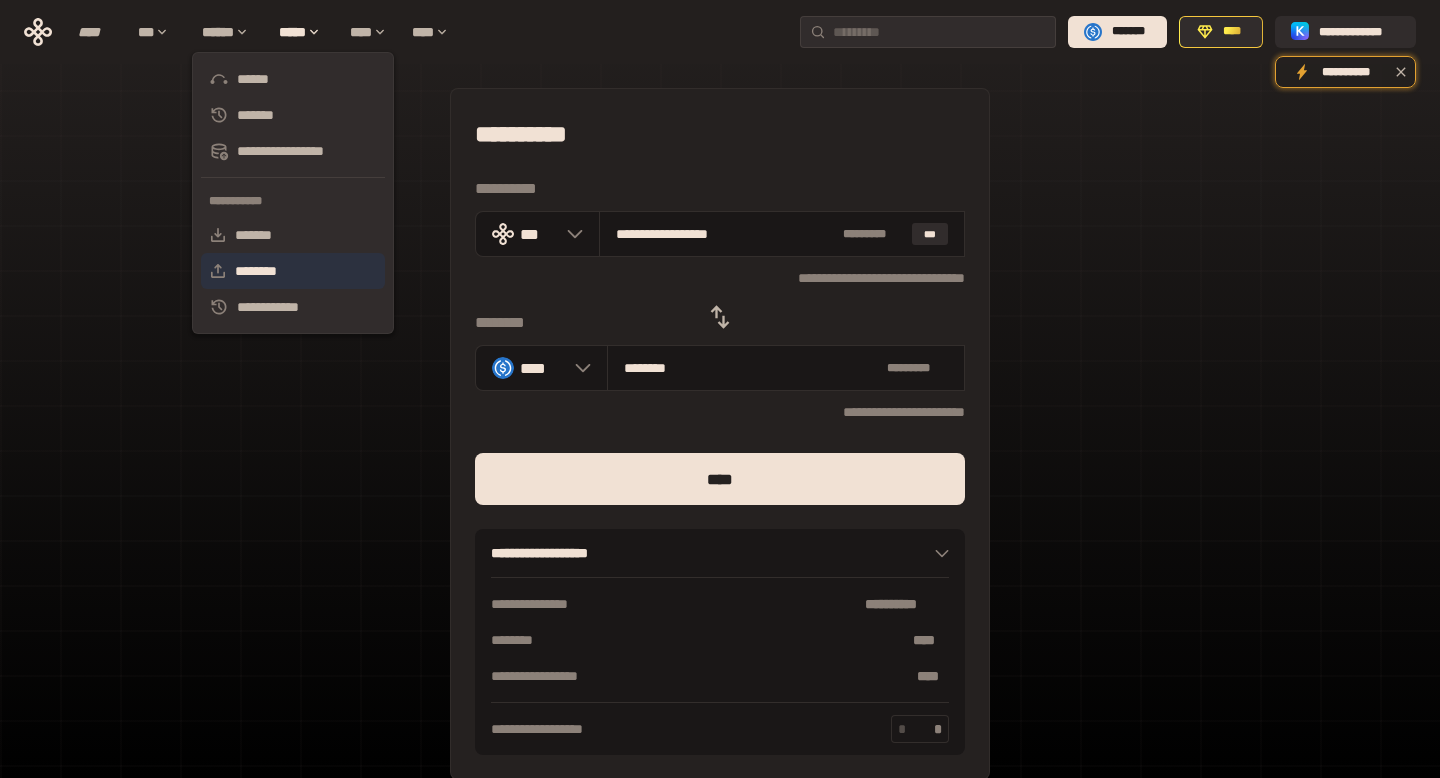 click on "********" at bounding box center (293, 271) 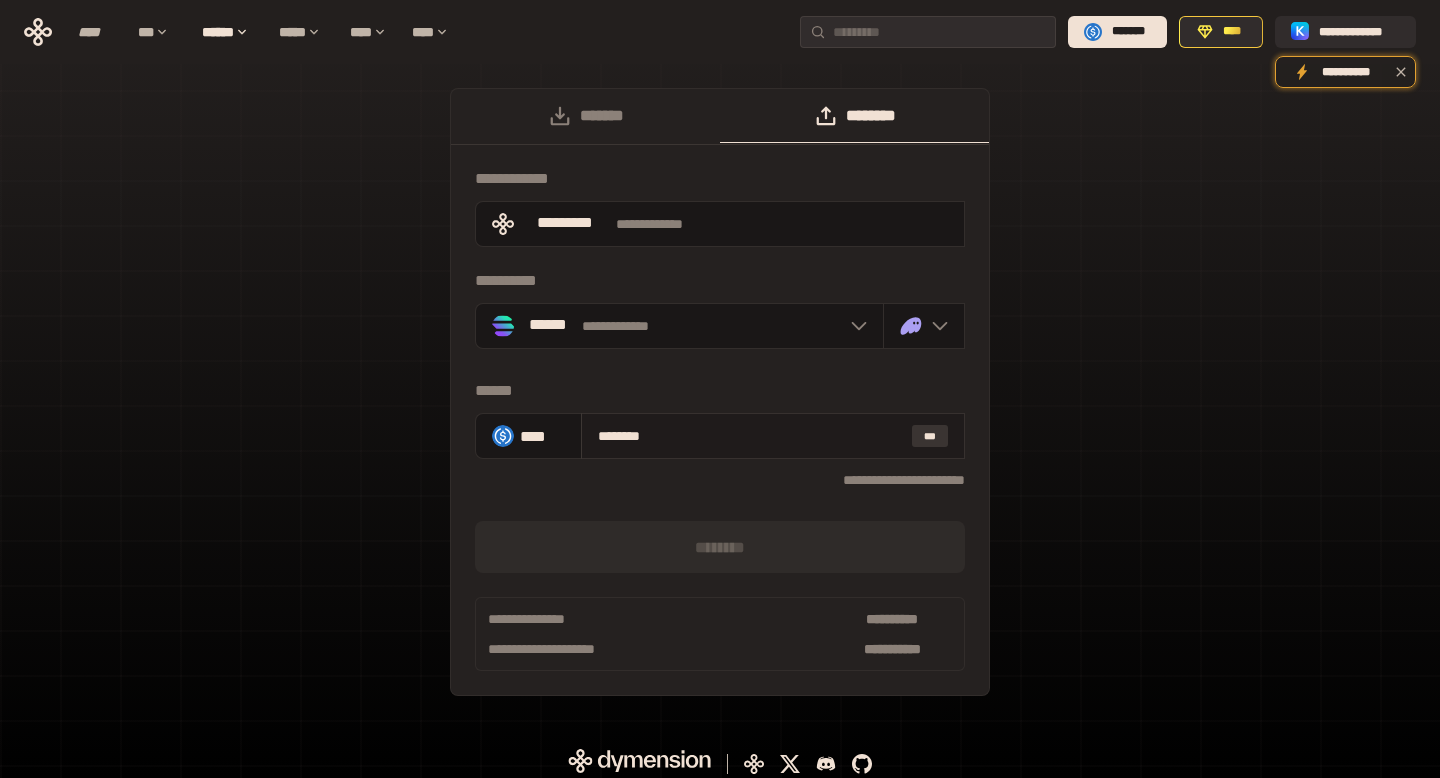 click on "***" at bounding box center [930, 436] 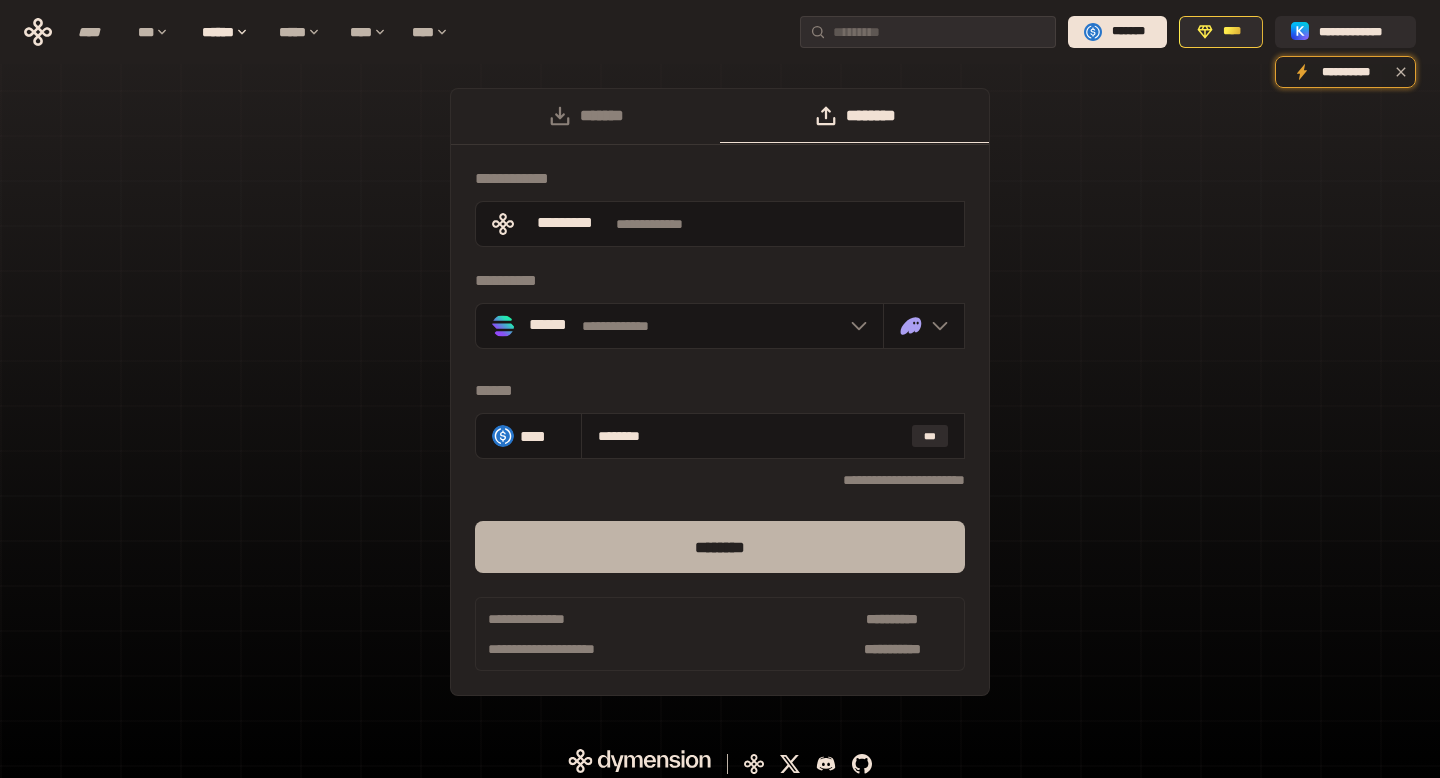 click on "********" at bounding box center [720, 547] 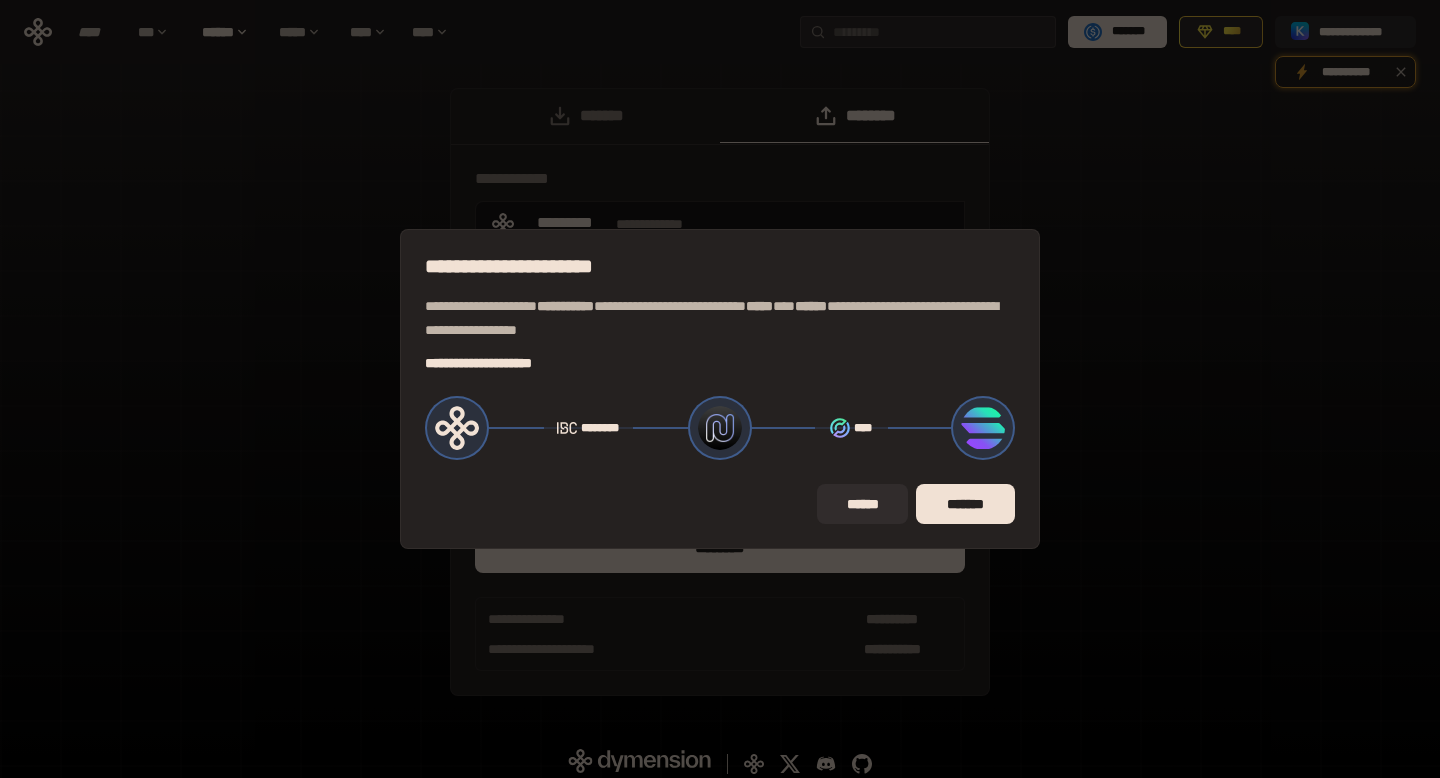 click on "**** [NAME]" at bounding box center (720, 389) 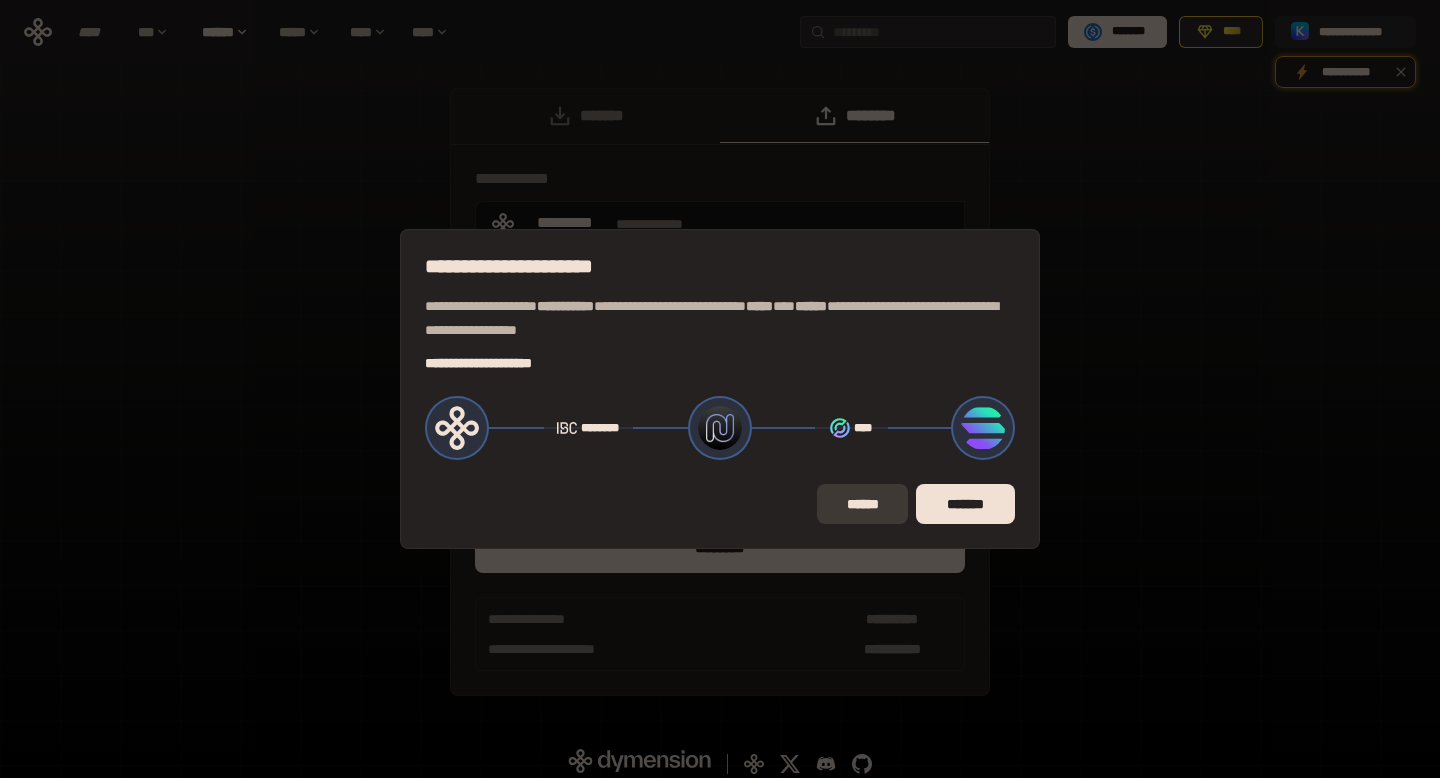 click on "******" at bounding box center [862, 504] 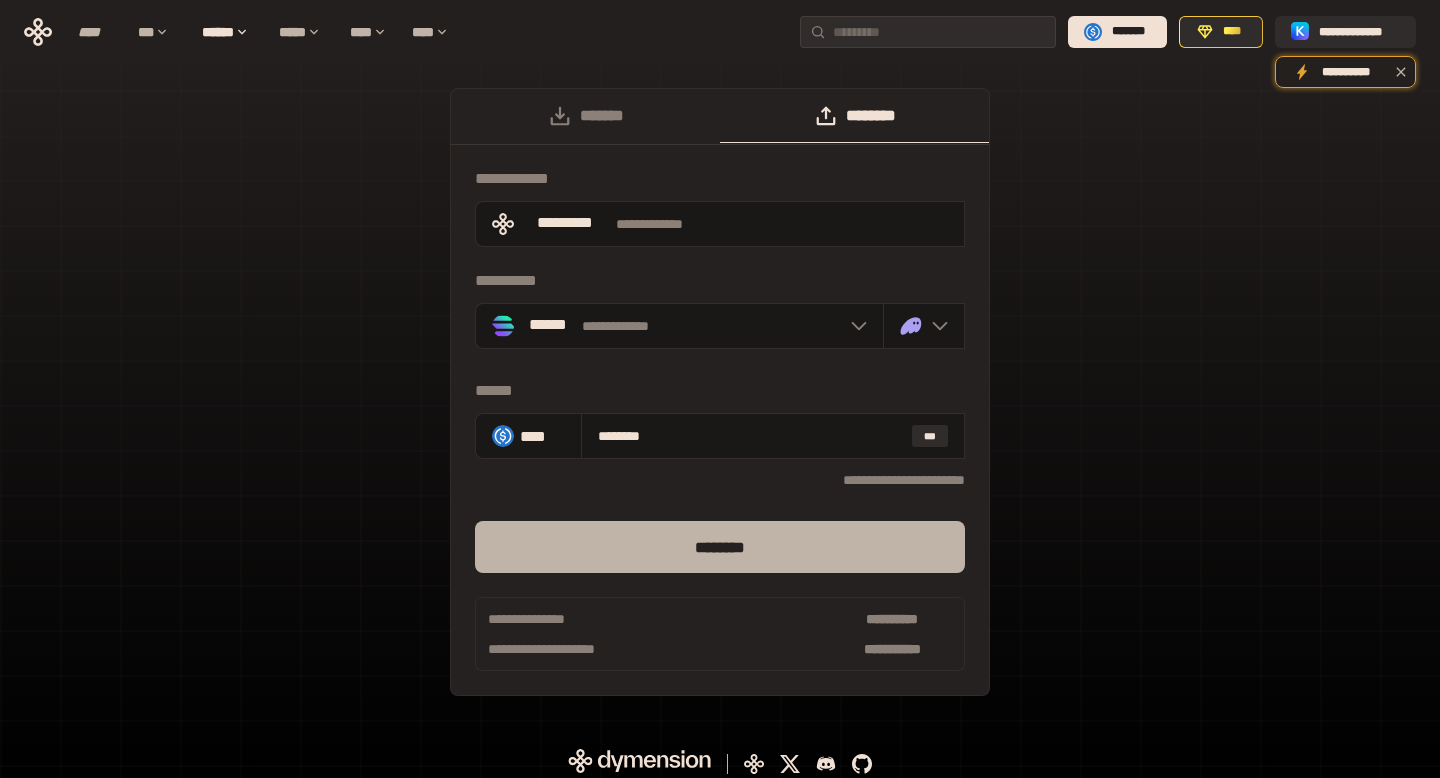 click on "********" at bounding box center (720, 547) 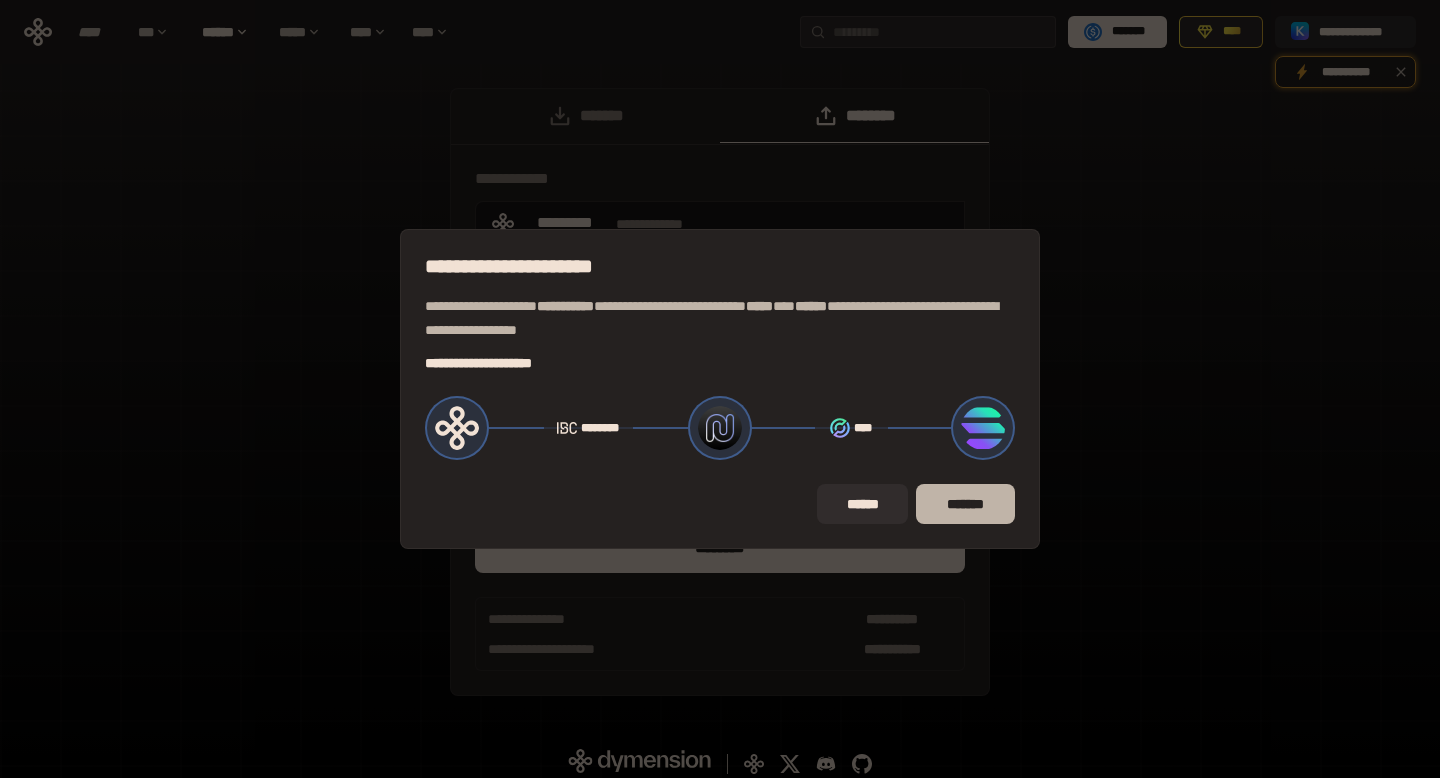 click on "*******" at bounding box center [965, 504] 